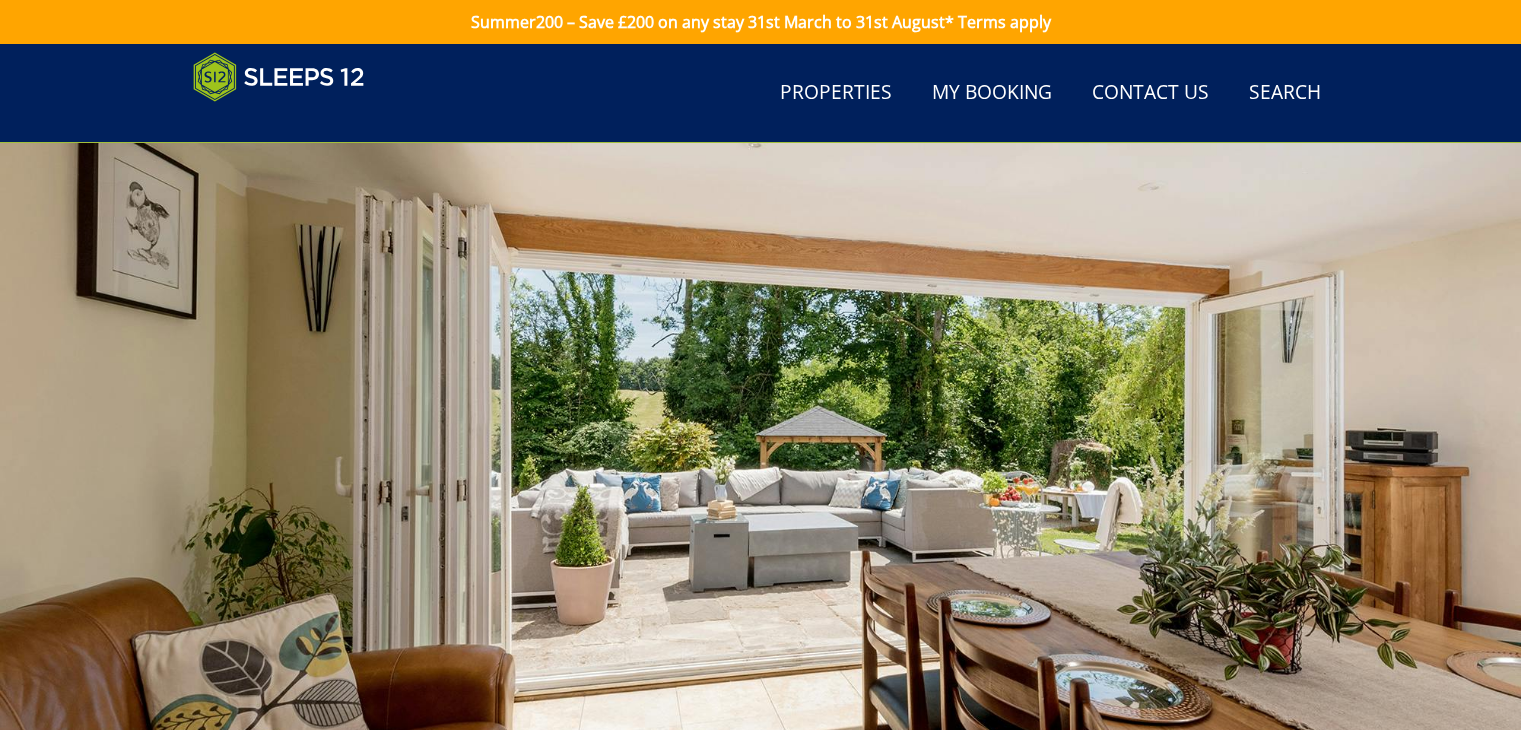 scroll, scrollTop: 844, scrollLeft: 0, axis: vertical 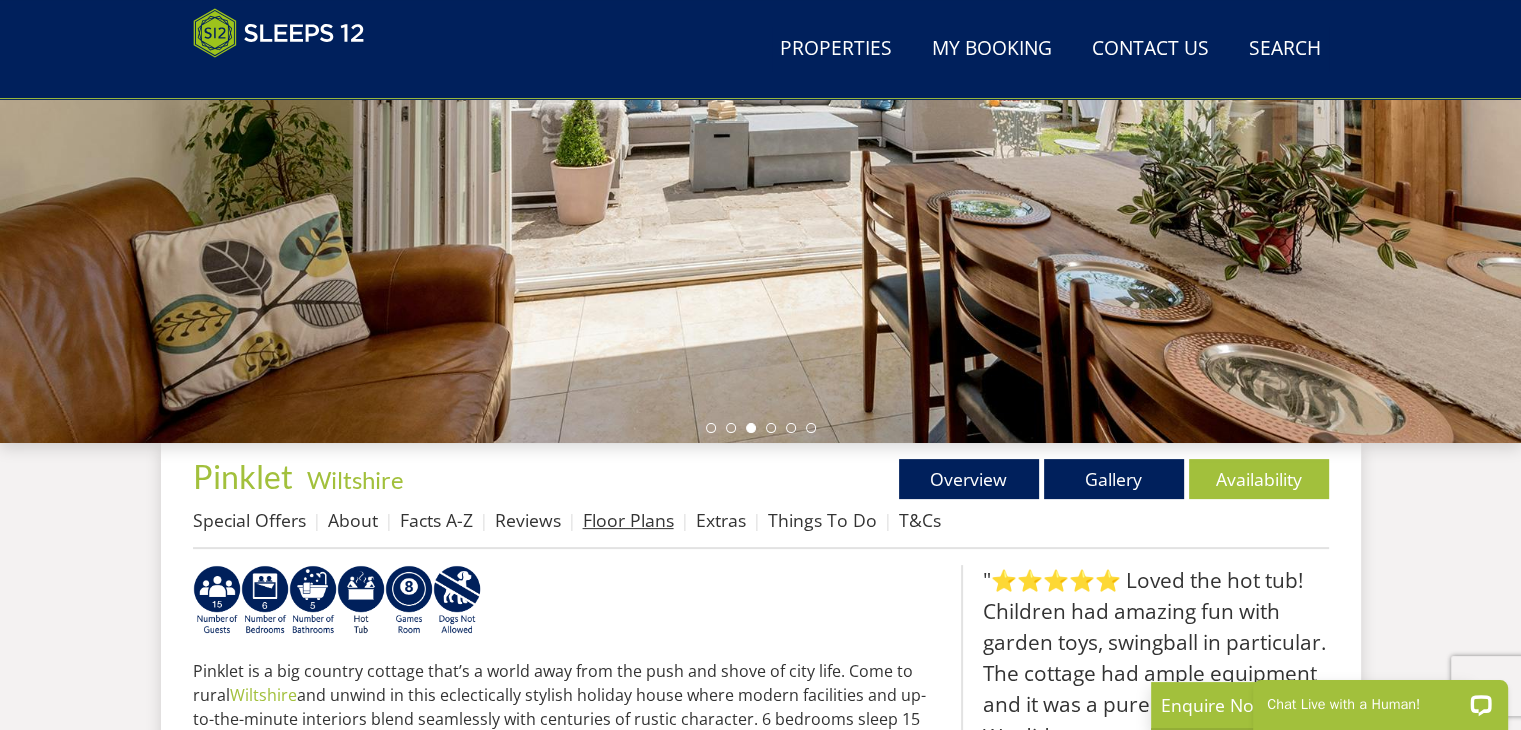 click on "Floor Plans" at bounding box center [628, 520] 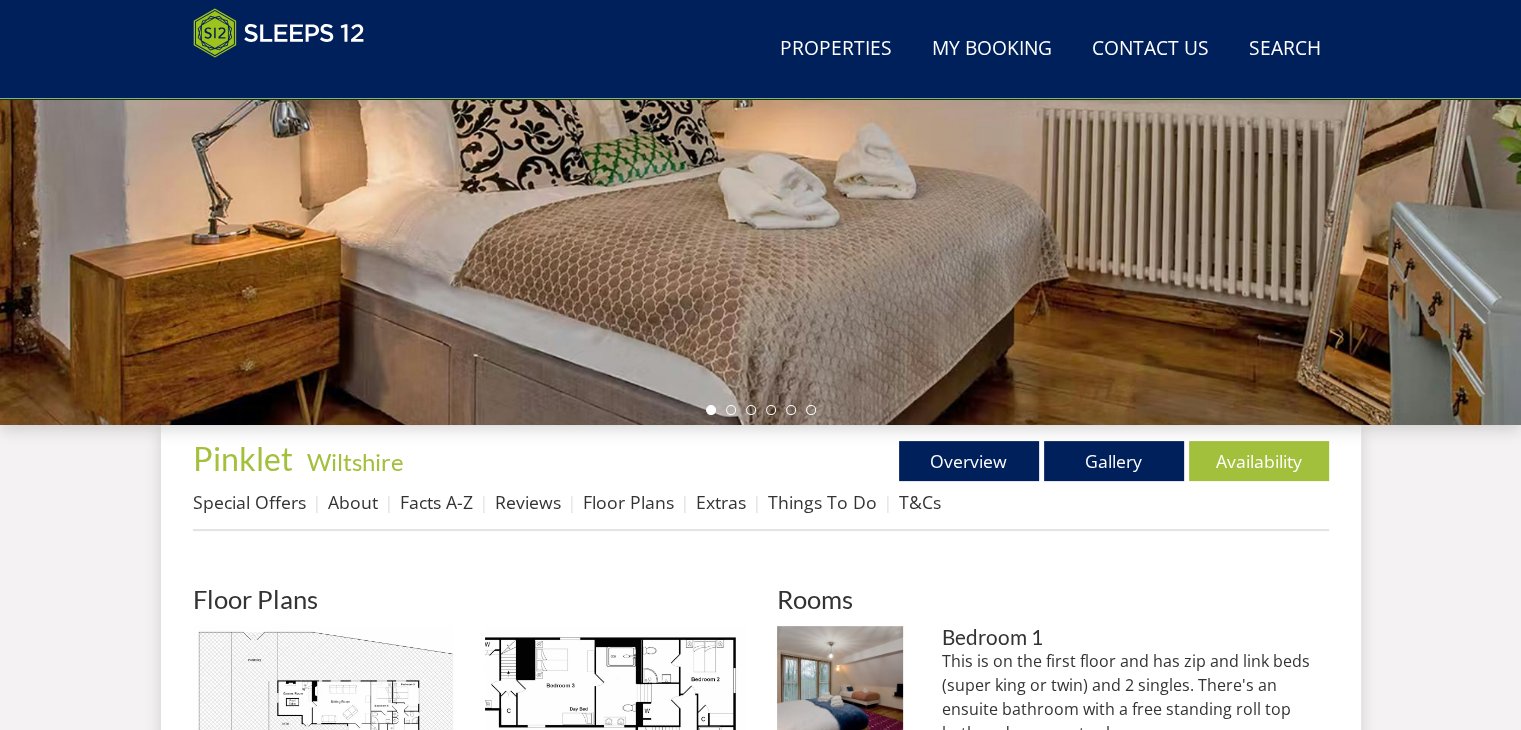 scroll, scrollTop: 687, scrollLeft: 0, axis: vertical 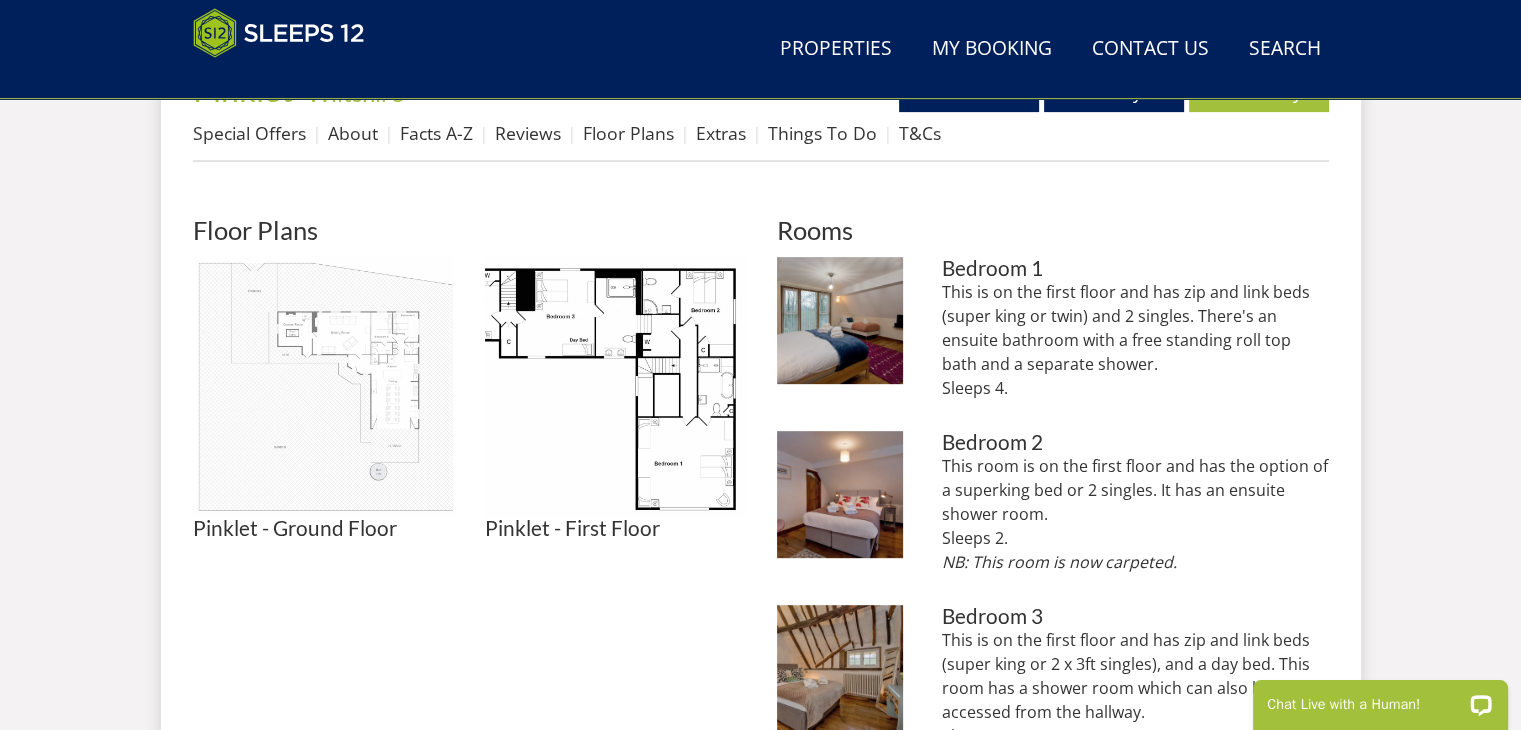 click at bounding box center [323, 387] 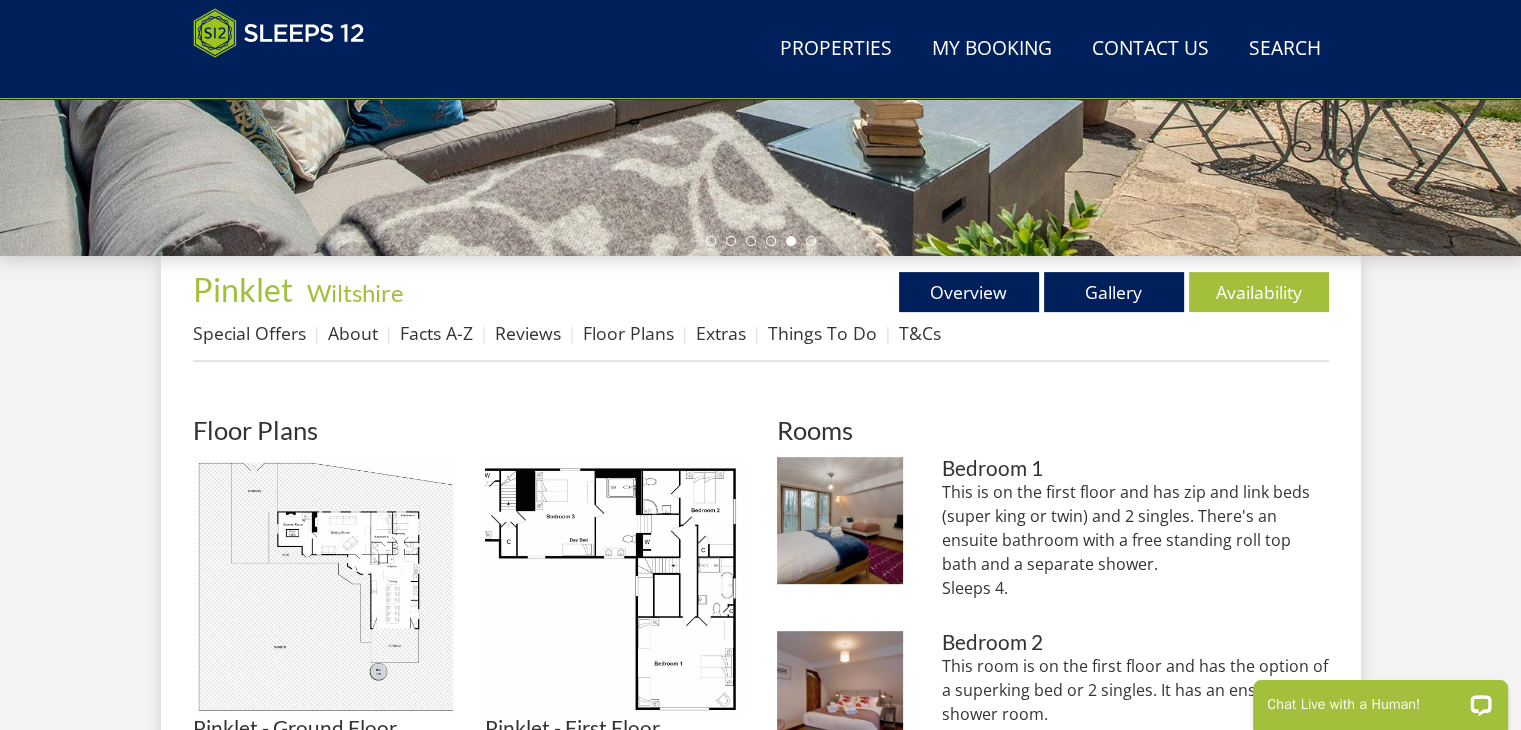 scroll, scrollTop: 687, scrollLeft: 0, axis: vertical 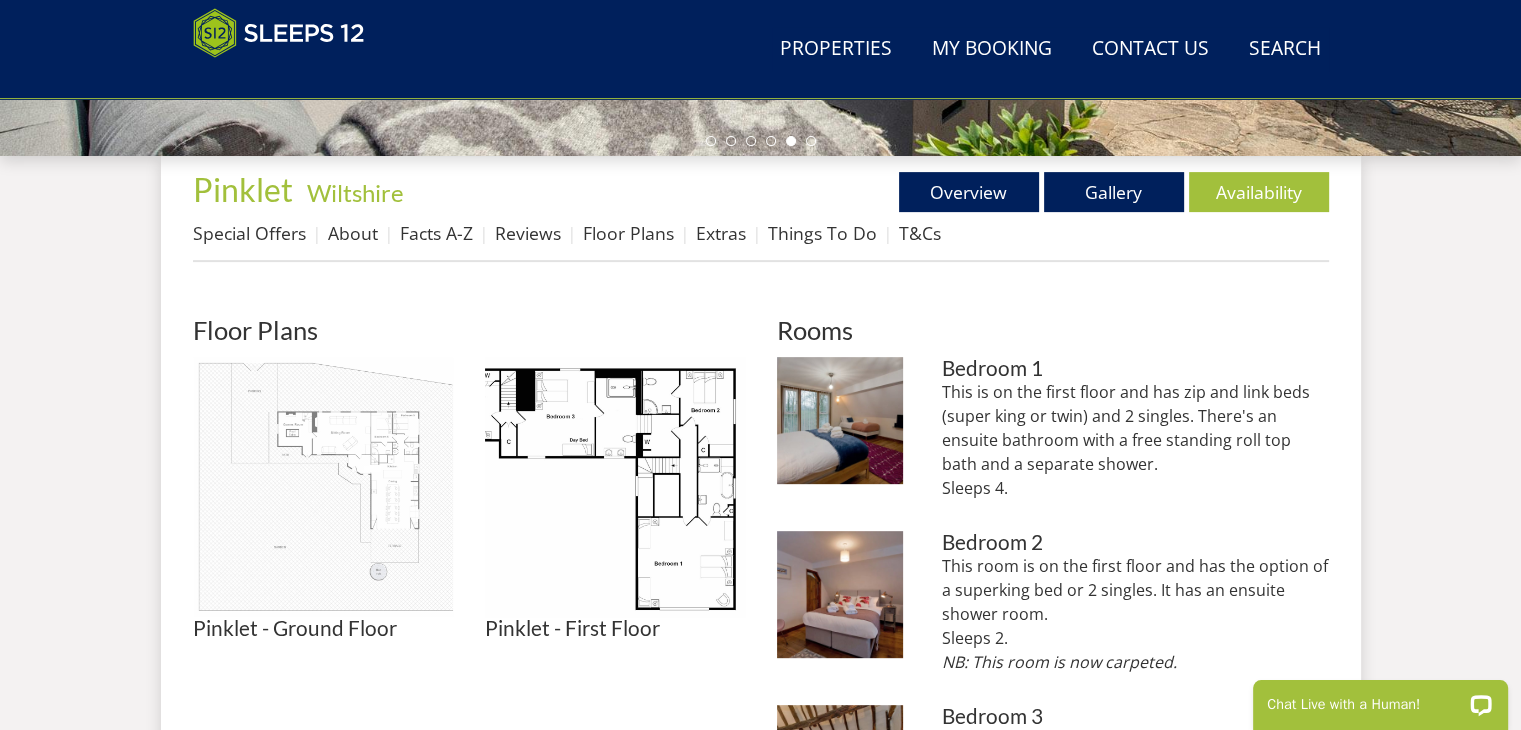 click at bounding box center (323, 487) 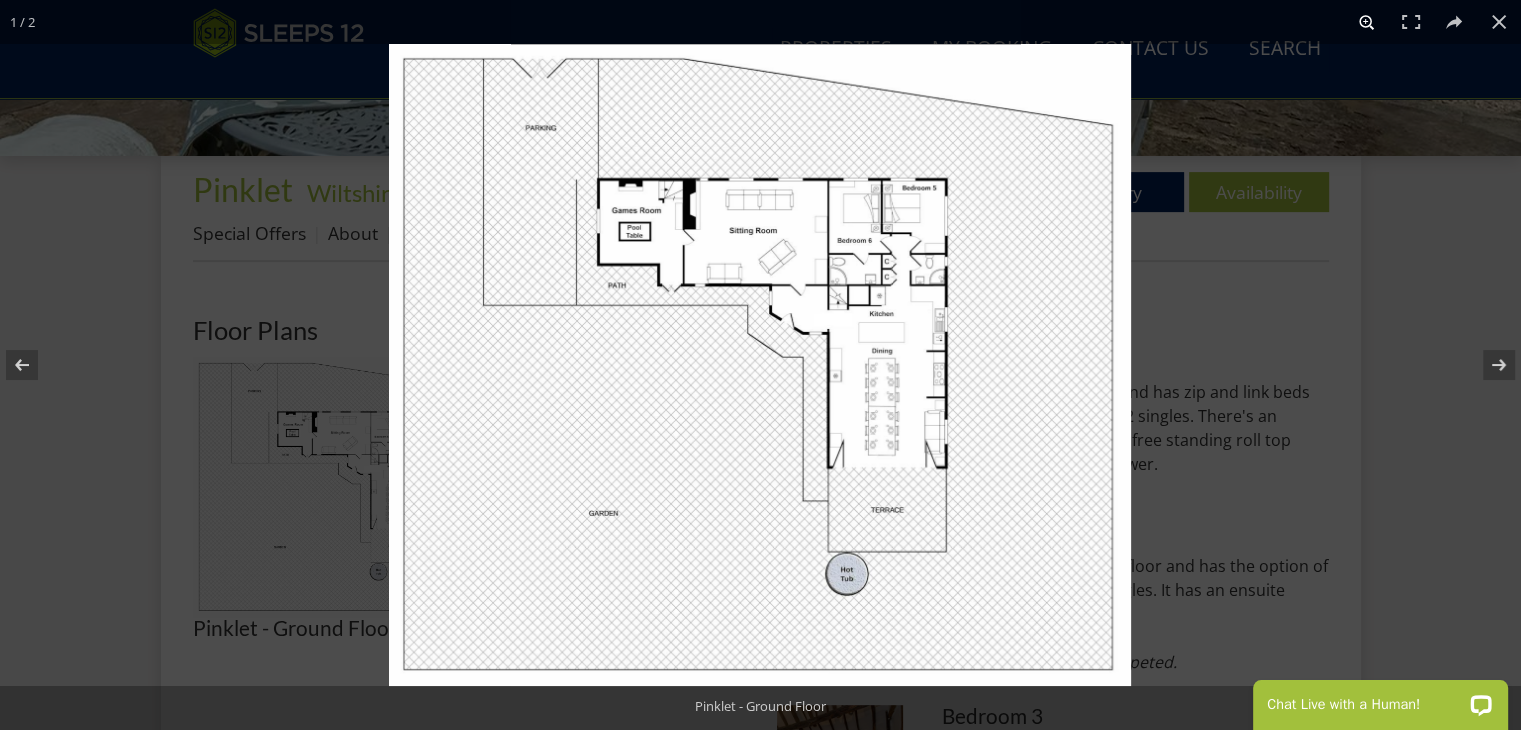 click at bounding box center [1367, 22] 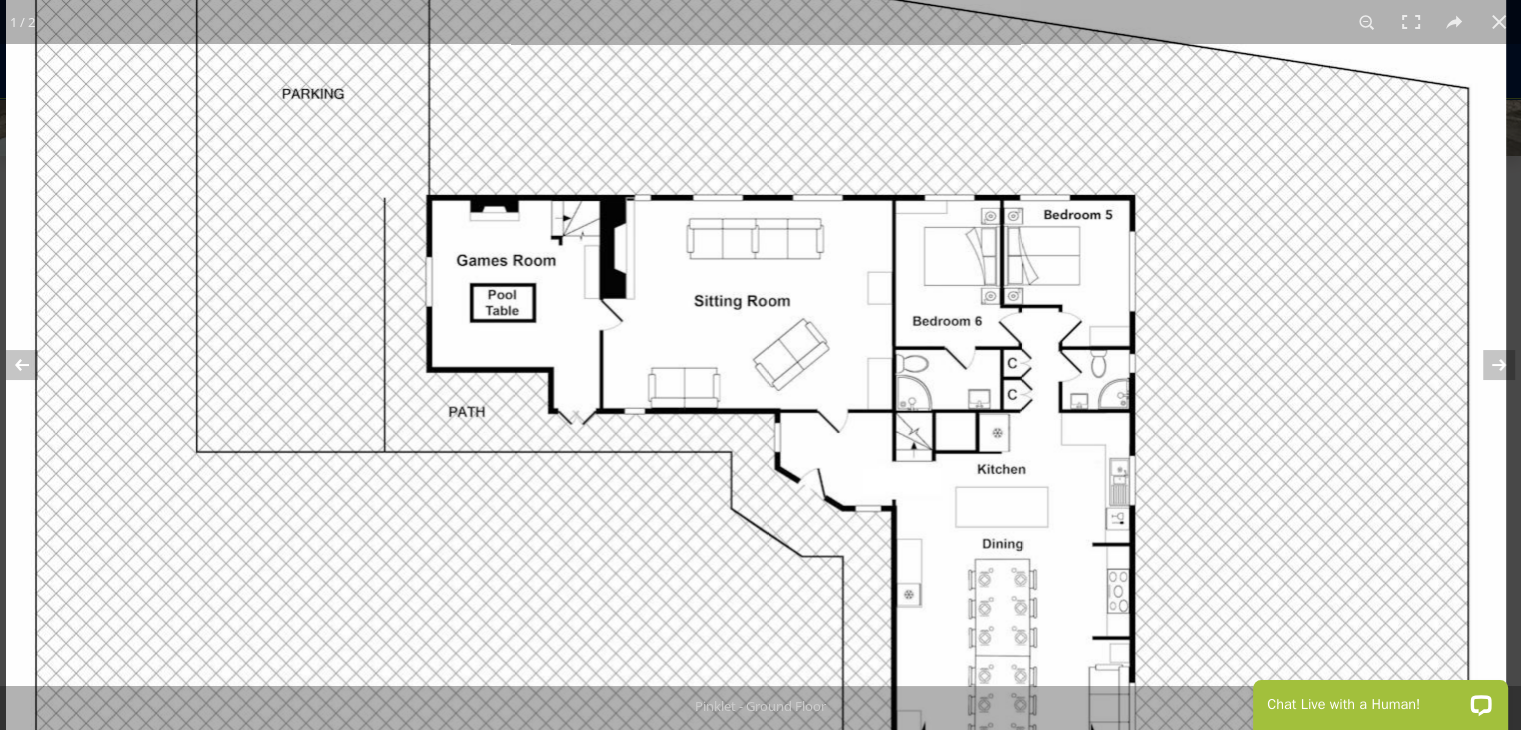 drag, startPoint x: 789, startPoint y: 197, endPoint x: 762, endPoint y: 418, distance: 222.64322 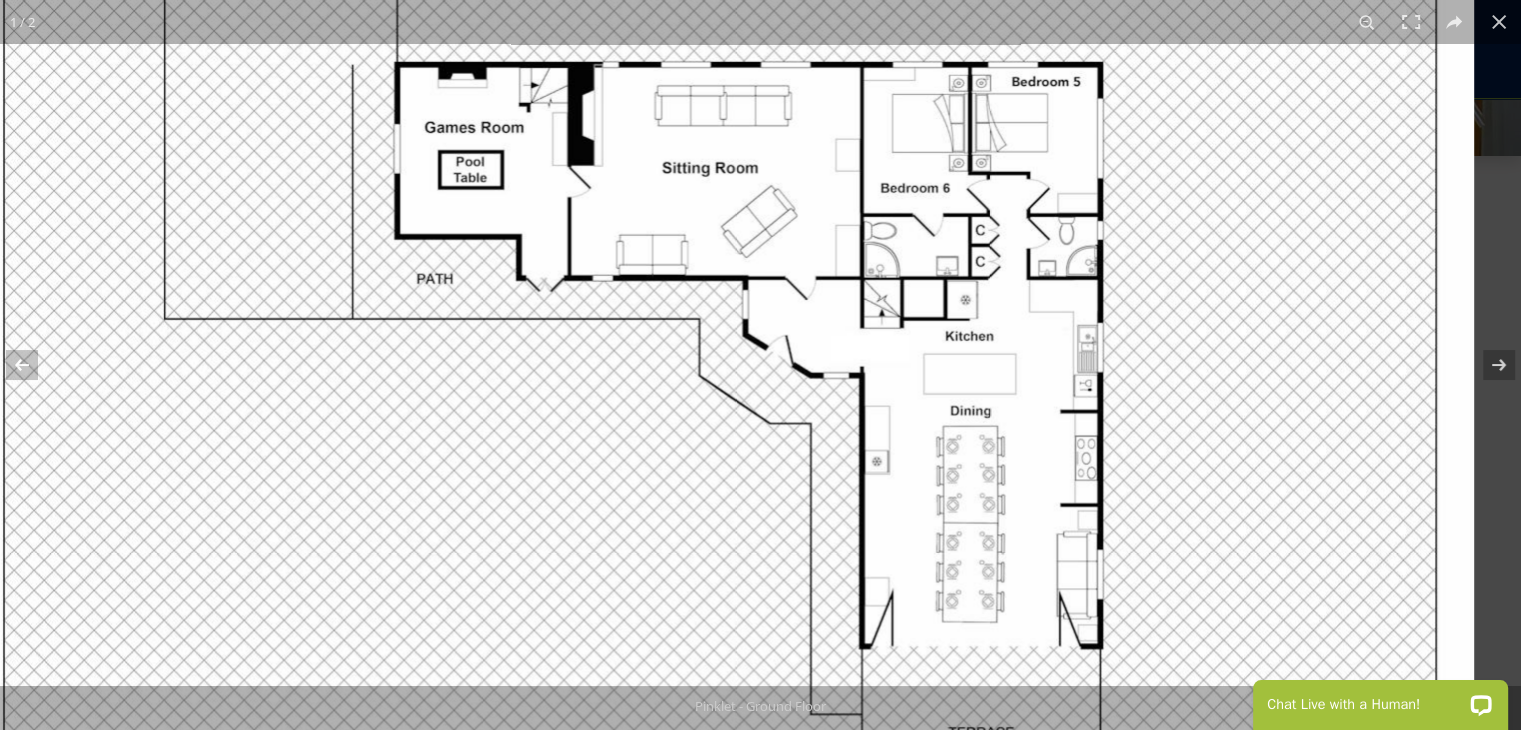 drag, startPoint x: 684, startPoint y: 313, endPoint x: 557, endPoint y: 180, distance: 183.89671 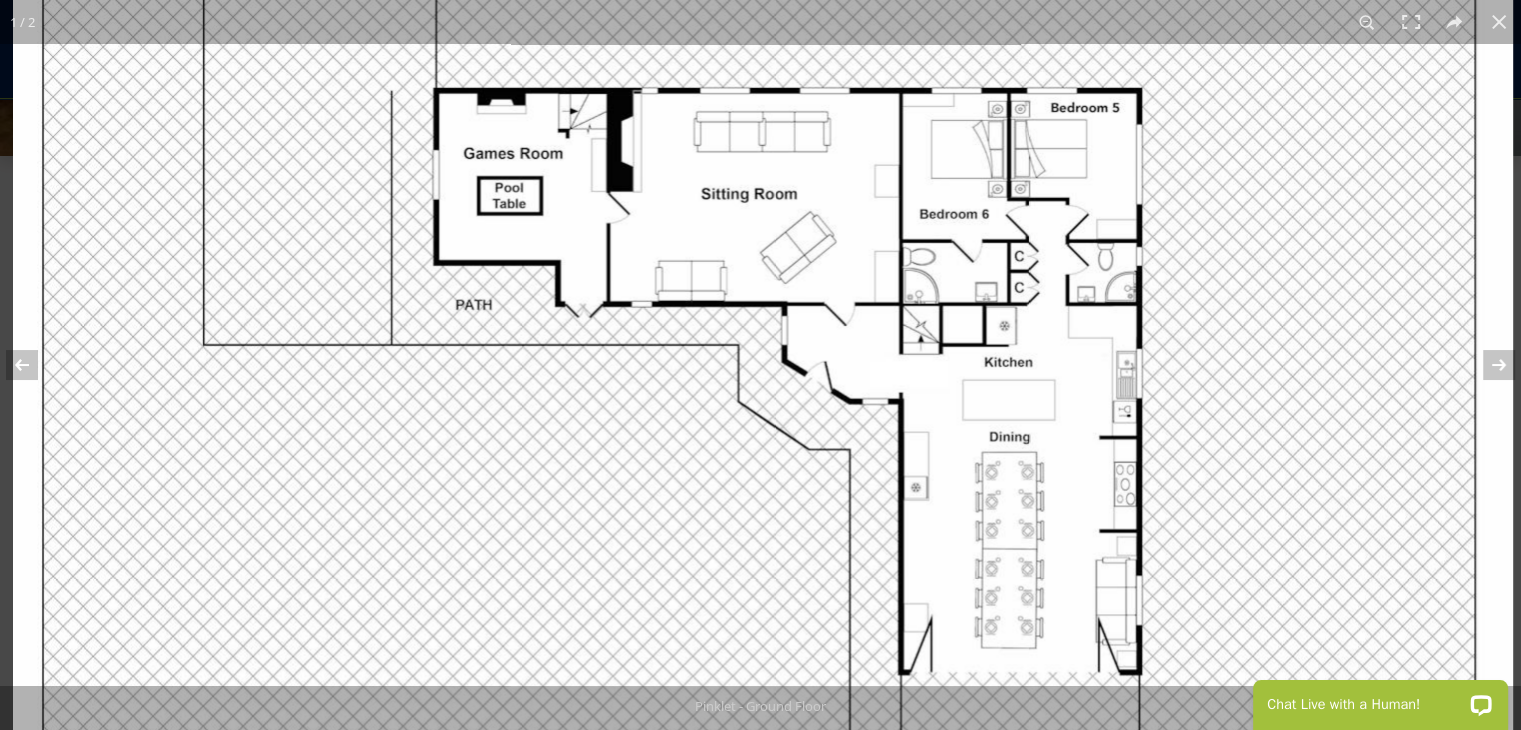 click at bounding box center [763, 465] 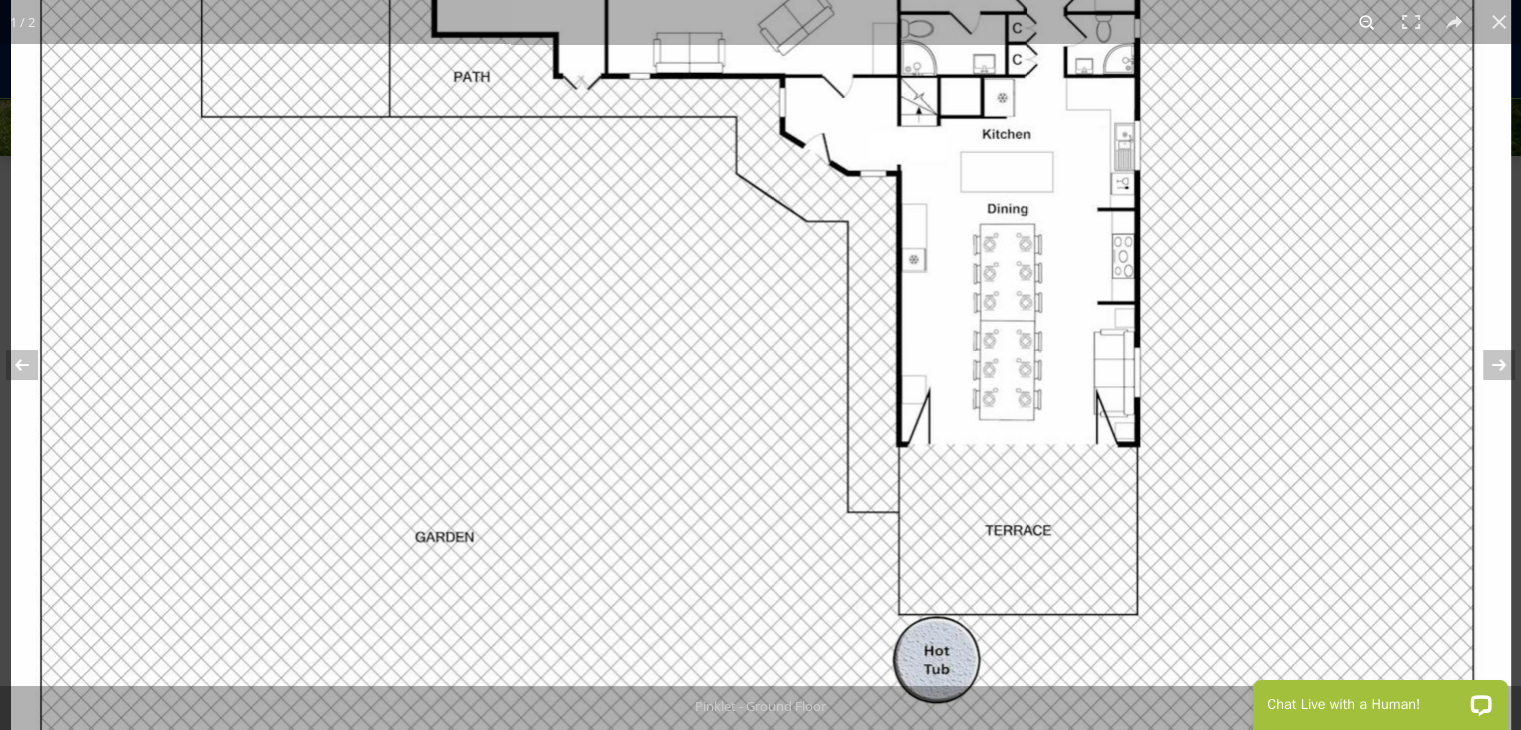 click at bounding box center (1367, 22) 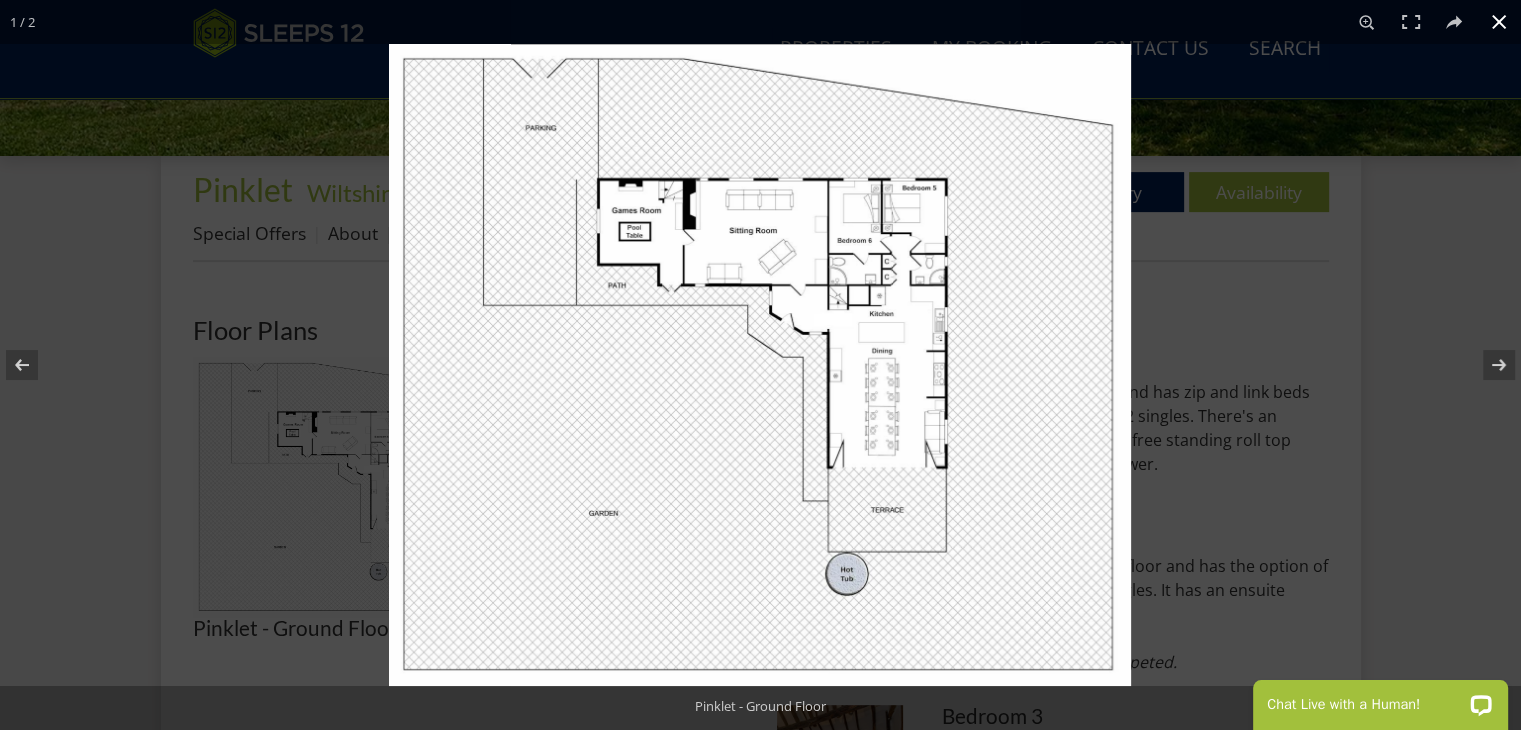 click at bounding box center [1499, 22] 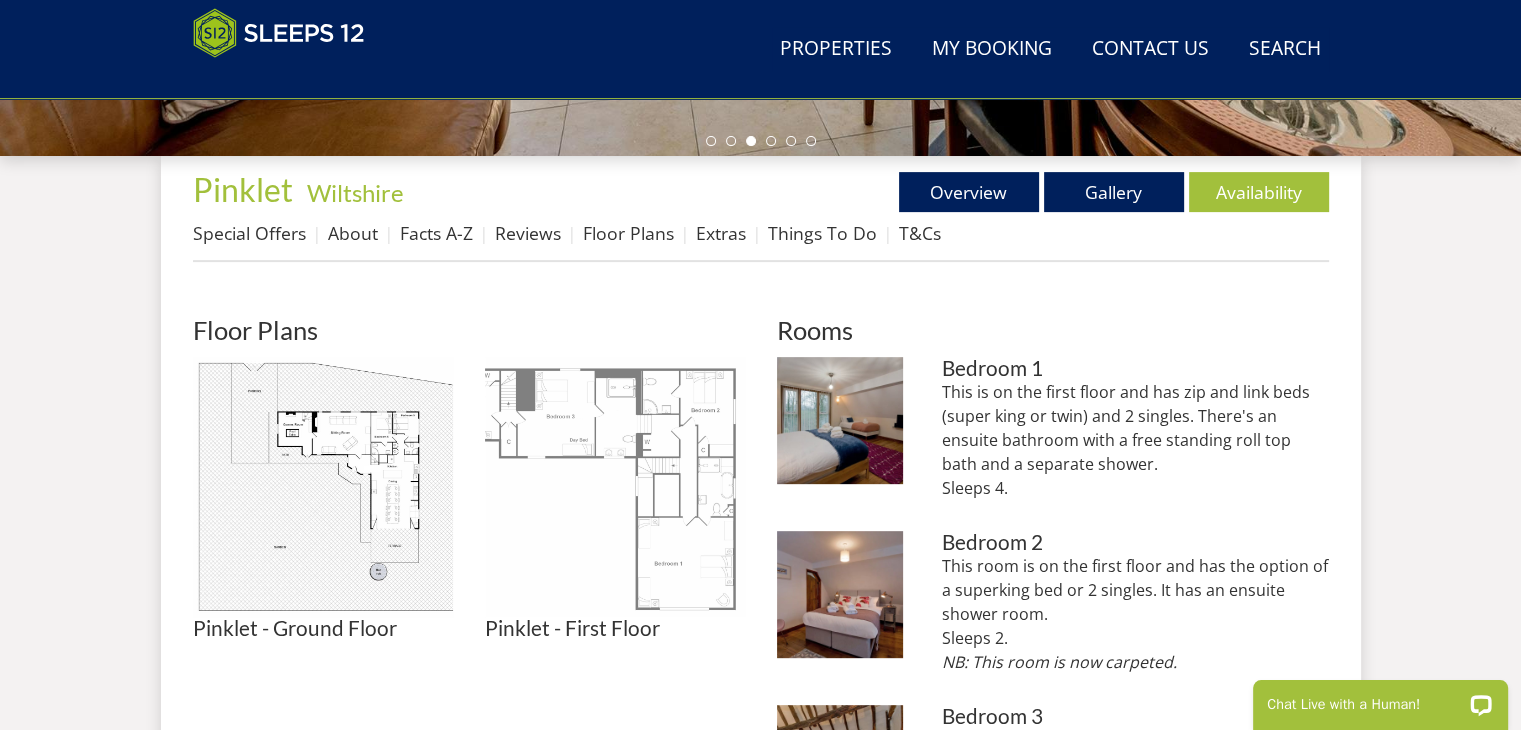 click at bounding box center [615, 487] 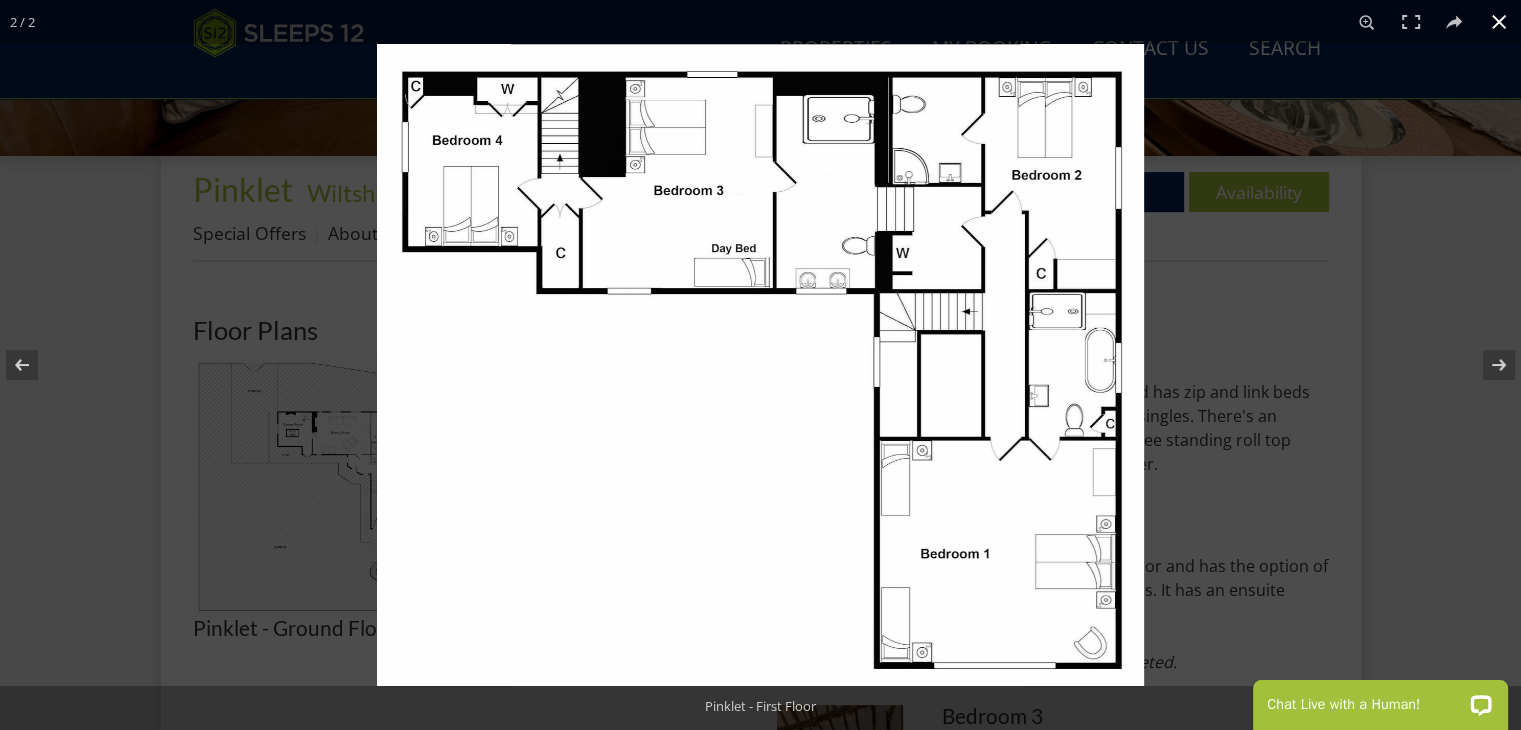 click at bounding box center (1499, 22) 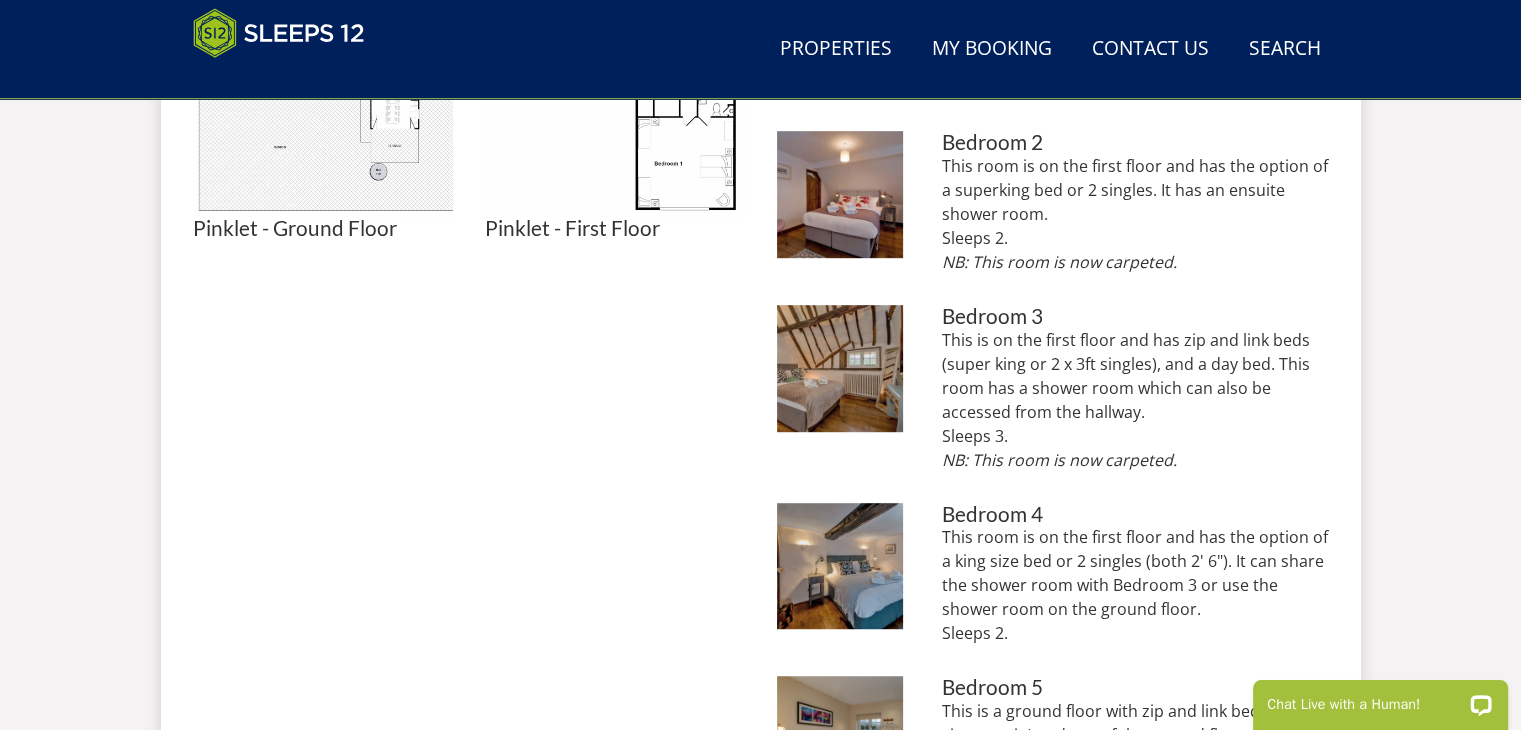 scroll, scrollTop: 687, scrollLeft: 0, axis: vertical 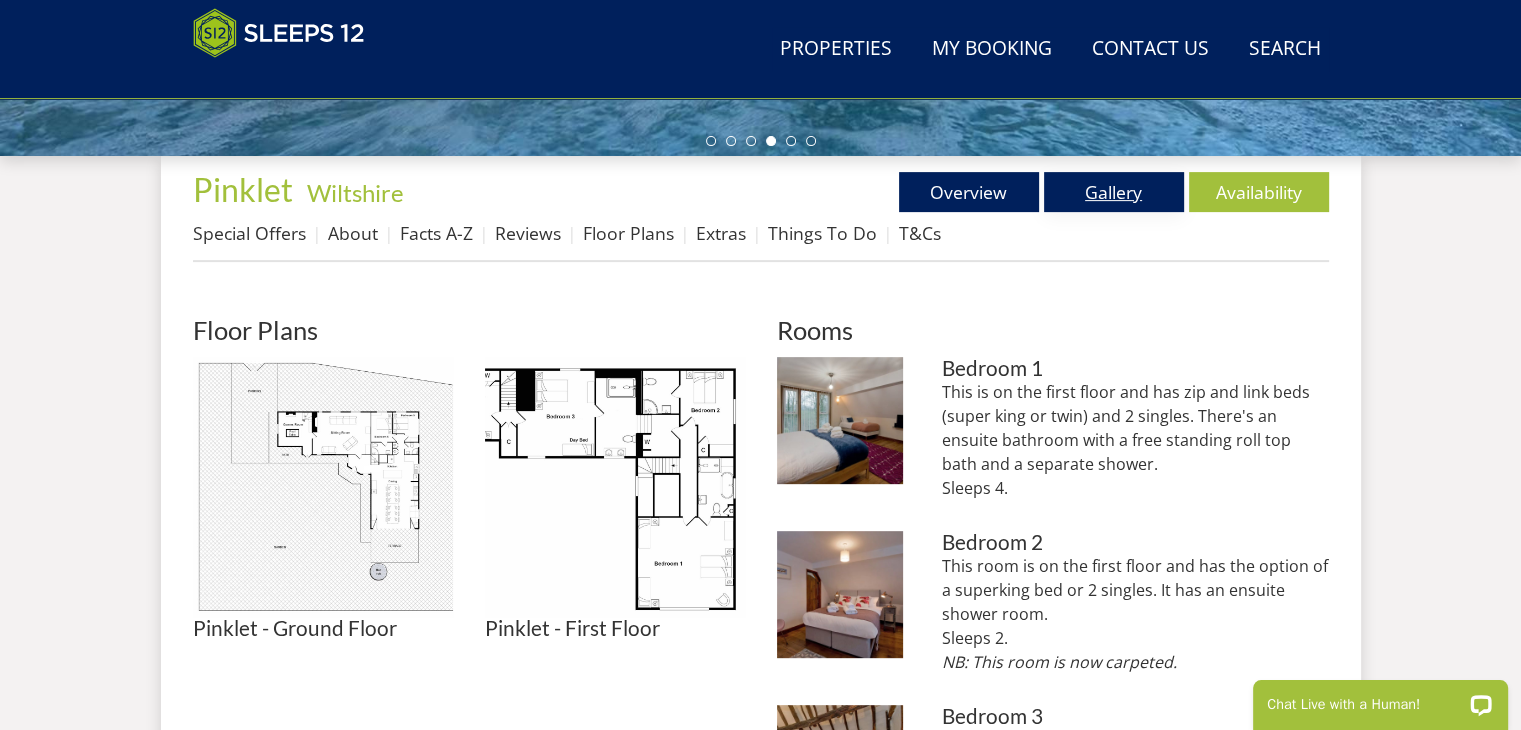 click on "Gallery" at bounding box center [1114, 192] 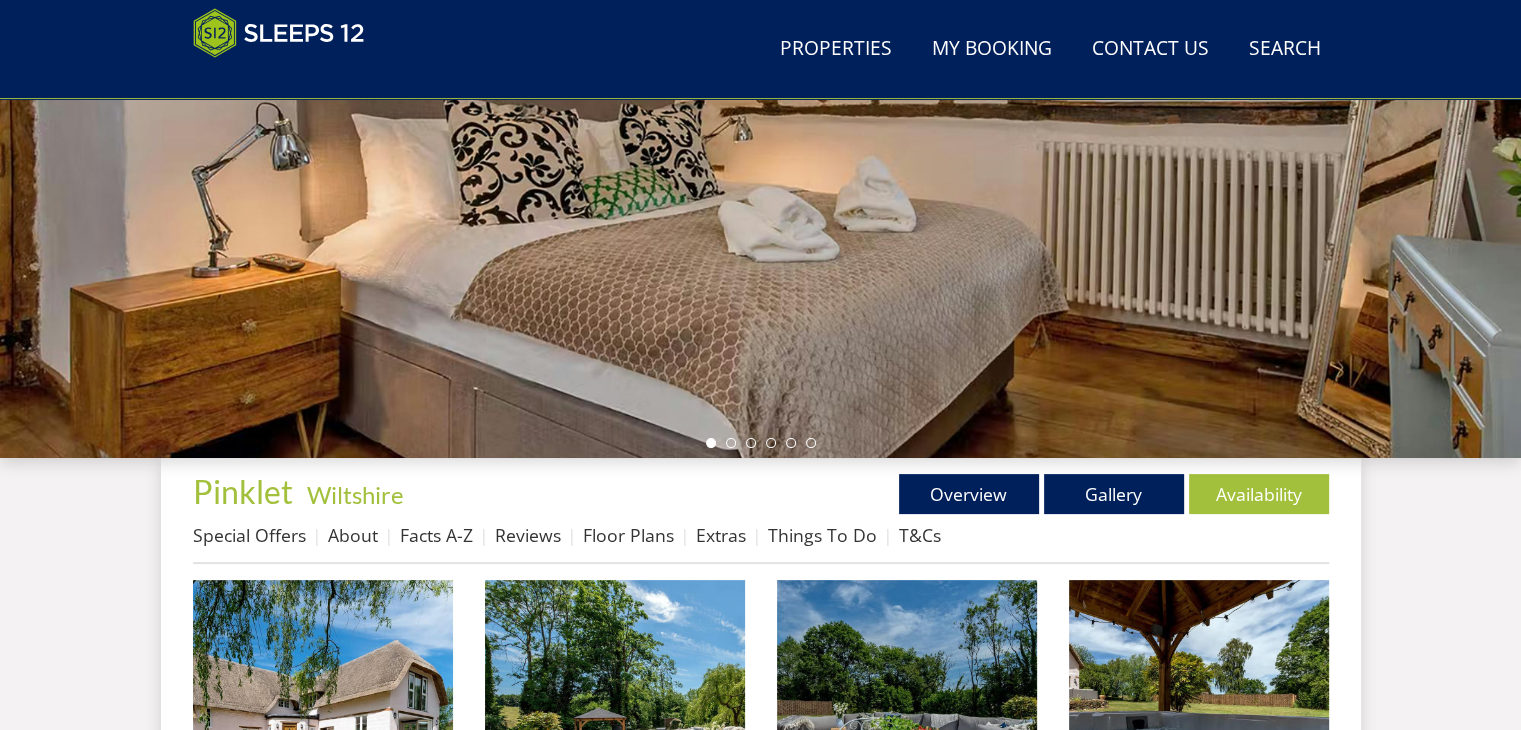 scroll, scrollTop: 596, scrollLeft: 0, axis: vertical 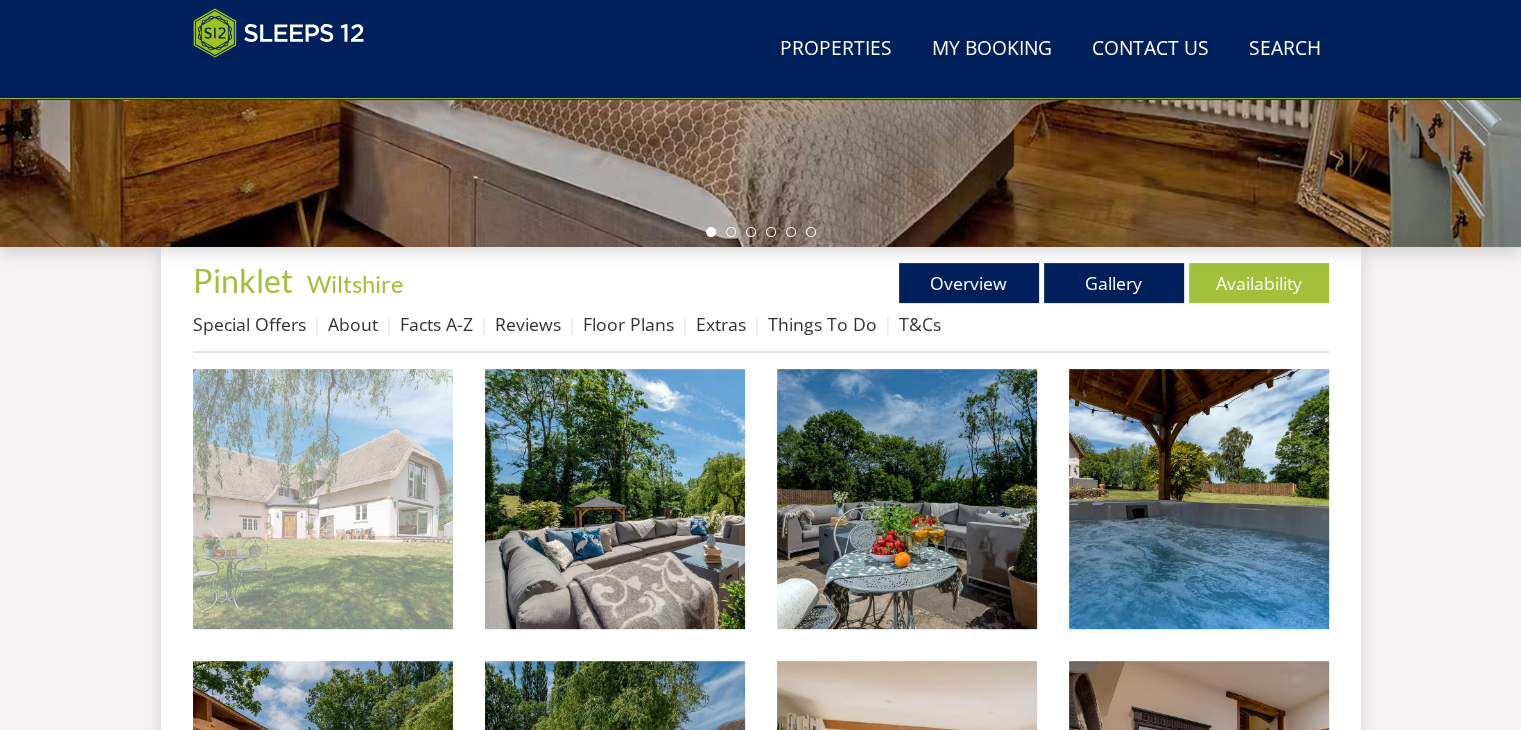 click at bounding box center (323, 499) 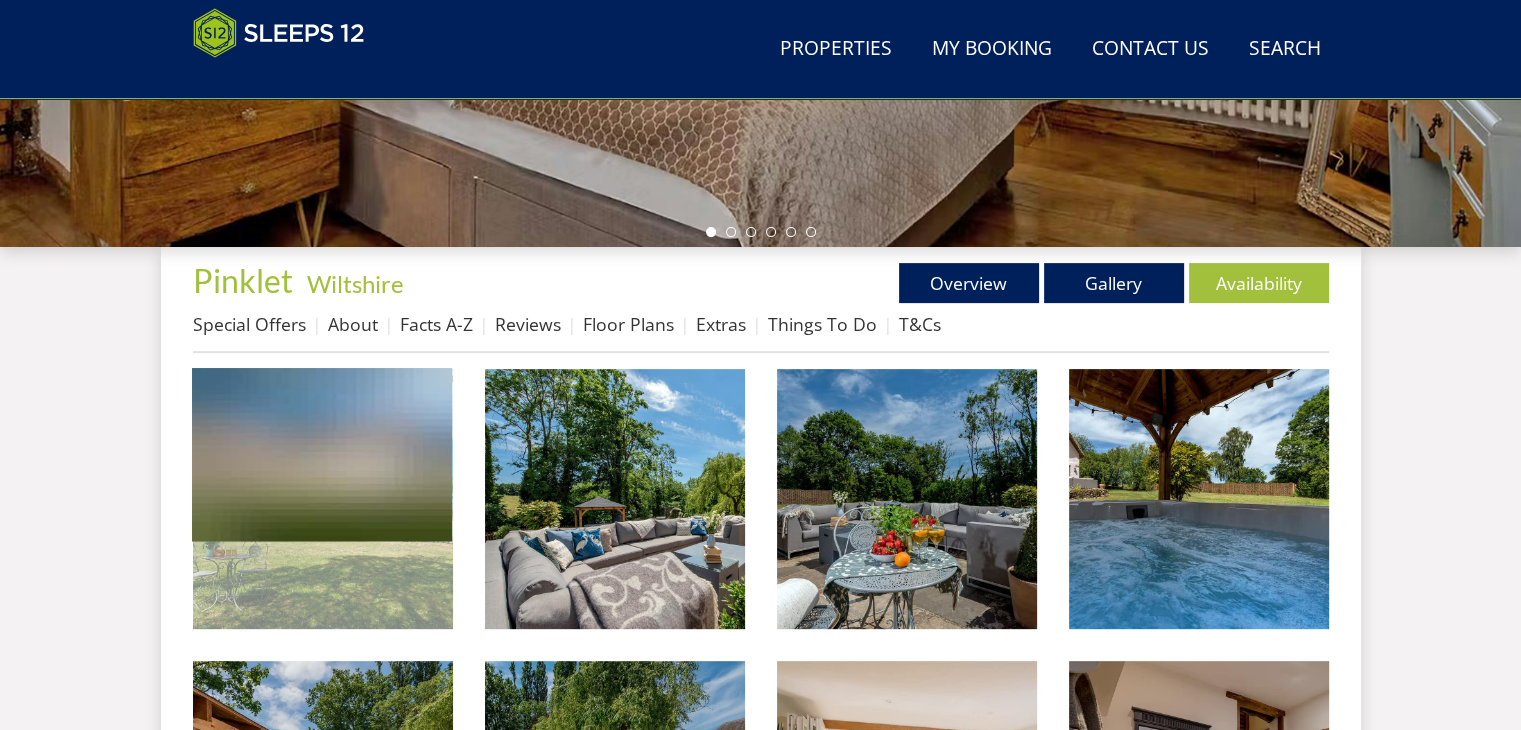 scroll, scrollTop: 696, scrollLeft: 0, axis: vertical 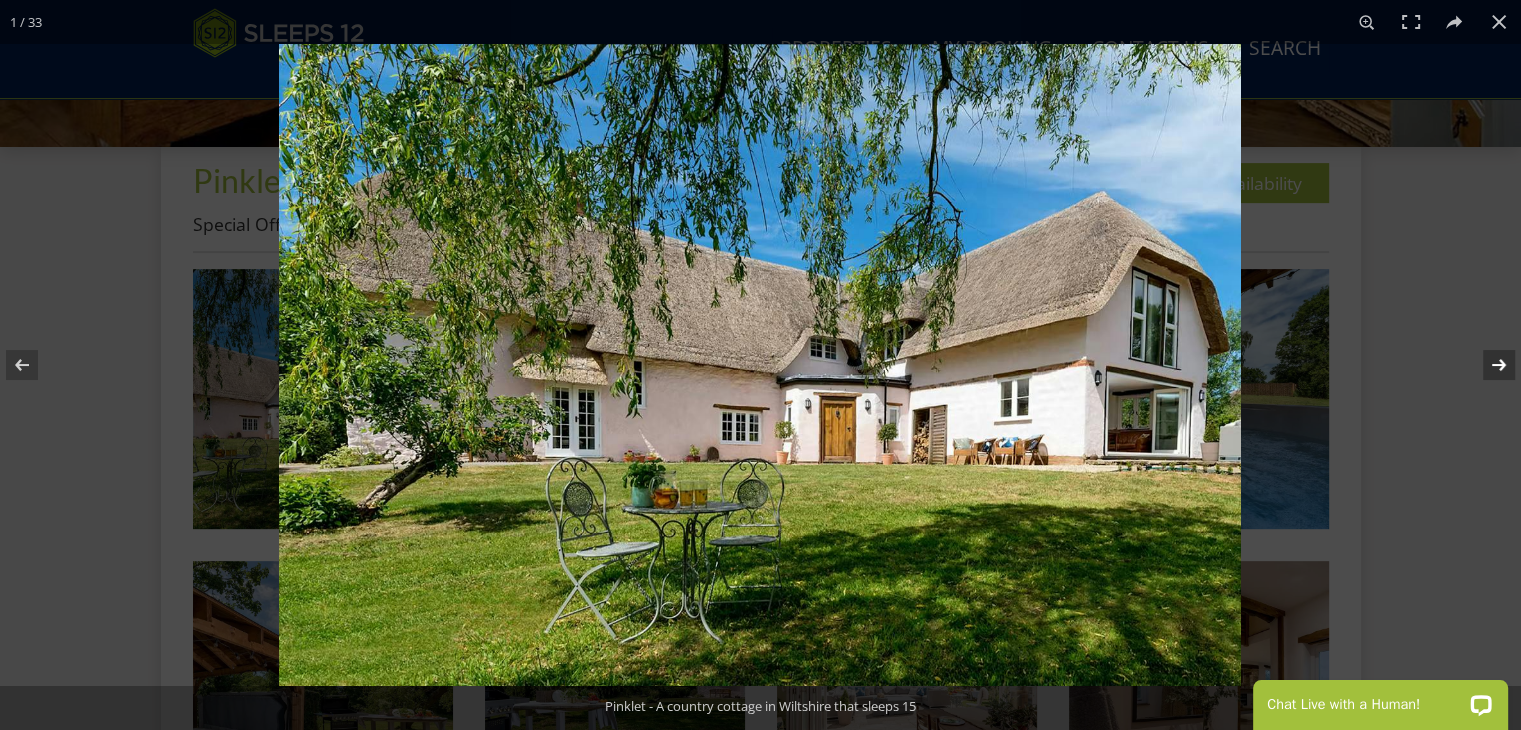 click at bounding box center [1486, 365] 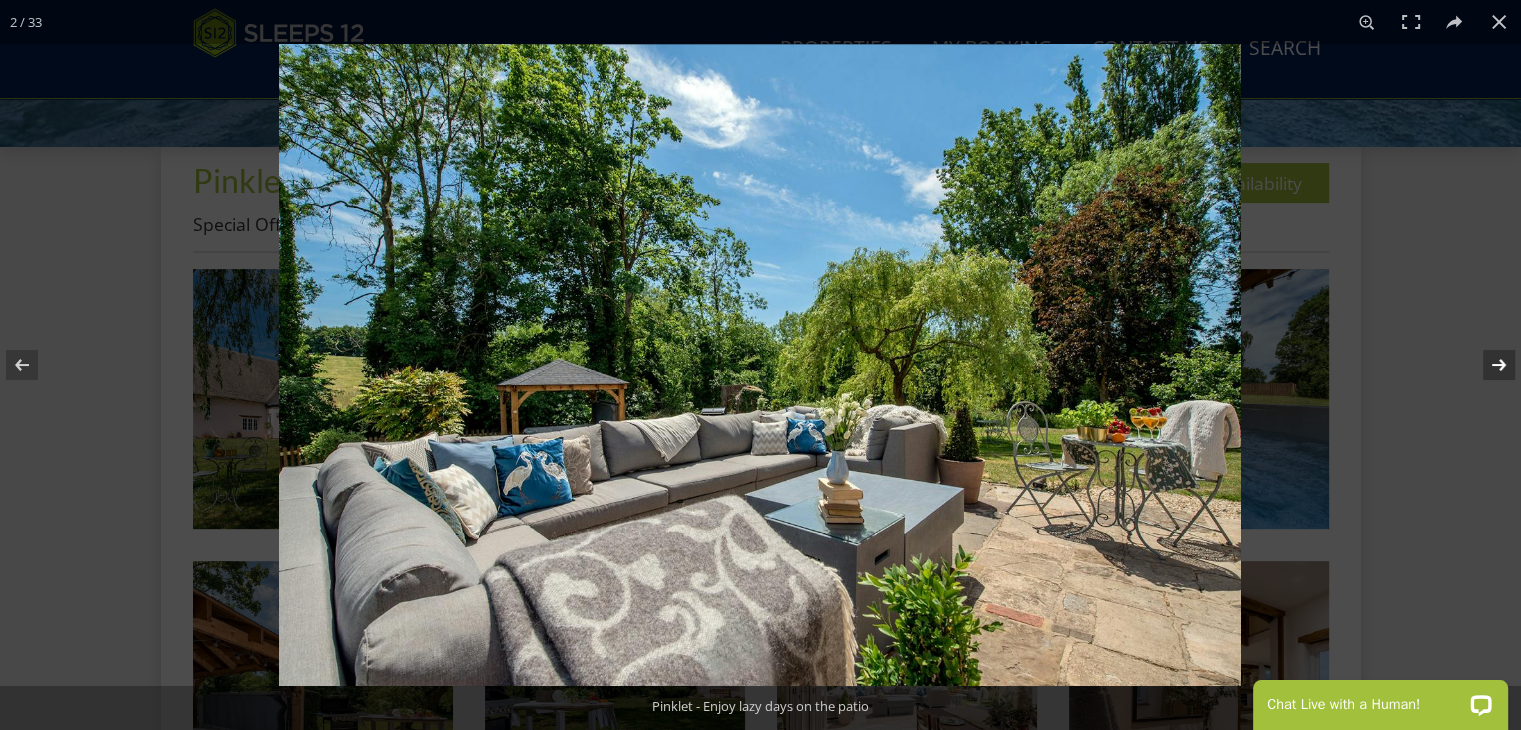 click at bounding box center (1486, 365) 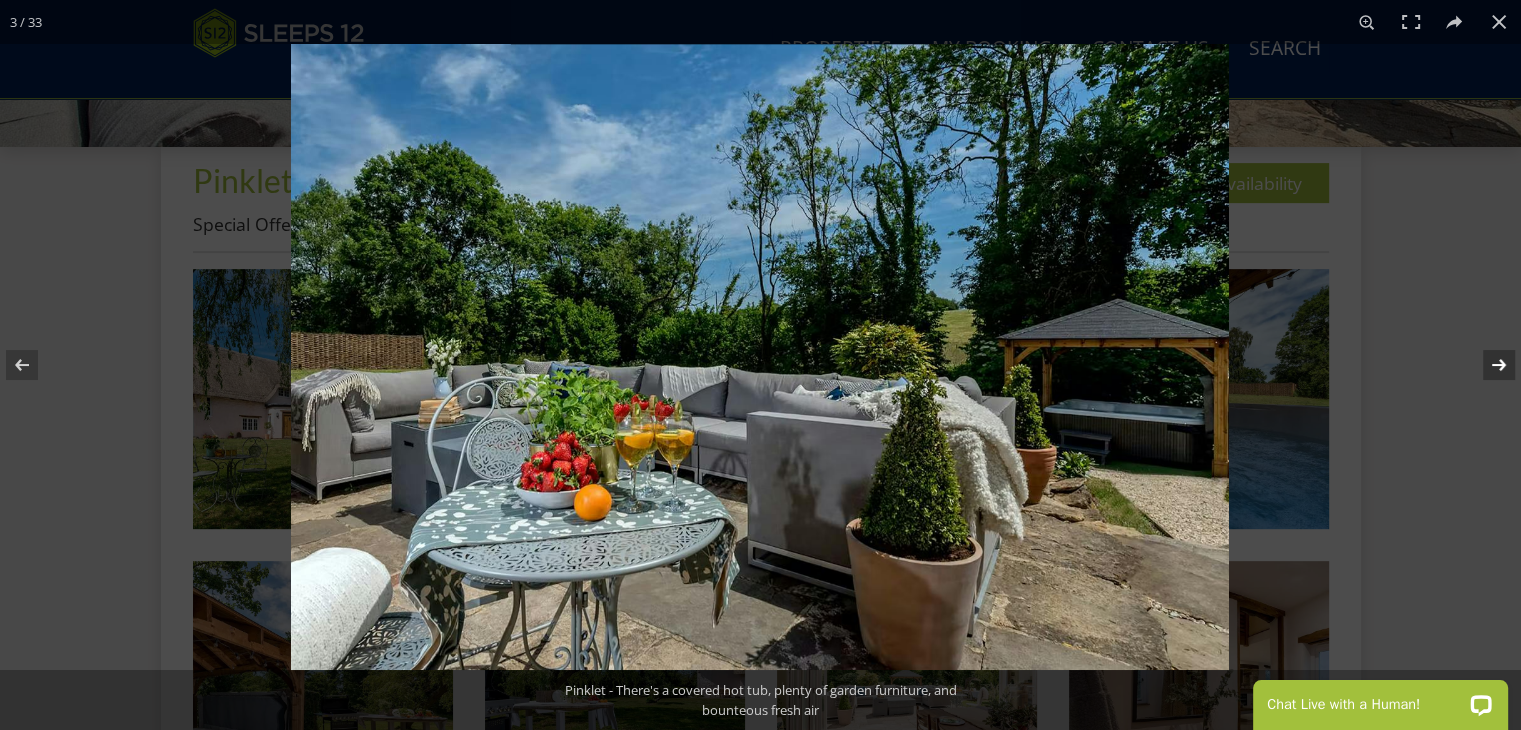 click at bounding box center (1486, 365) 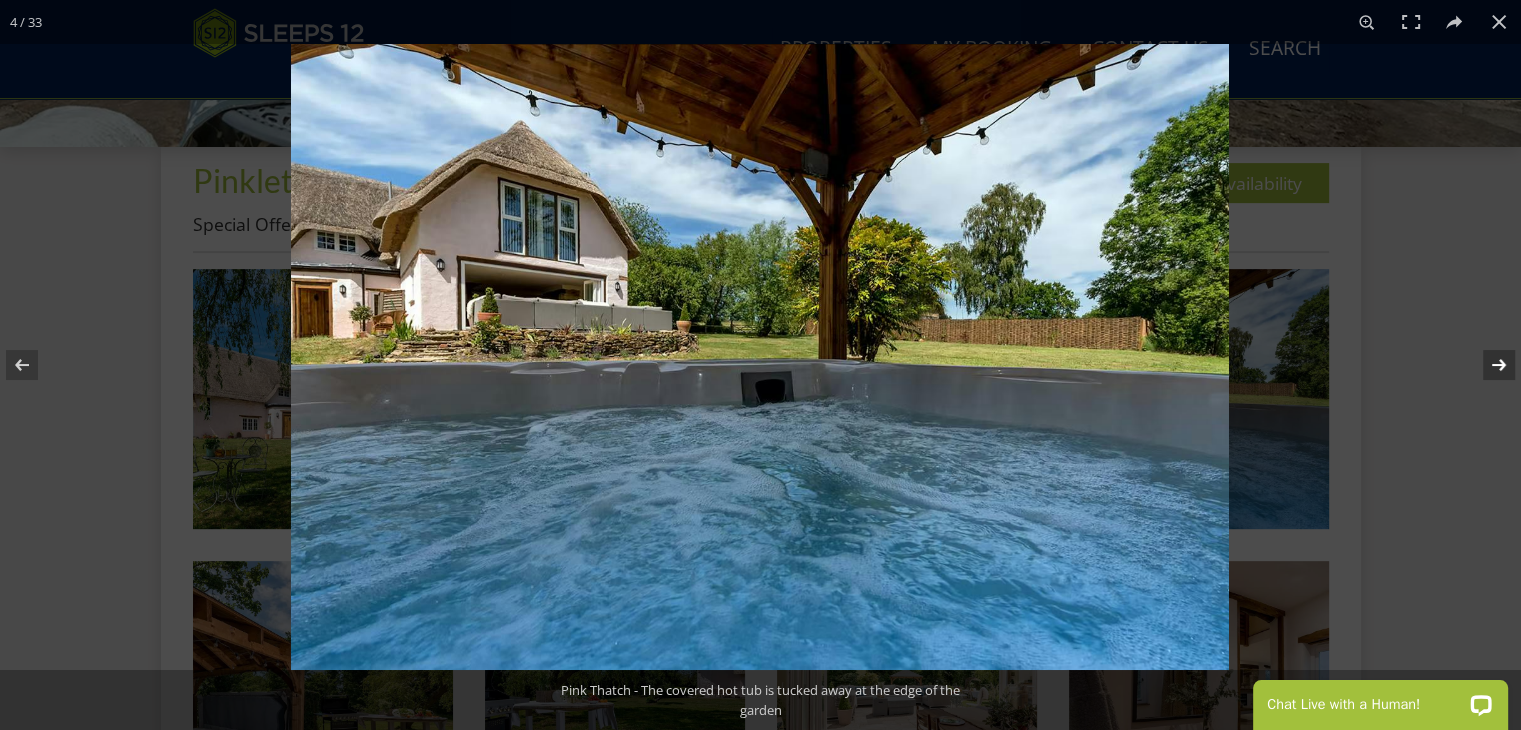 click at bounding box center [1486, 365] 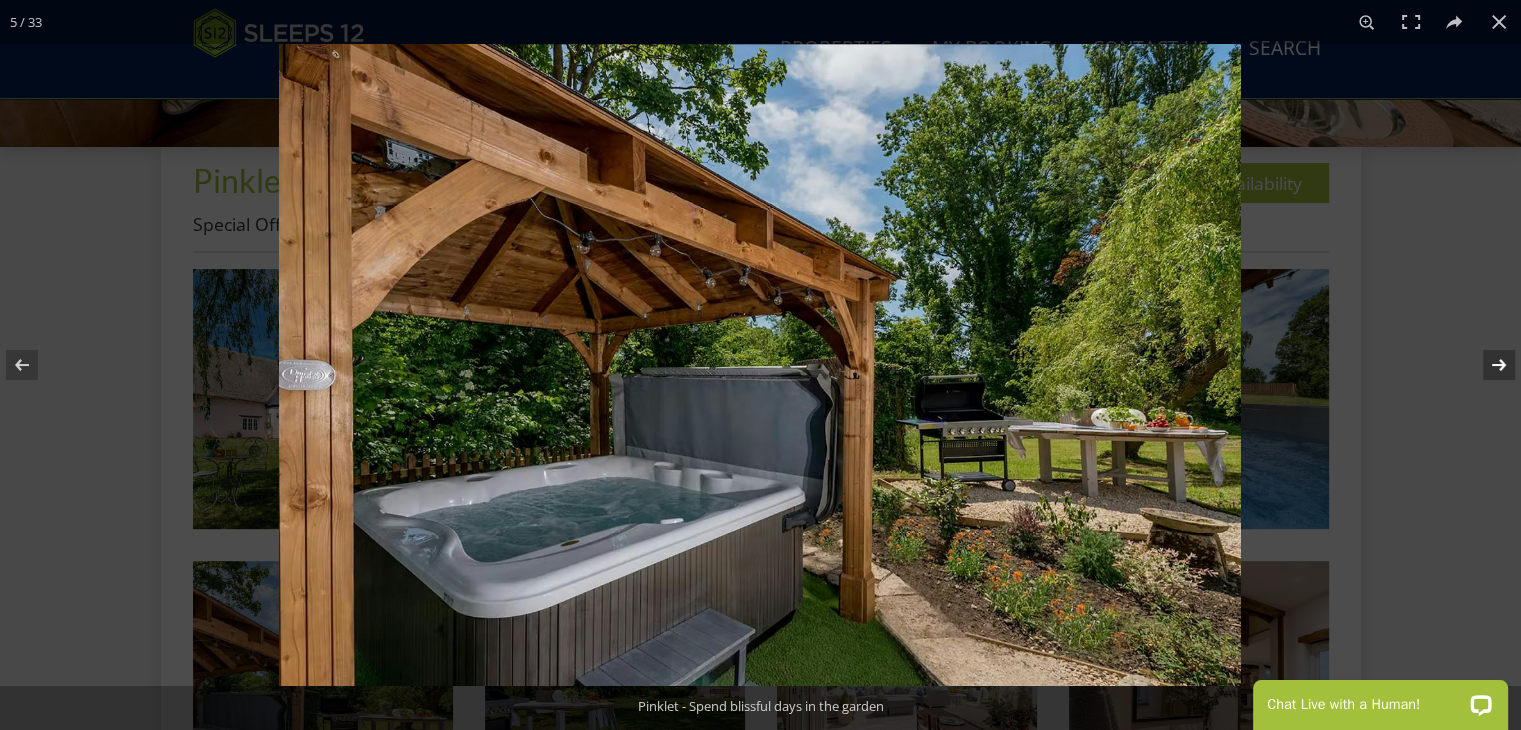 click at bounding box center [1486, 365] 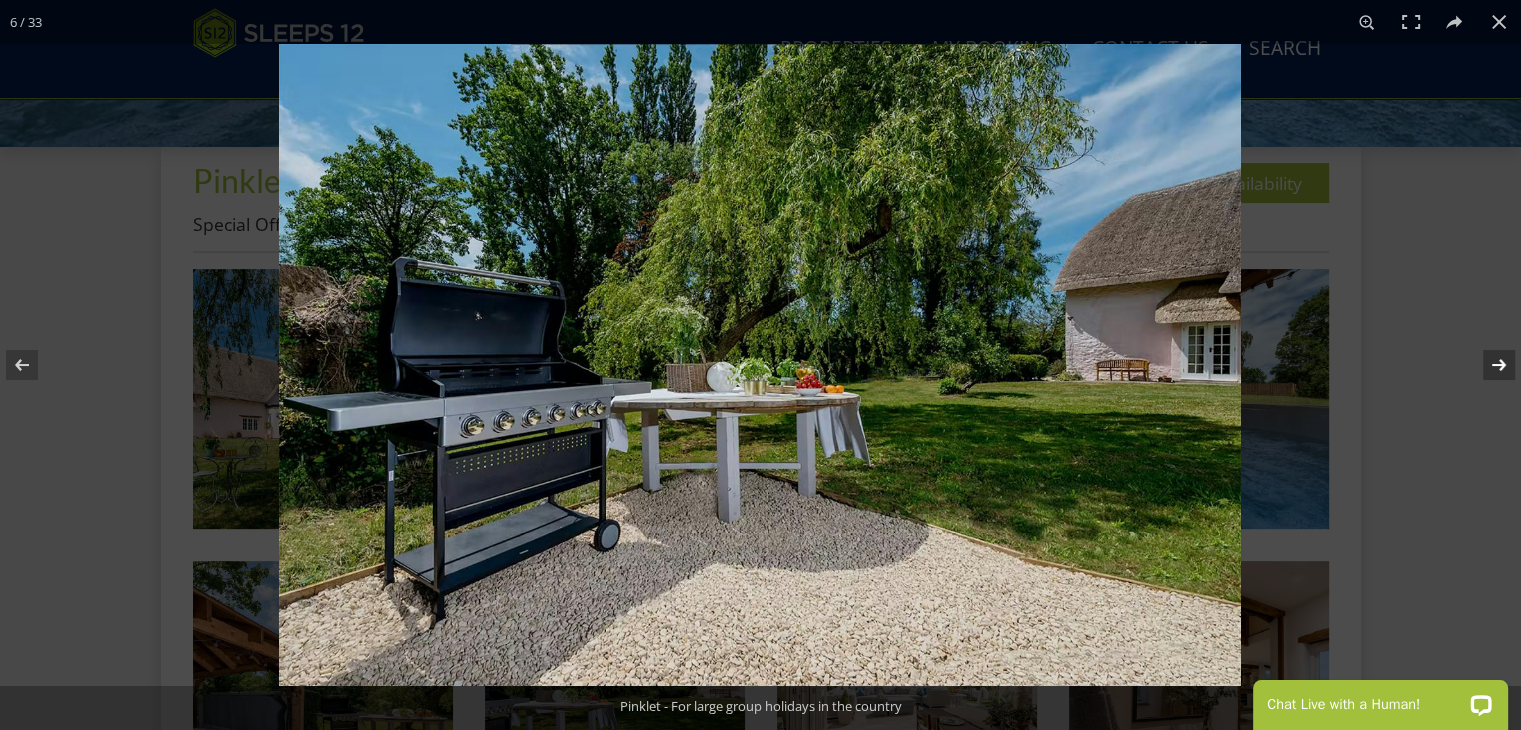 click at bounding box center (1486, 365) 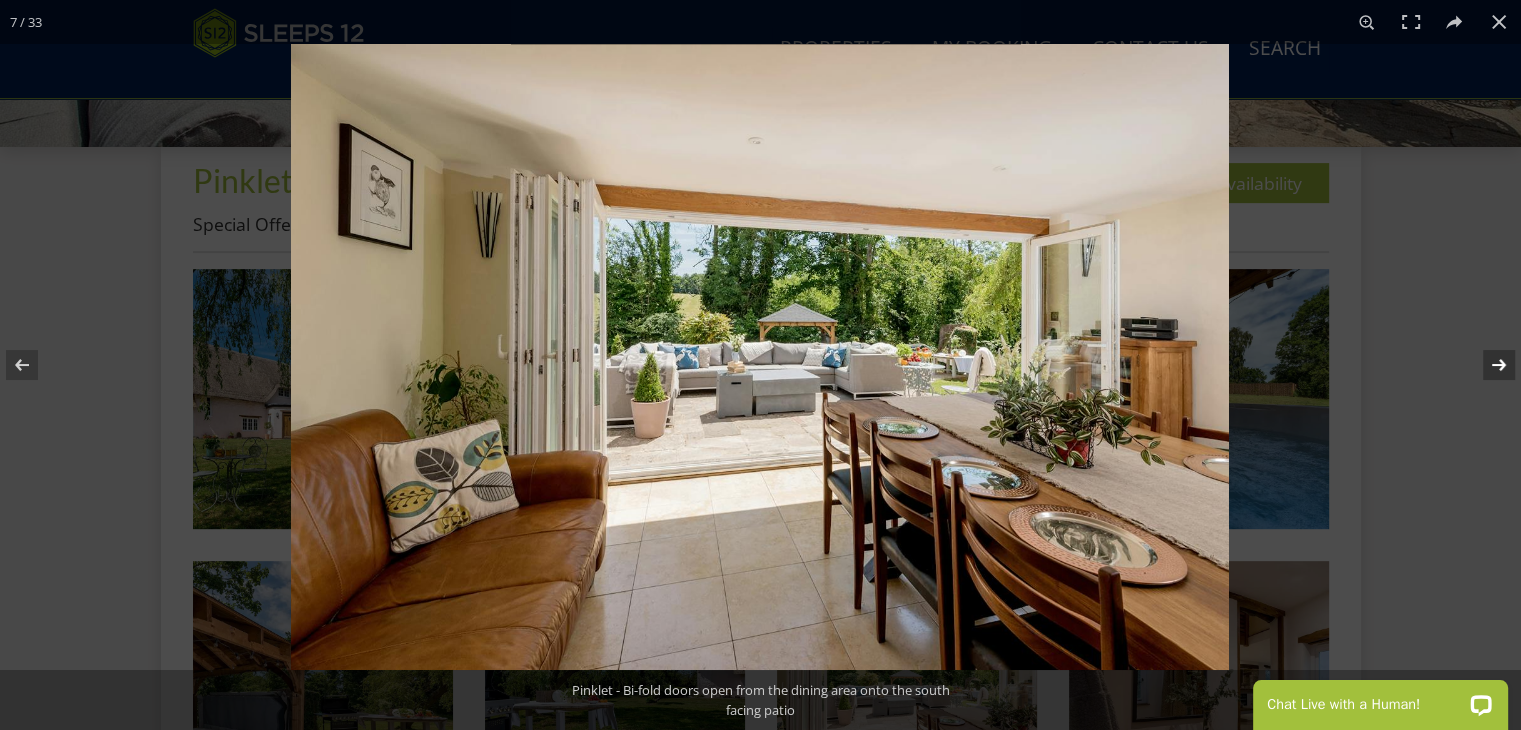 click at bounding box center [1486, 365] 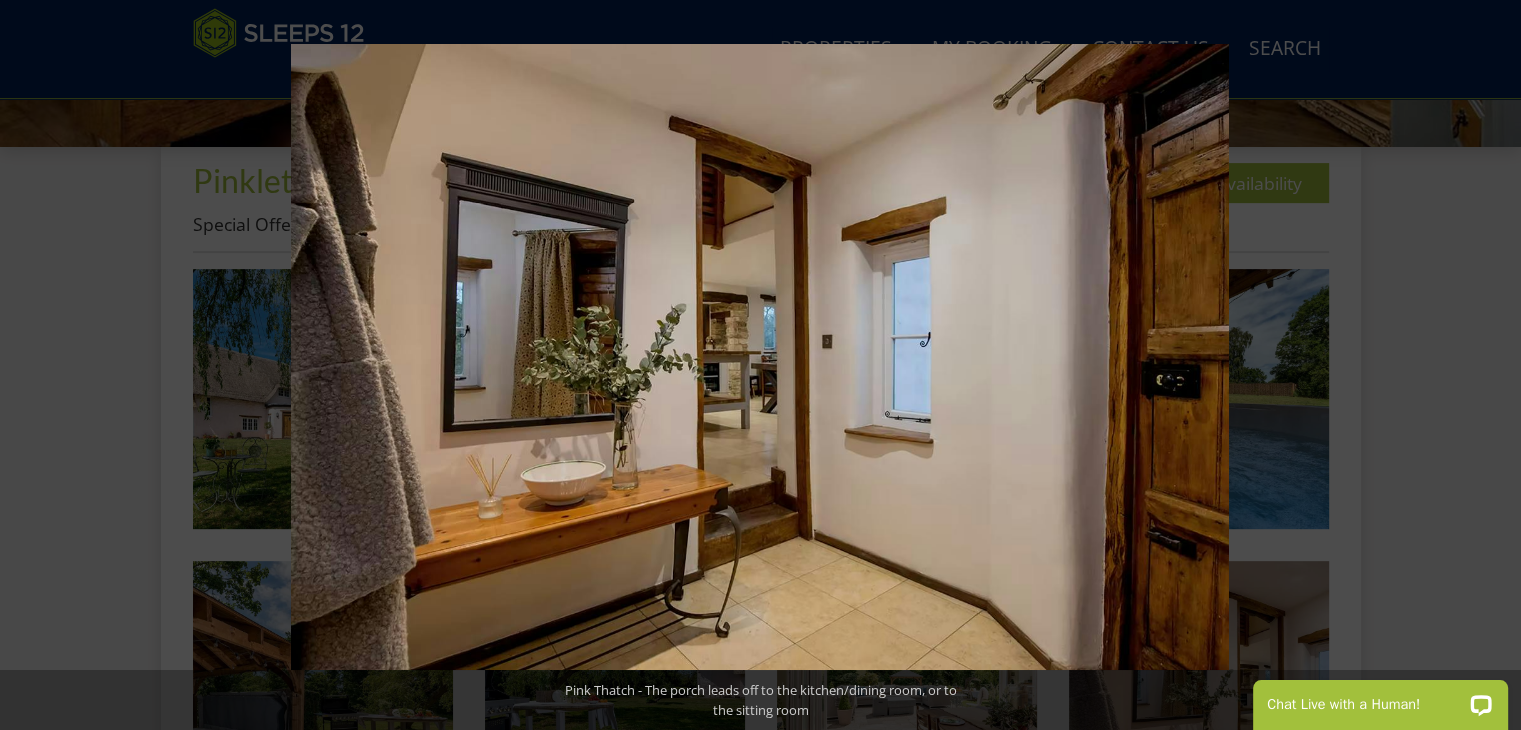 click at bounding box center (1486, 365) 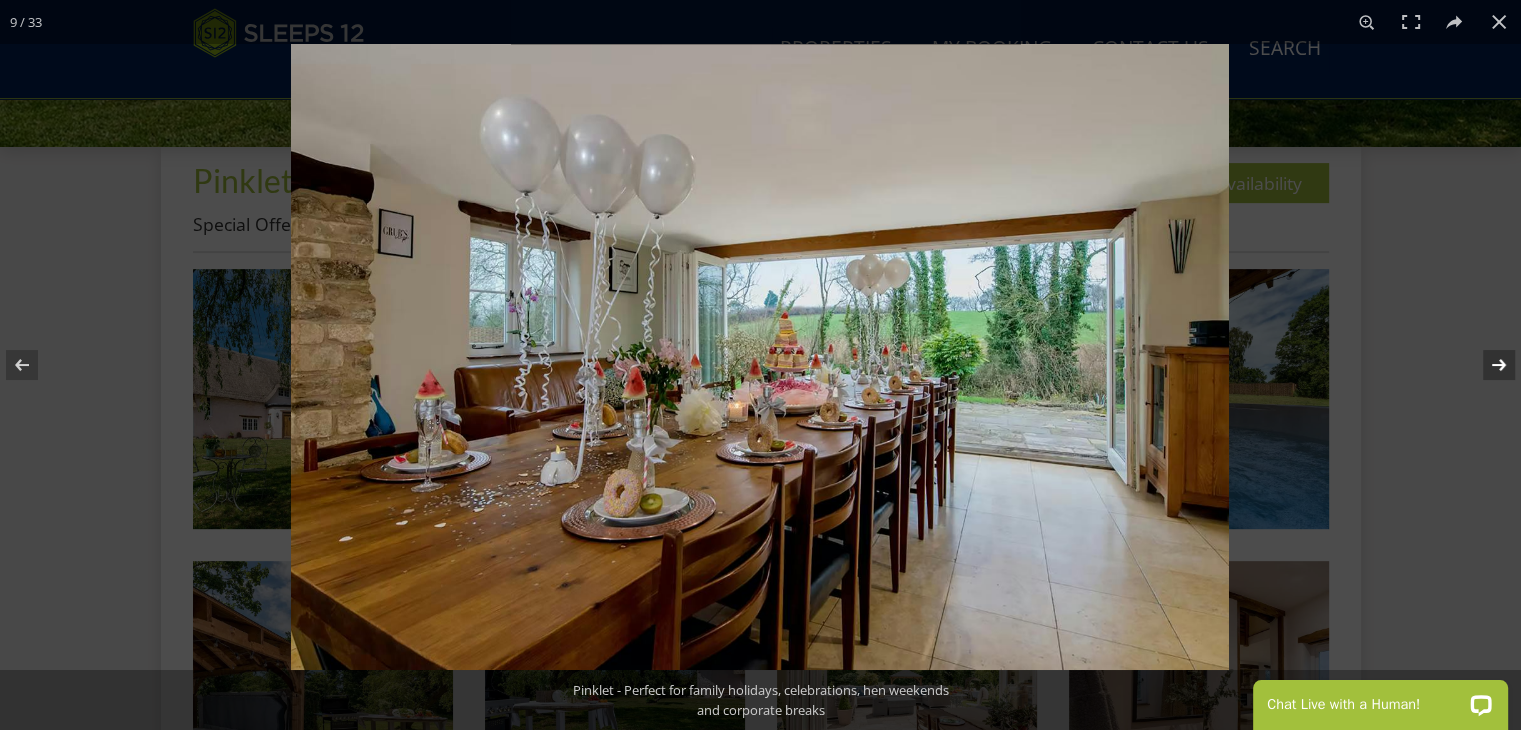 click at bounding box center [1486, 365] 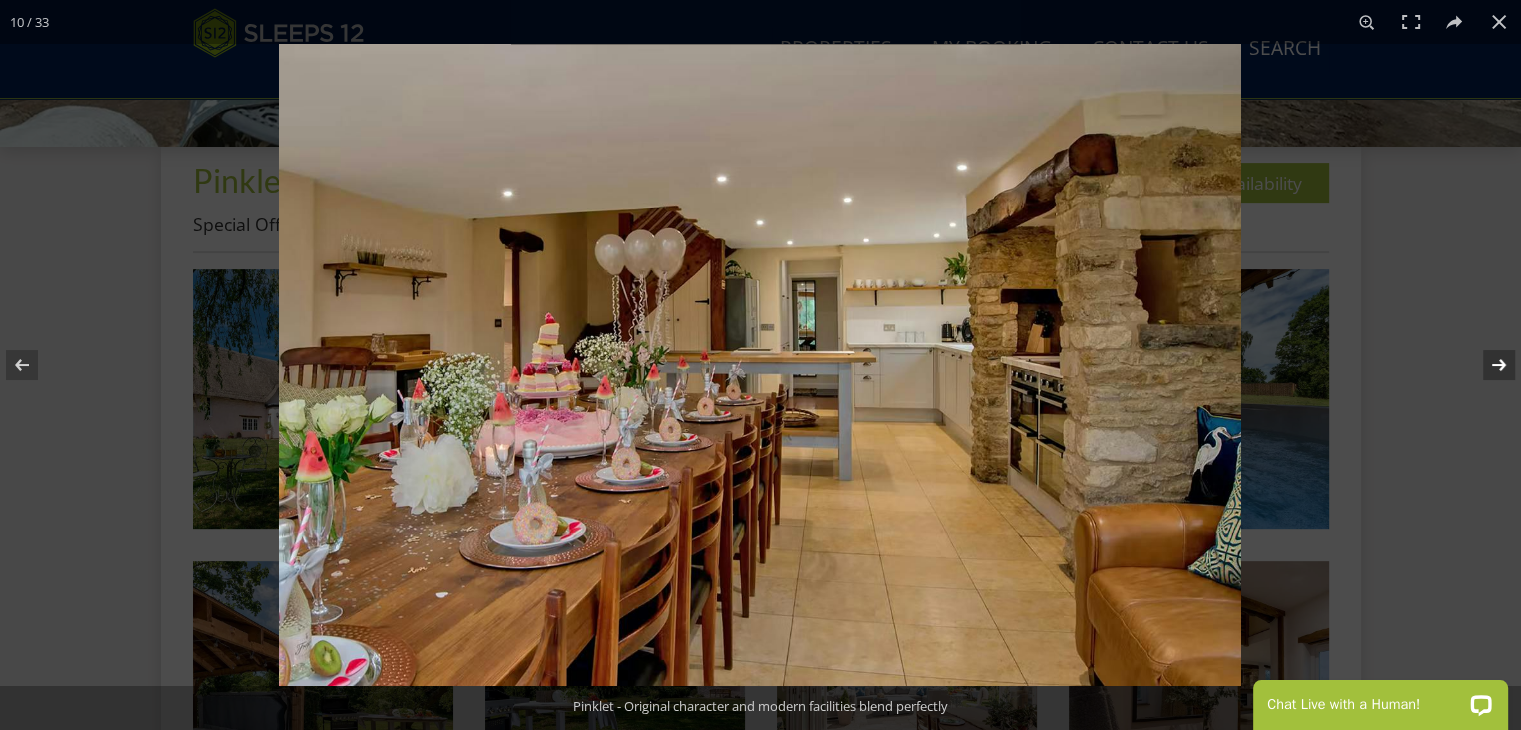 click at bounding box center (1486, 365) 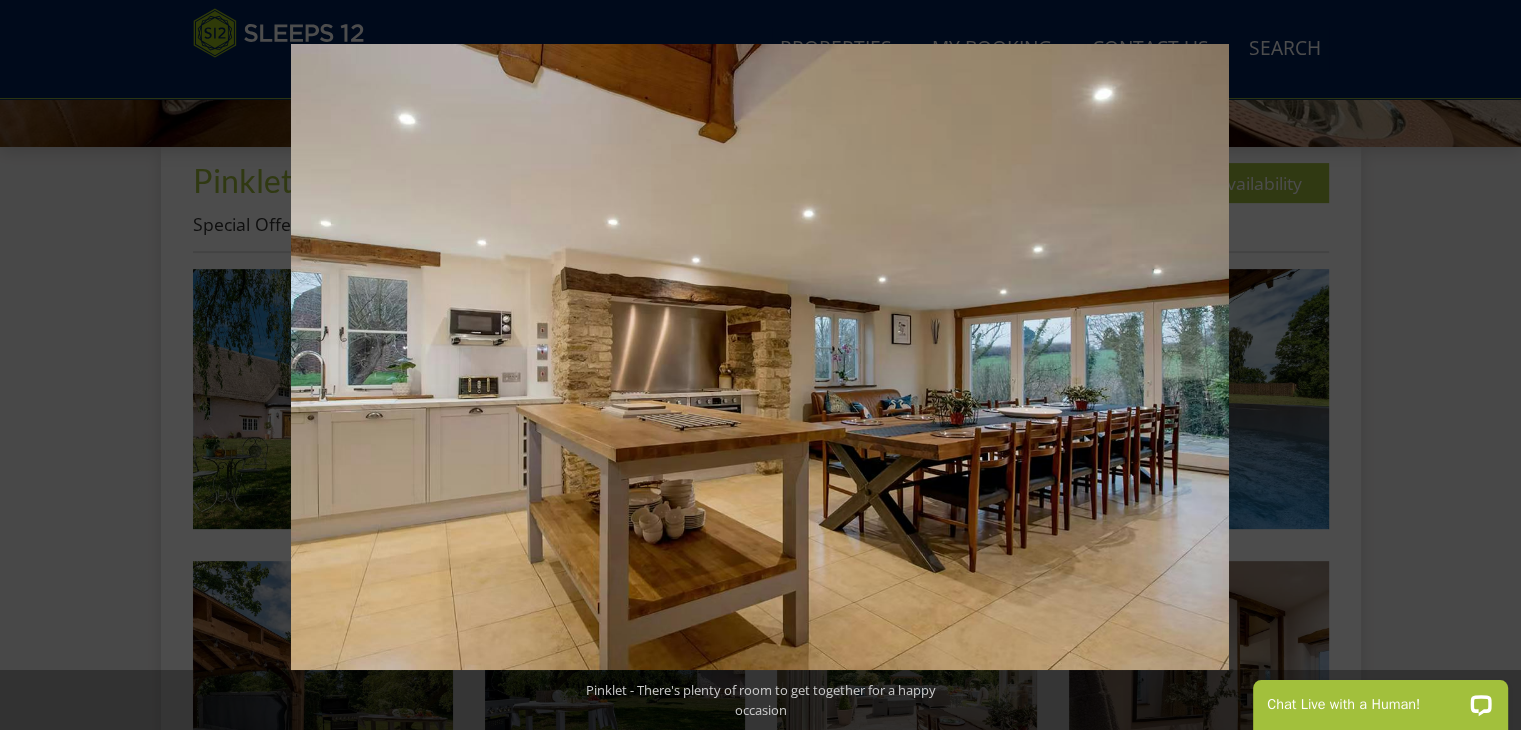click at bounding box center [1486, 365] 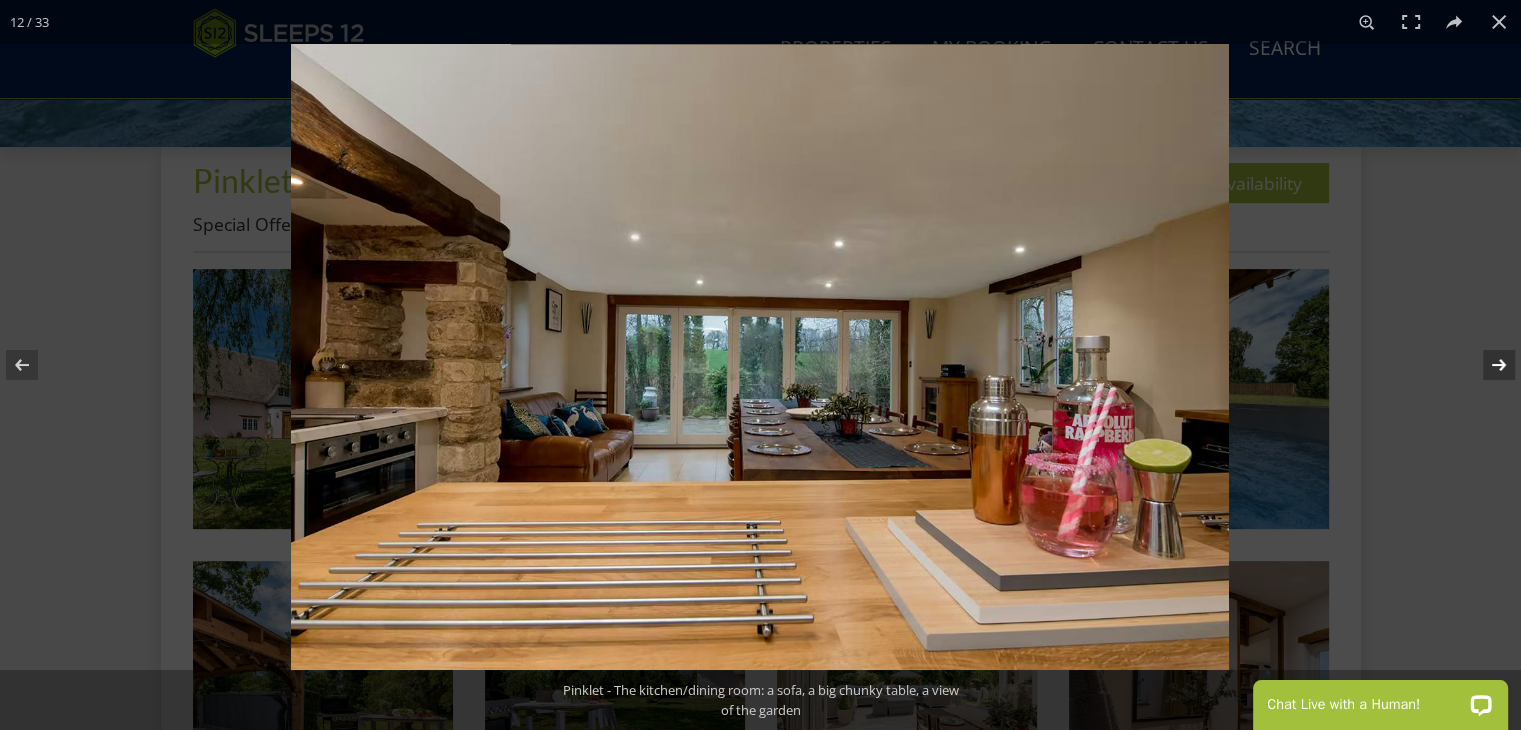 click at bounding box center (1486, 365) 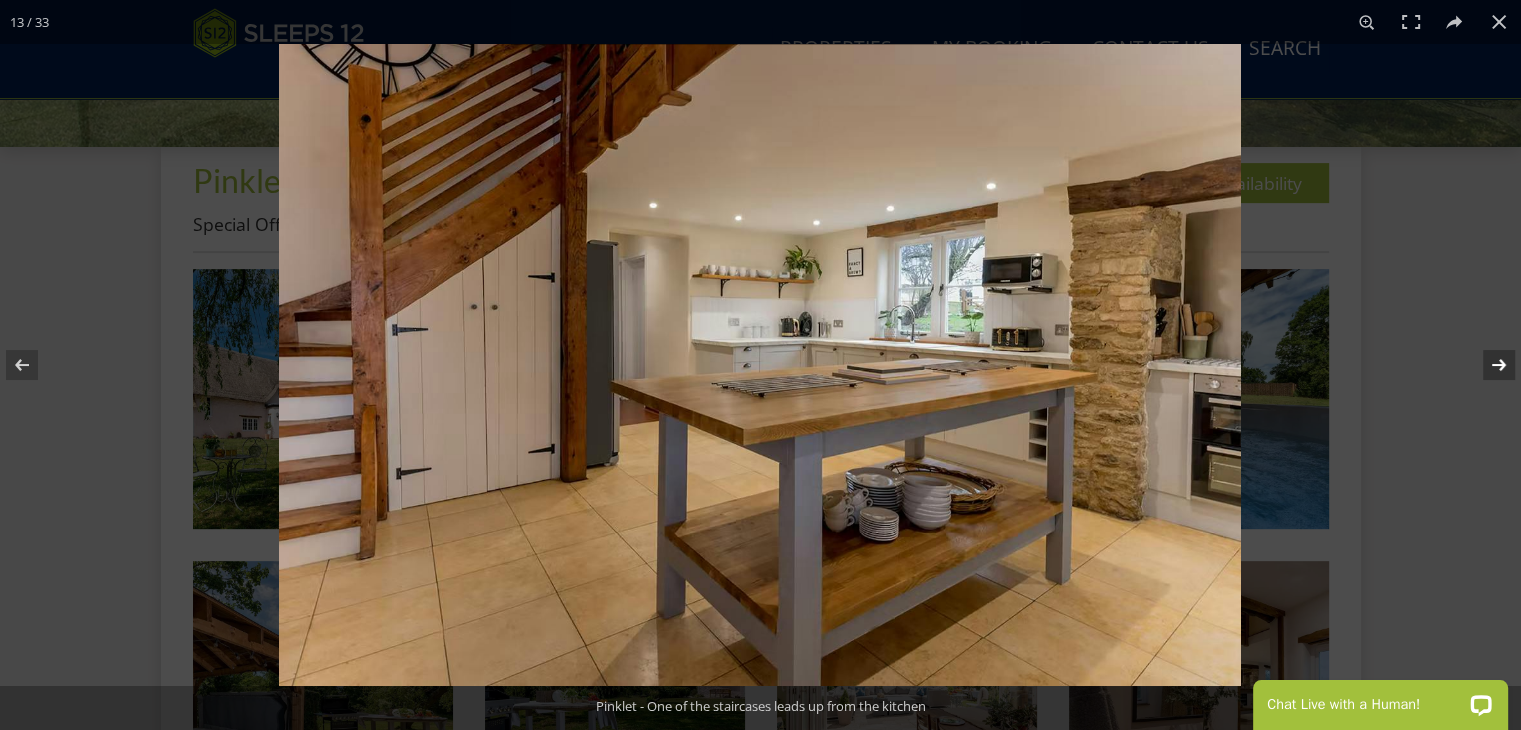 click at bounding box center [1486, 365] 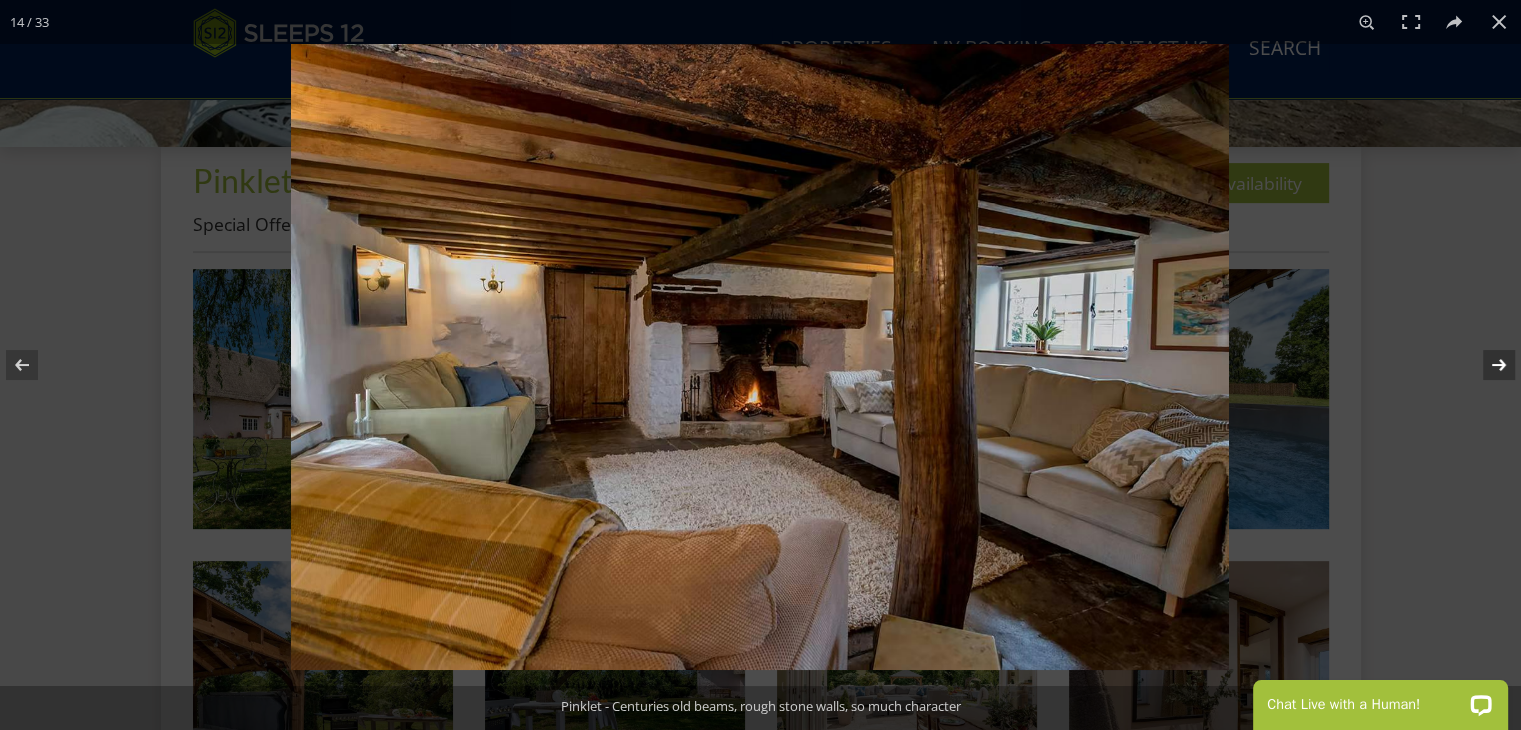 click at bounding box center [1486, 365] 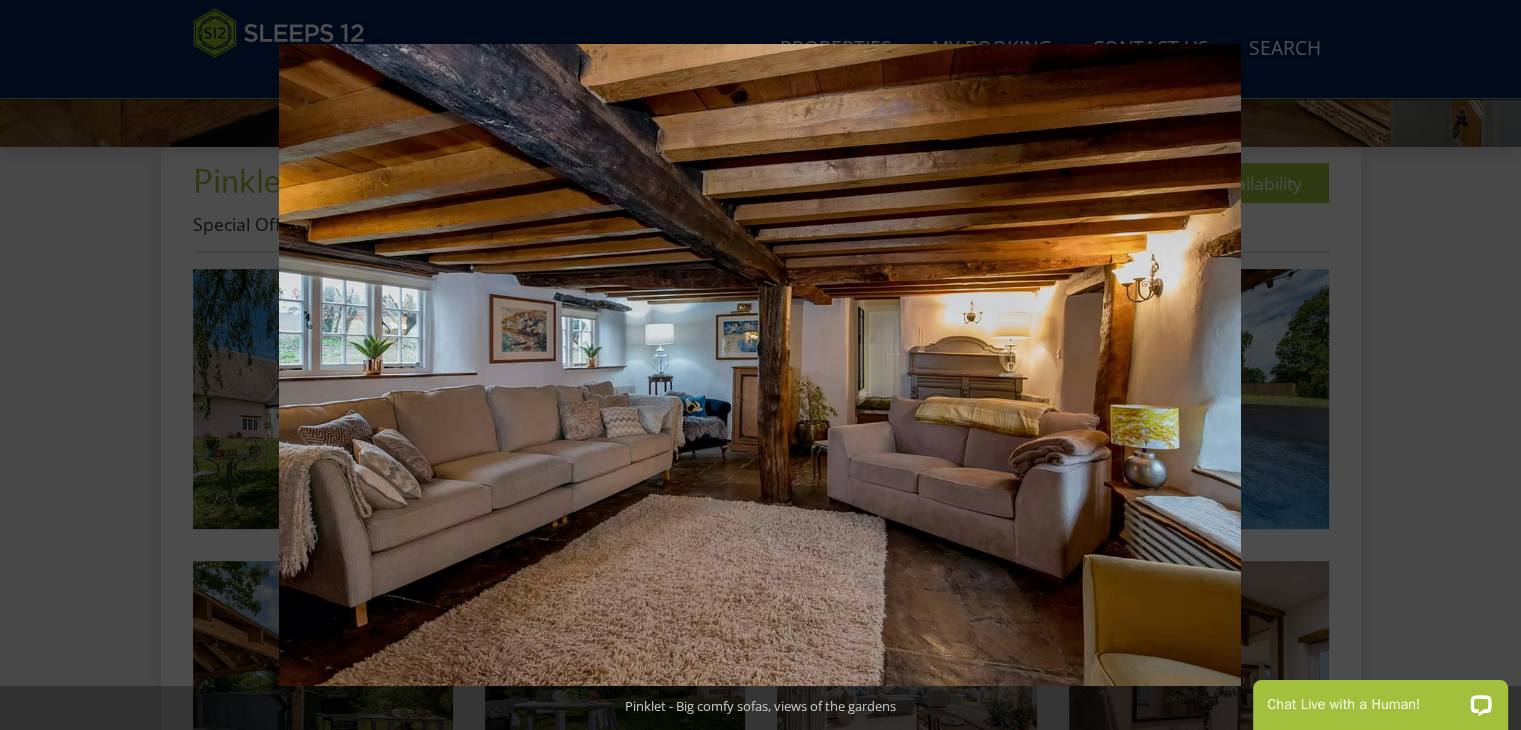 click at bounding box center (1486, 365) 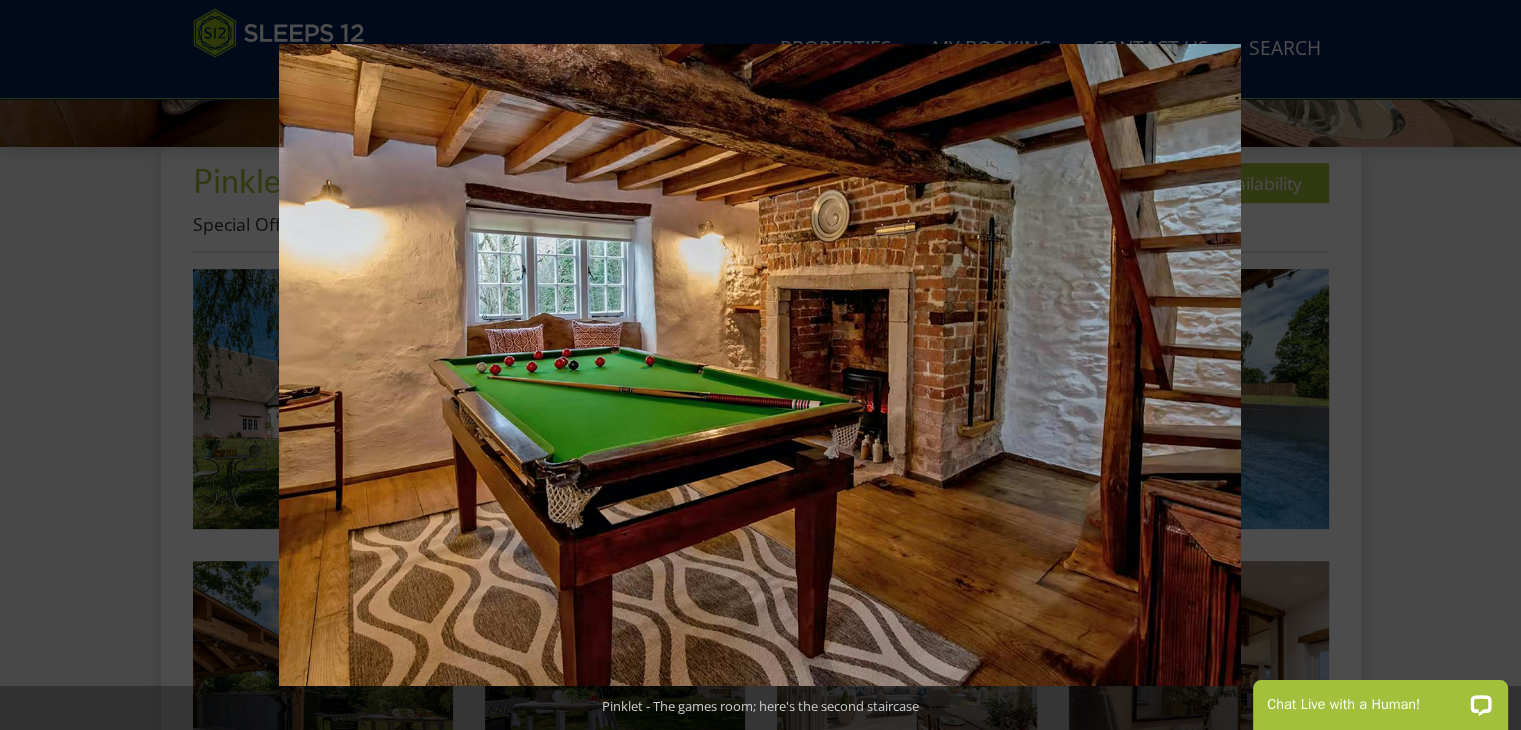 click at bounding box center (1486, 365) 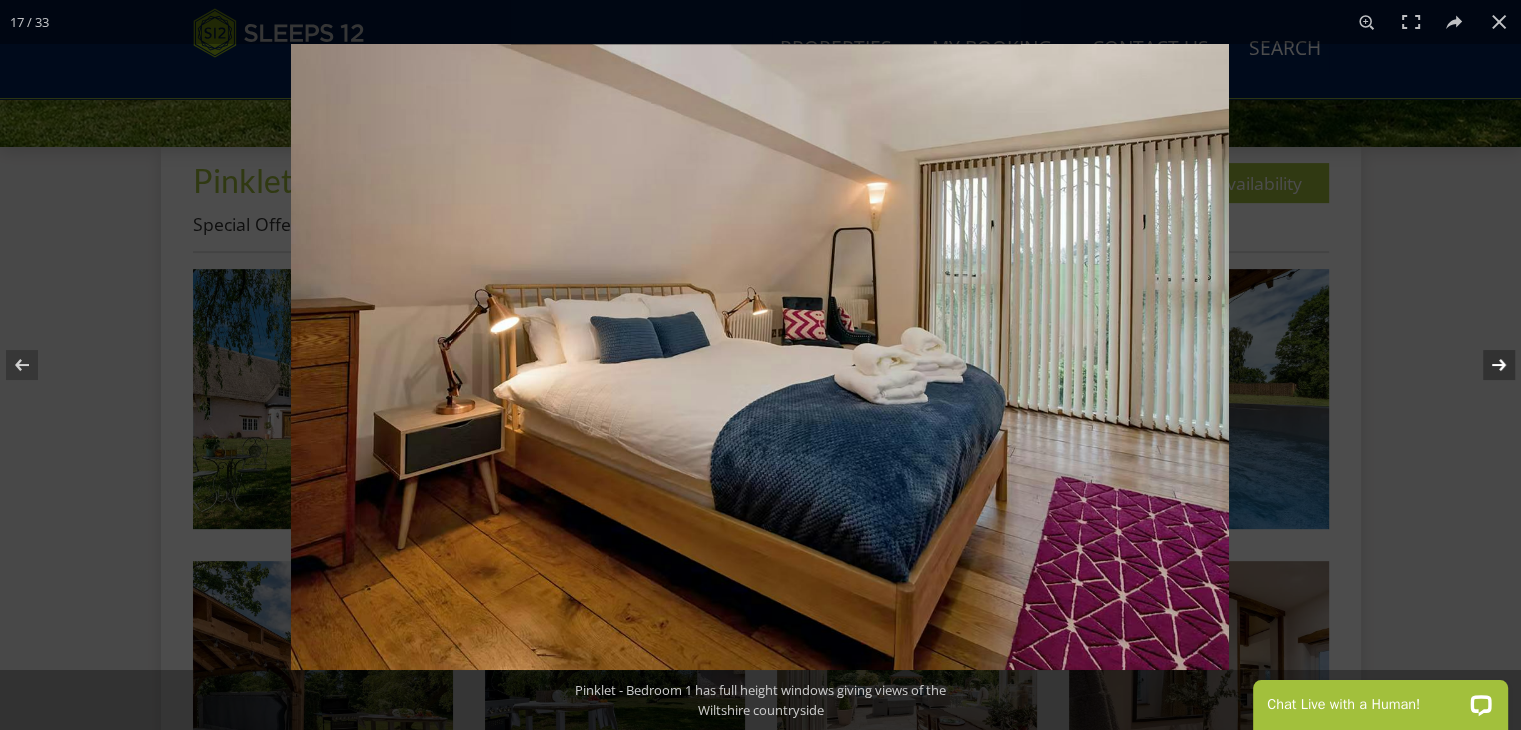 click at bounding box center [1486, 365] 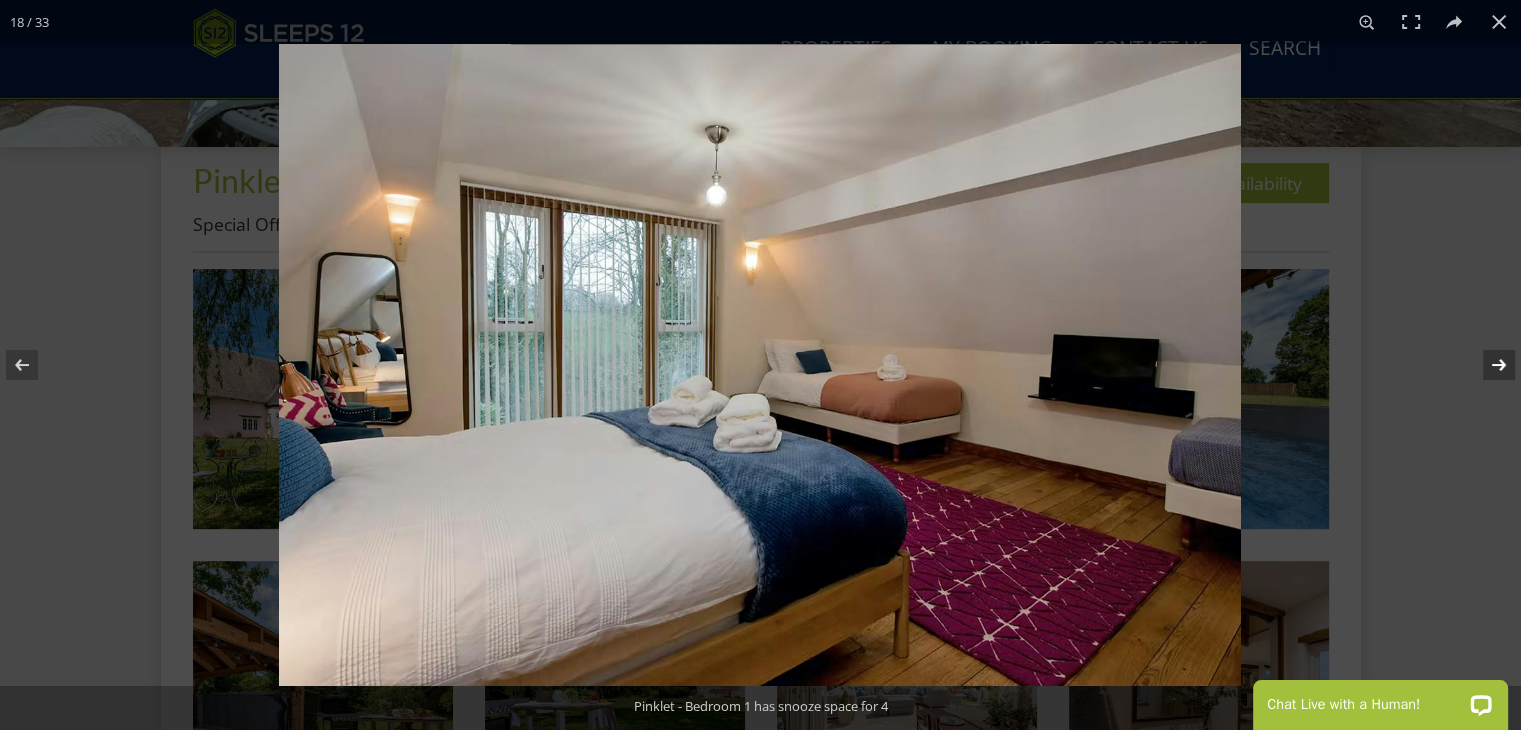 click at bounding box center (1486, 365) 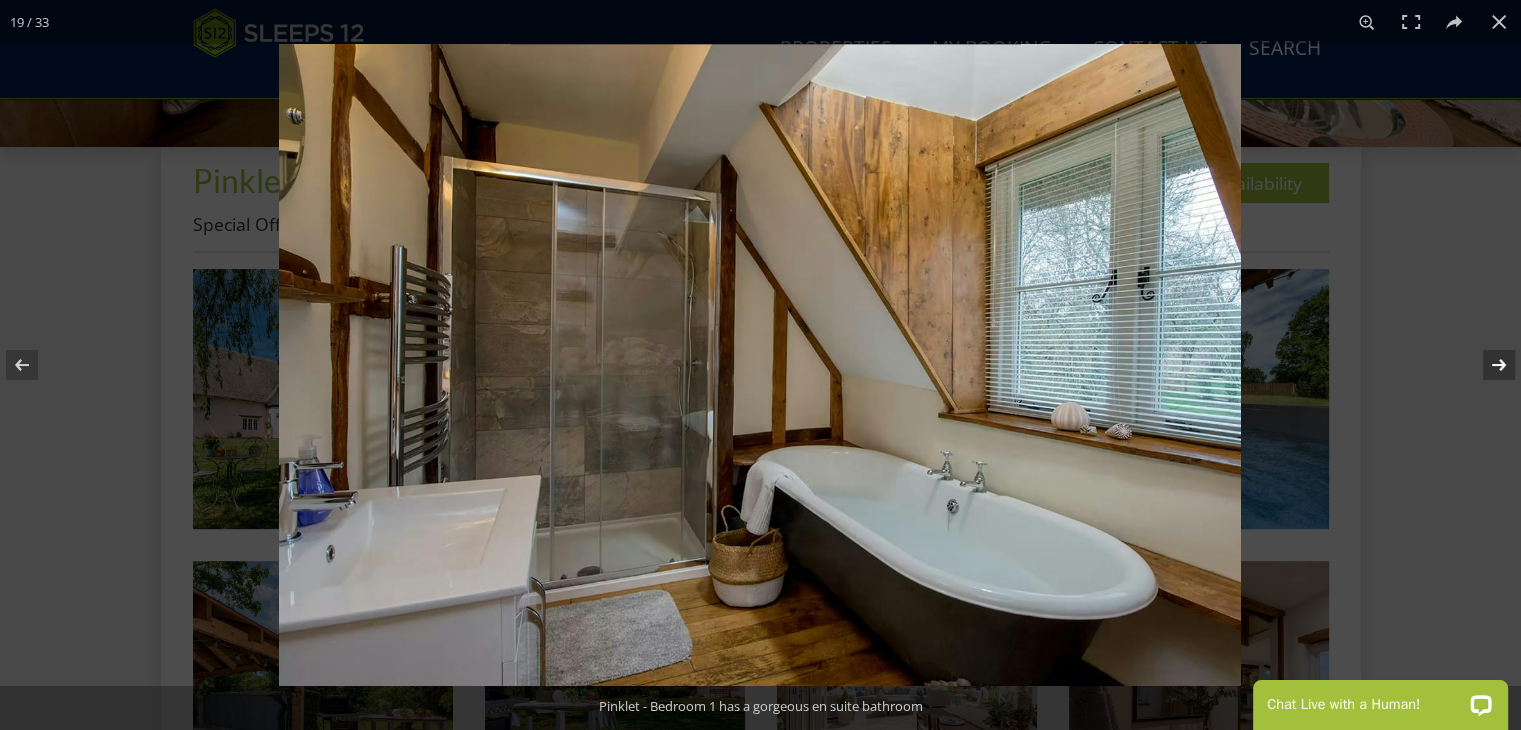 click at bounding box center [1486, 365] 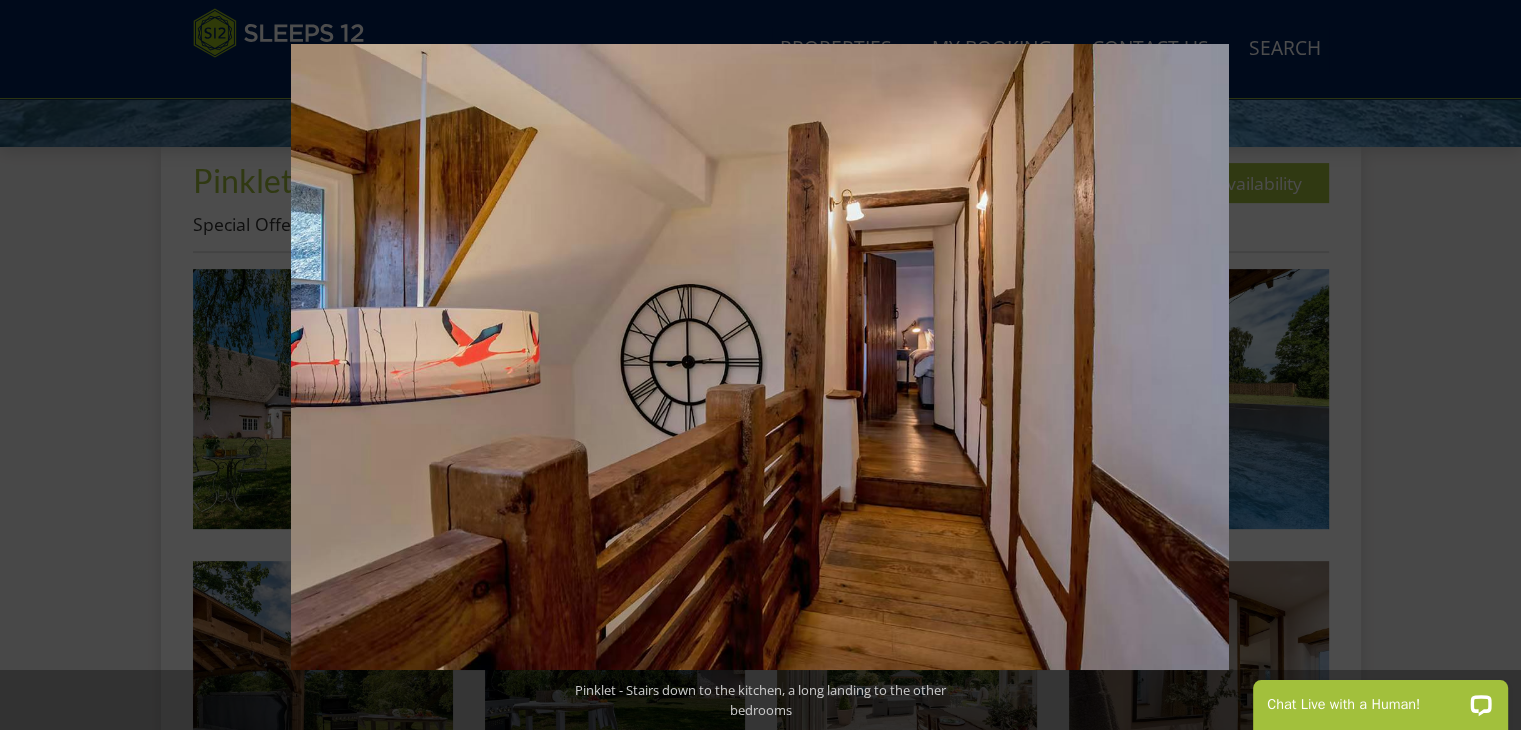 click at bounding box center [1486, 365] 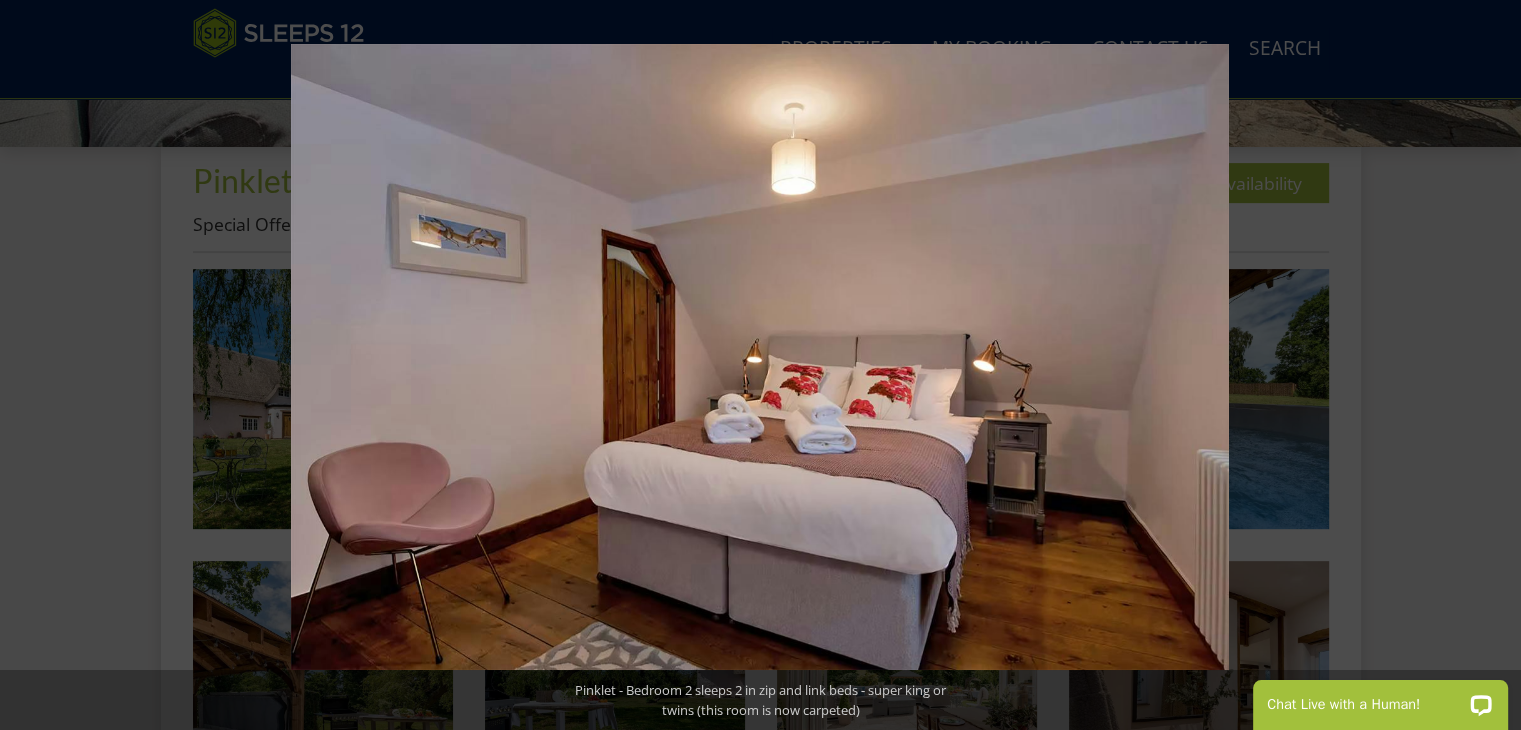 click at bounding box center [1486, 365] 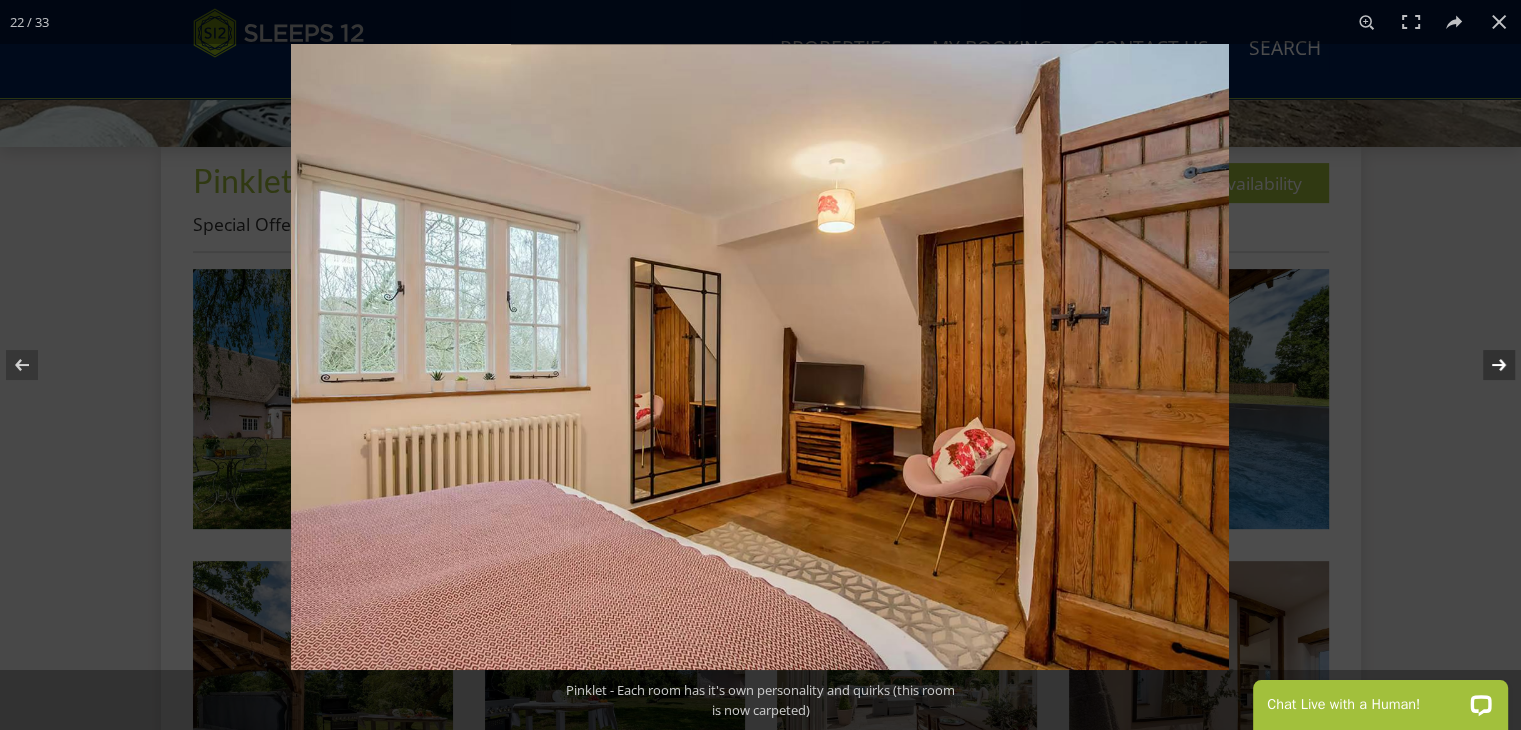 click at bounding box center (1486, 365) 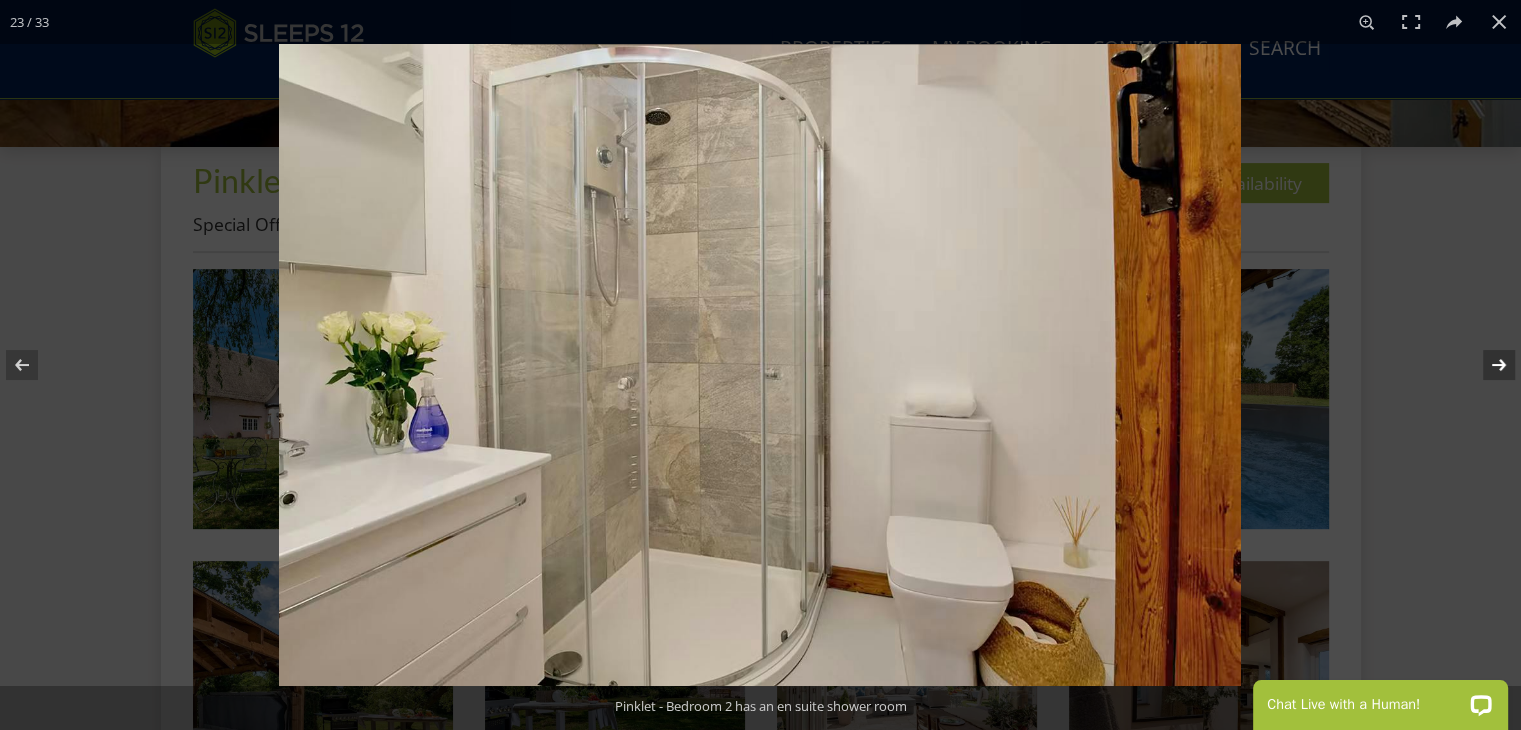 click at bounding box center (1486, 365) 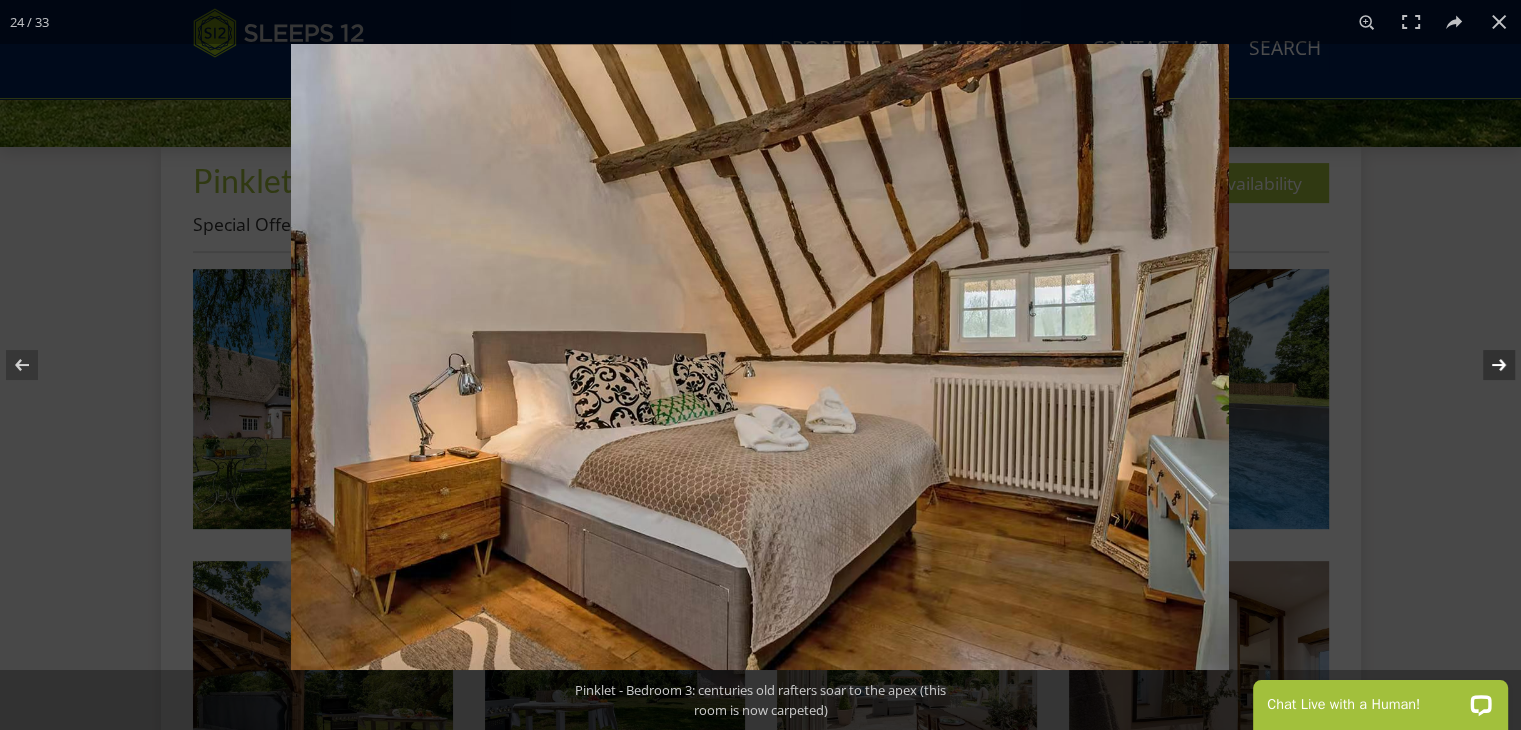 click at bounding box center [1486, 365] 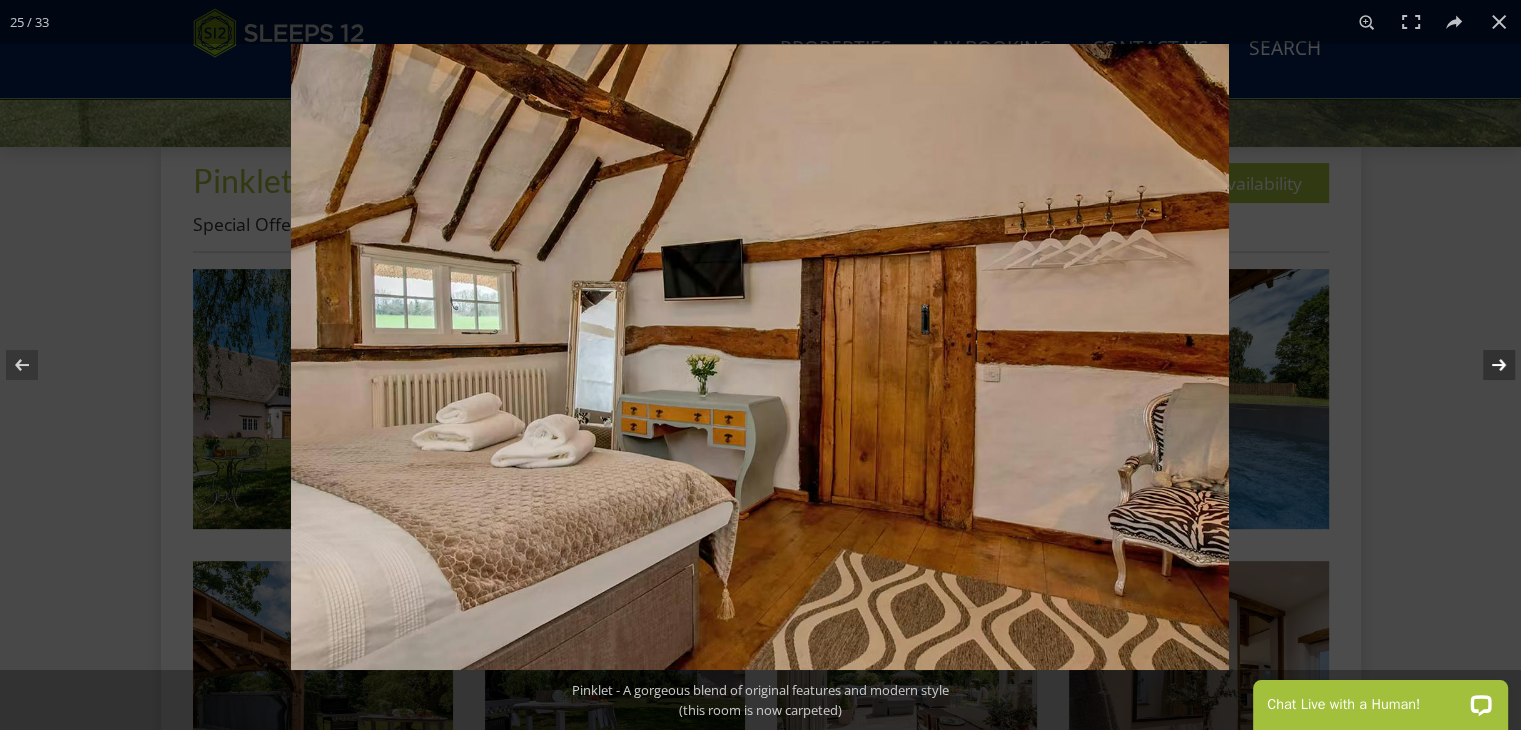 click at bounding box center (1486, 365) 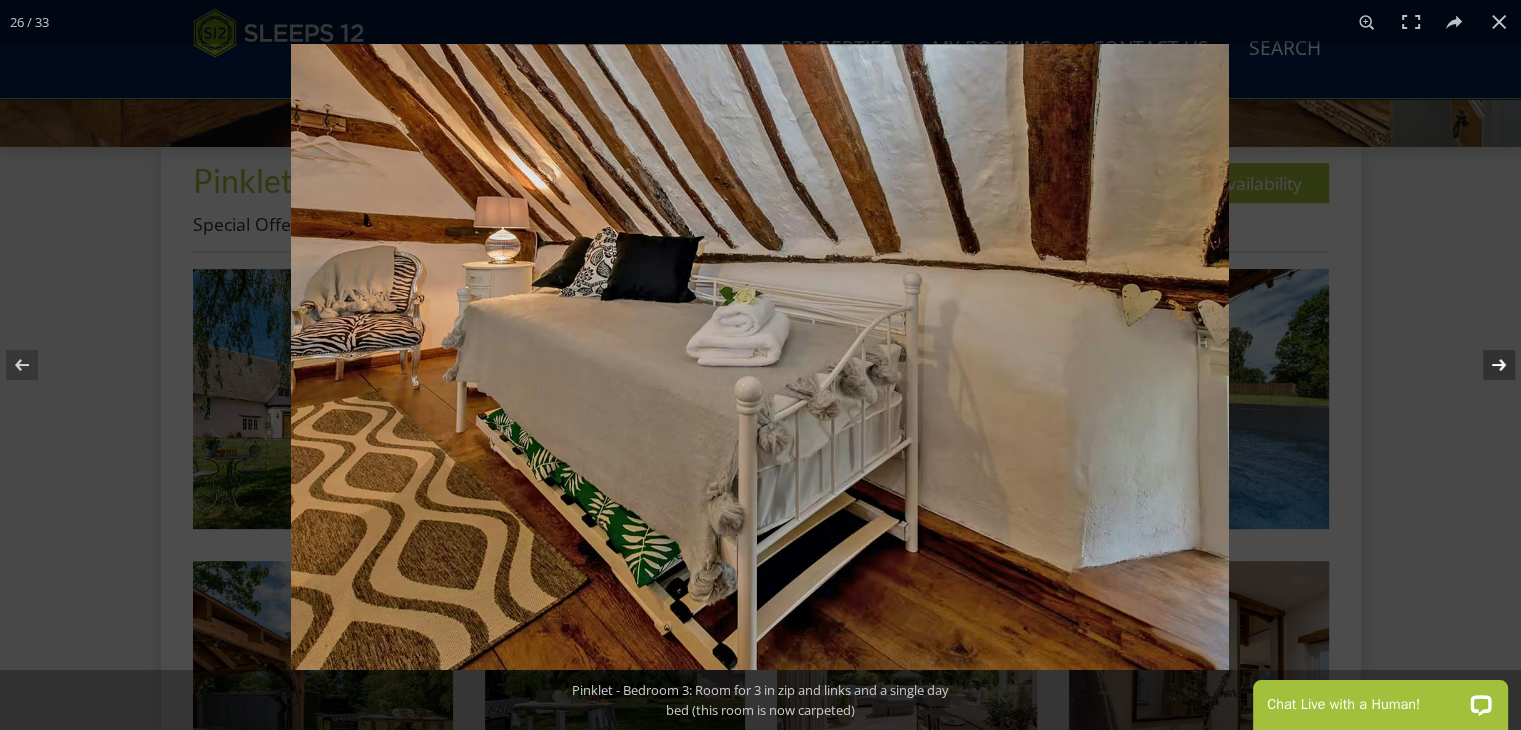 click at bounding box center [1486, 365] 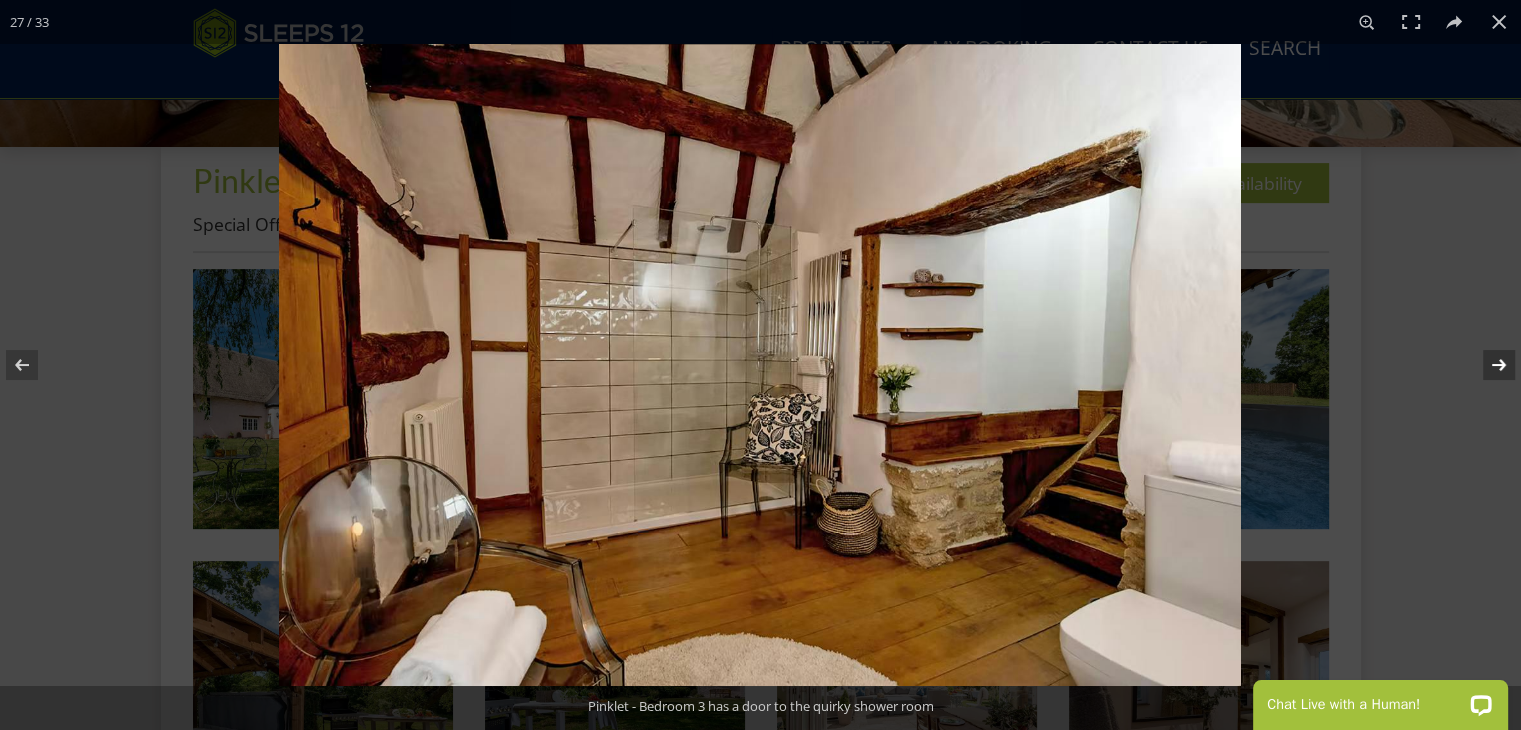 click at bounding box center [1486, 365] 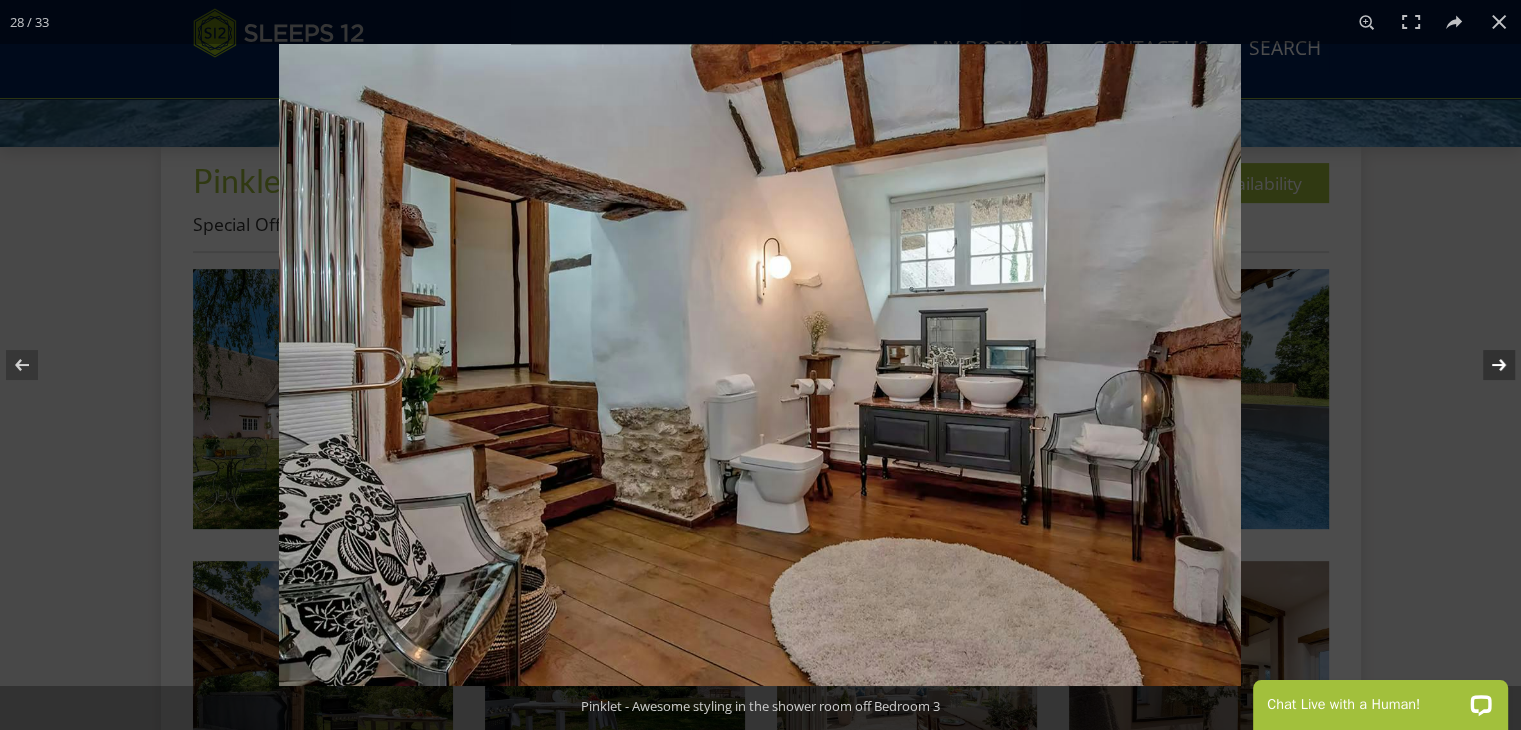 click at bounding box center (1486, 365) 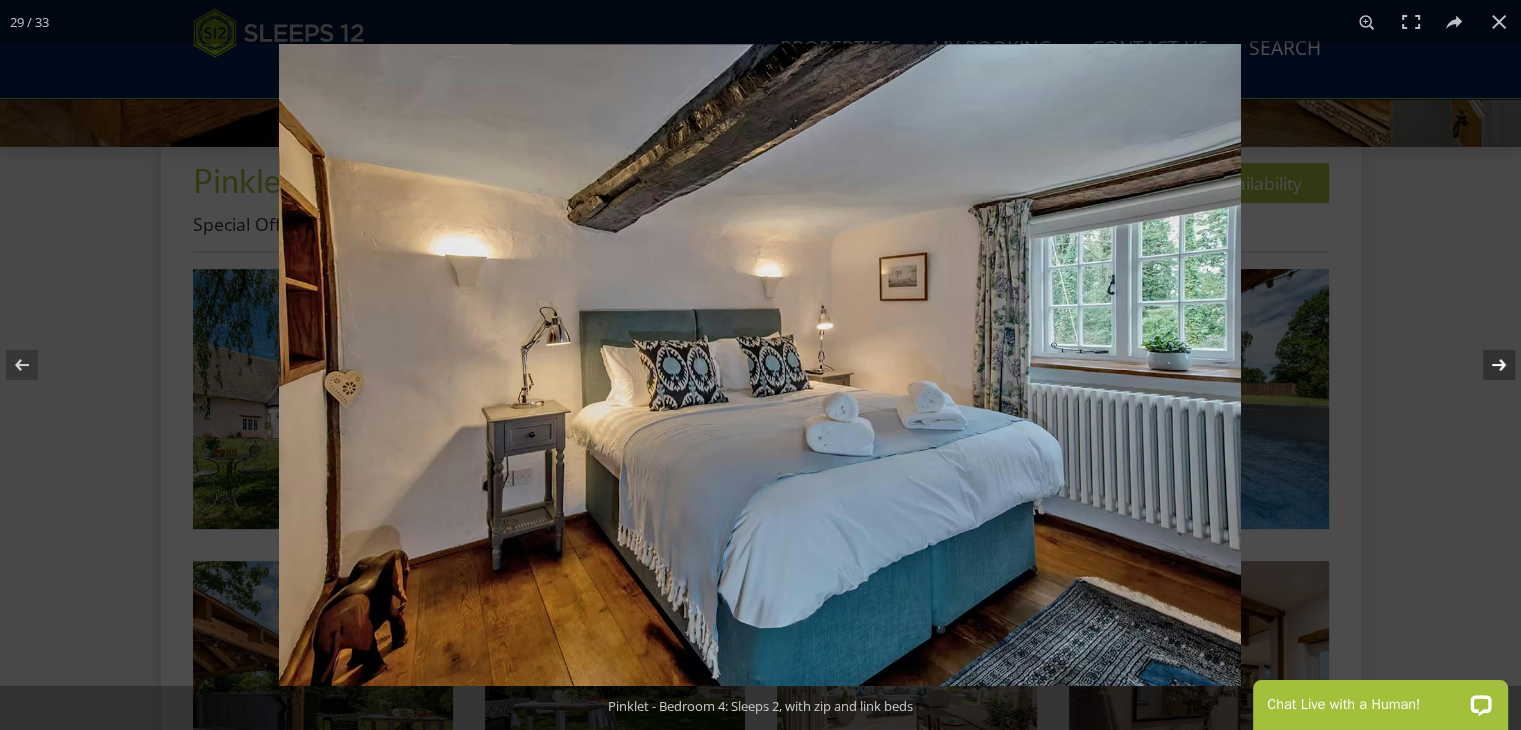 click at bounding box center [1486, 365] 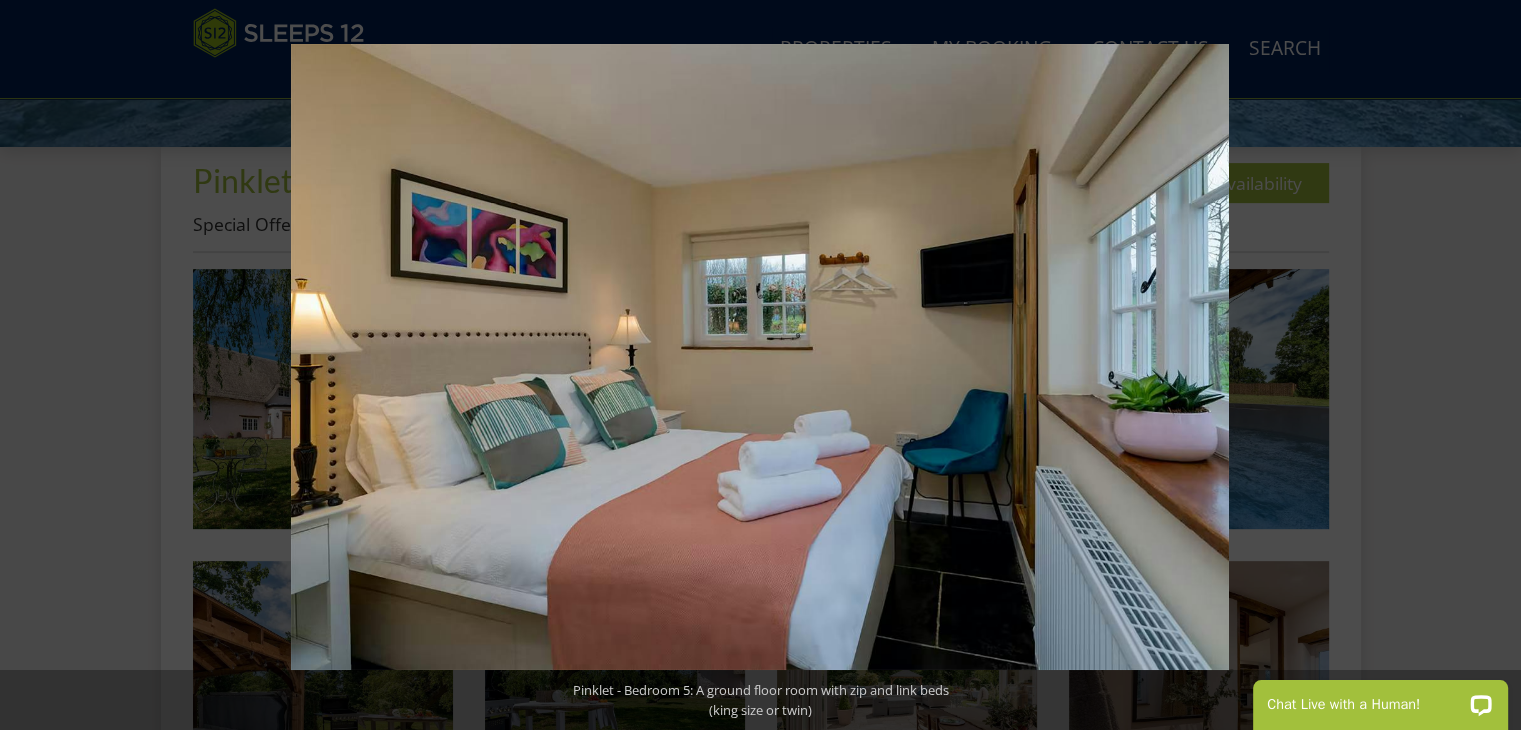 click at bounding box center [1486, 365] 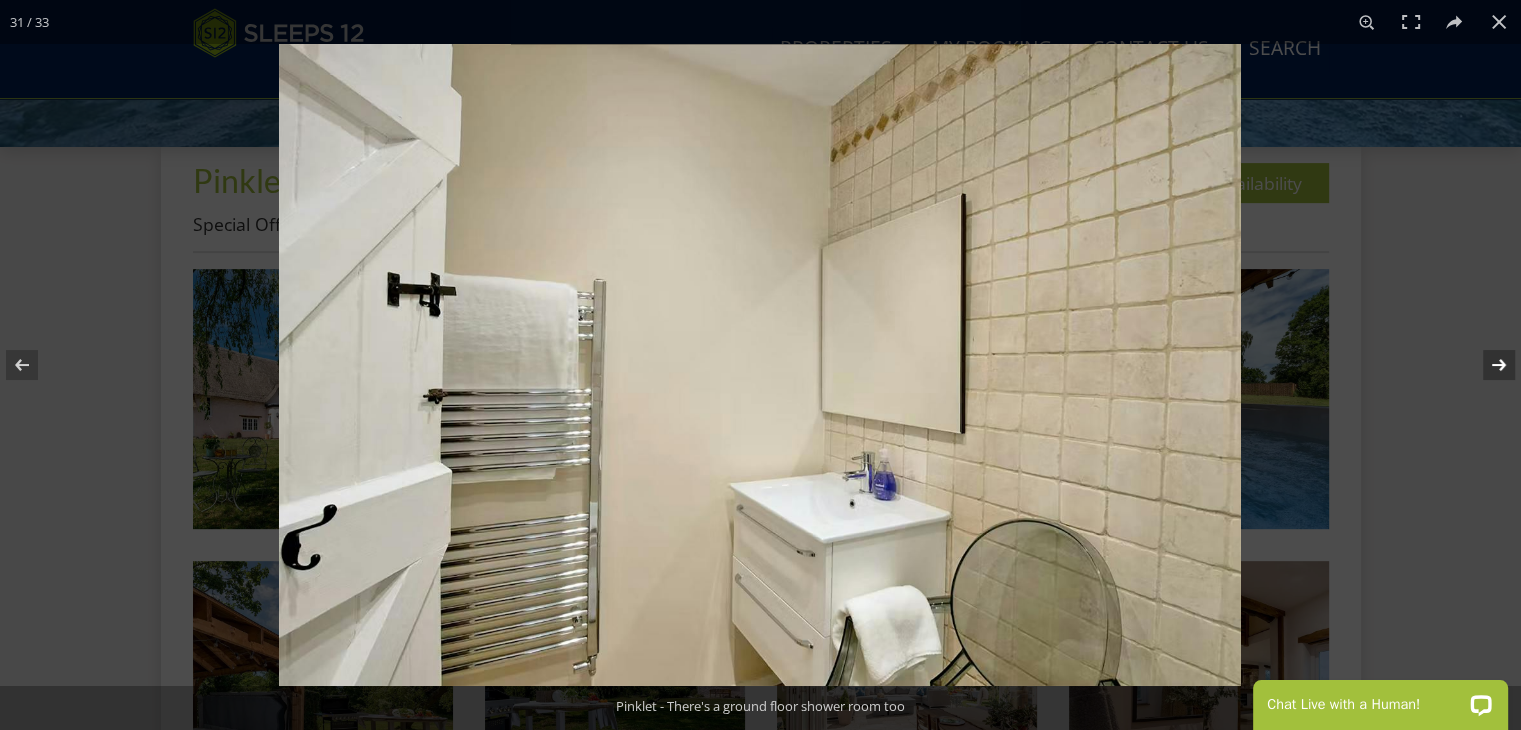 click at bounding box center [1486, 365] 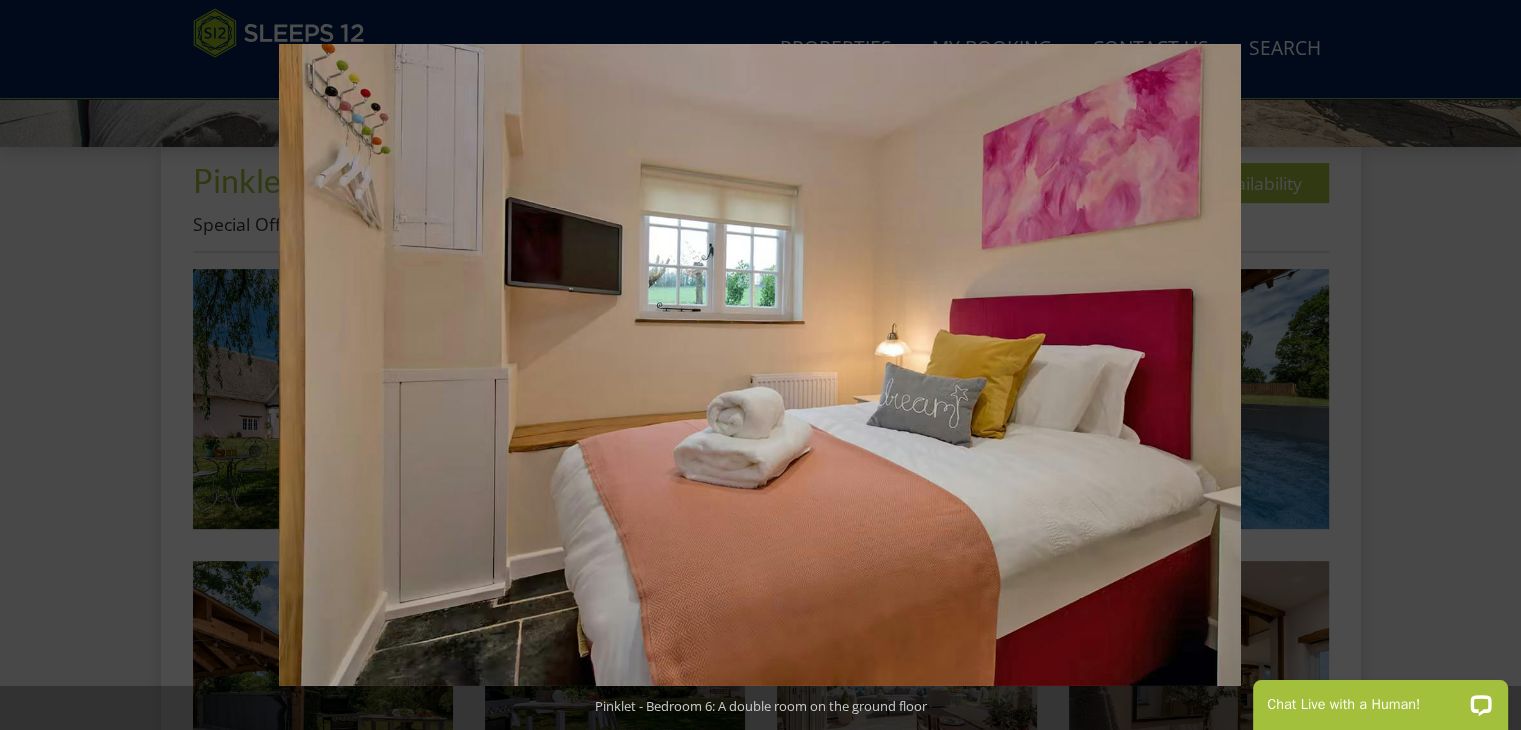 click at bounding box center [1486, 365] 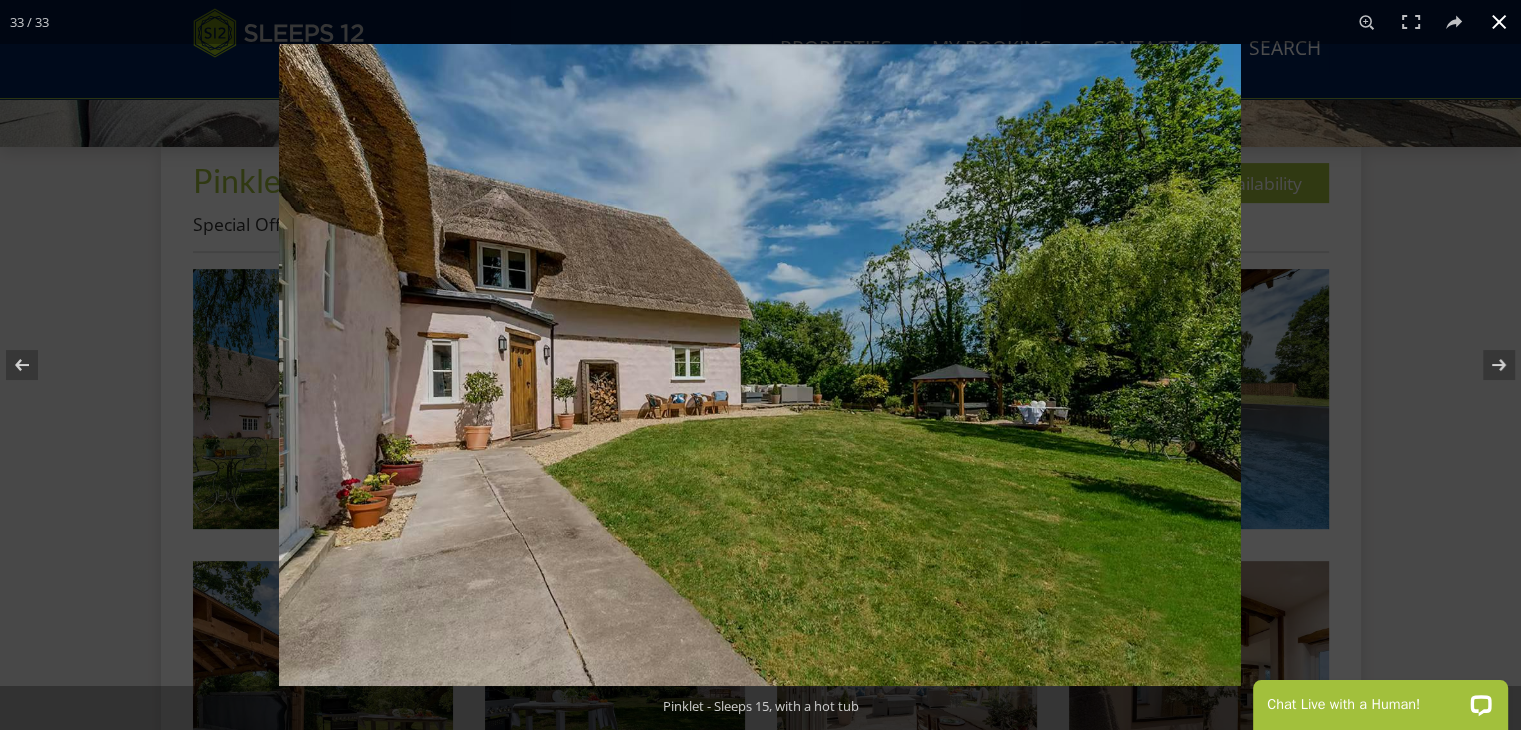 click at bounding box center [1499, 22] 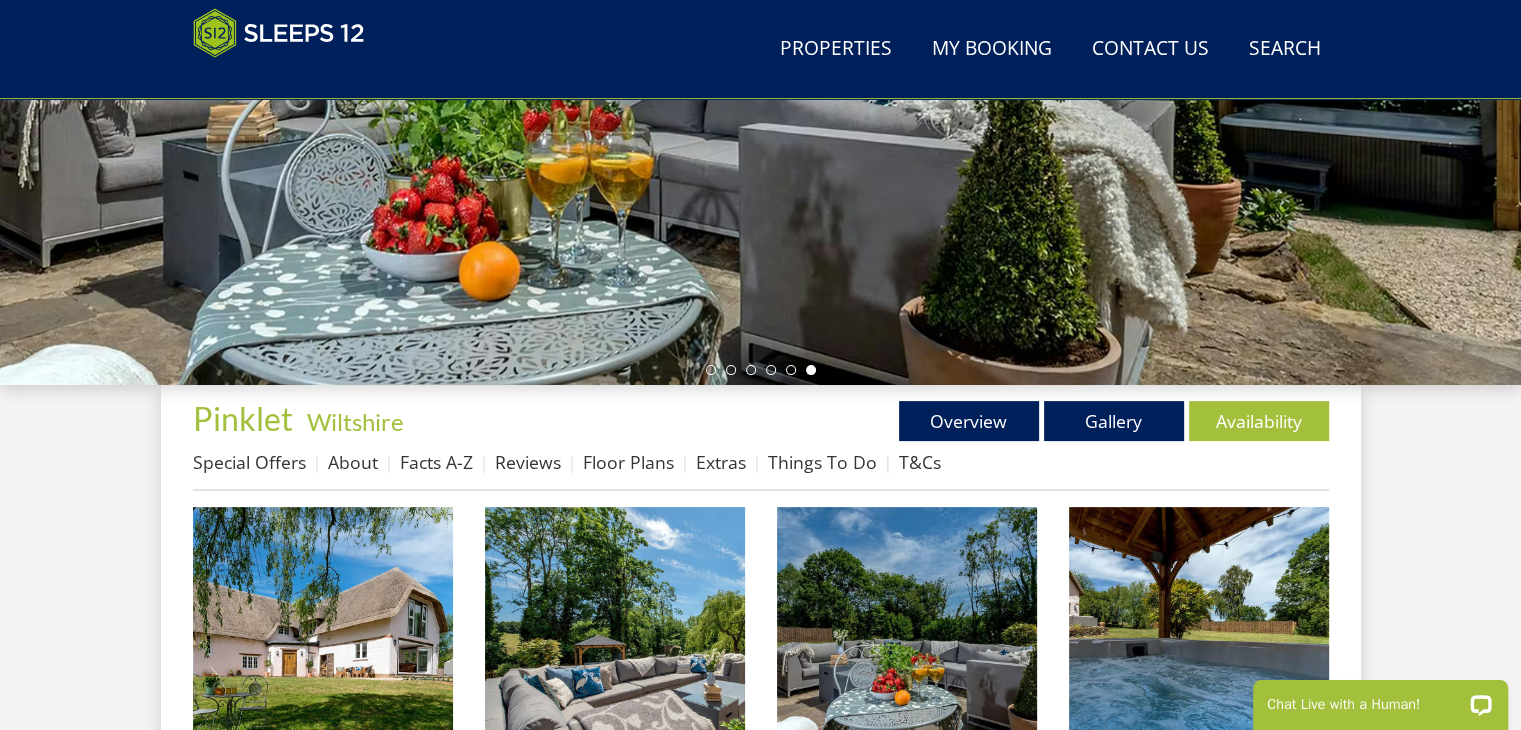 scroll, scrollTop: 500, scrollLeft: 0, axis: vertical 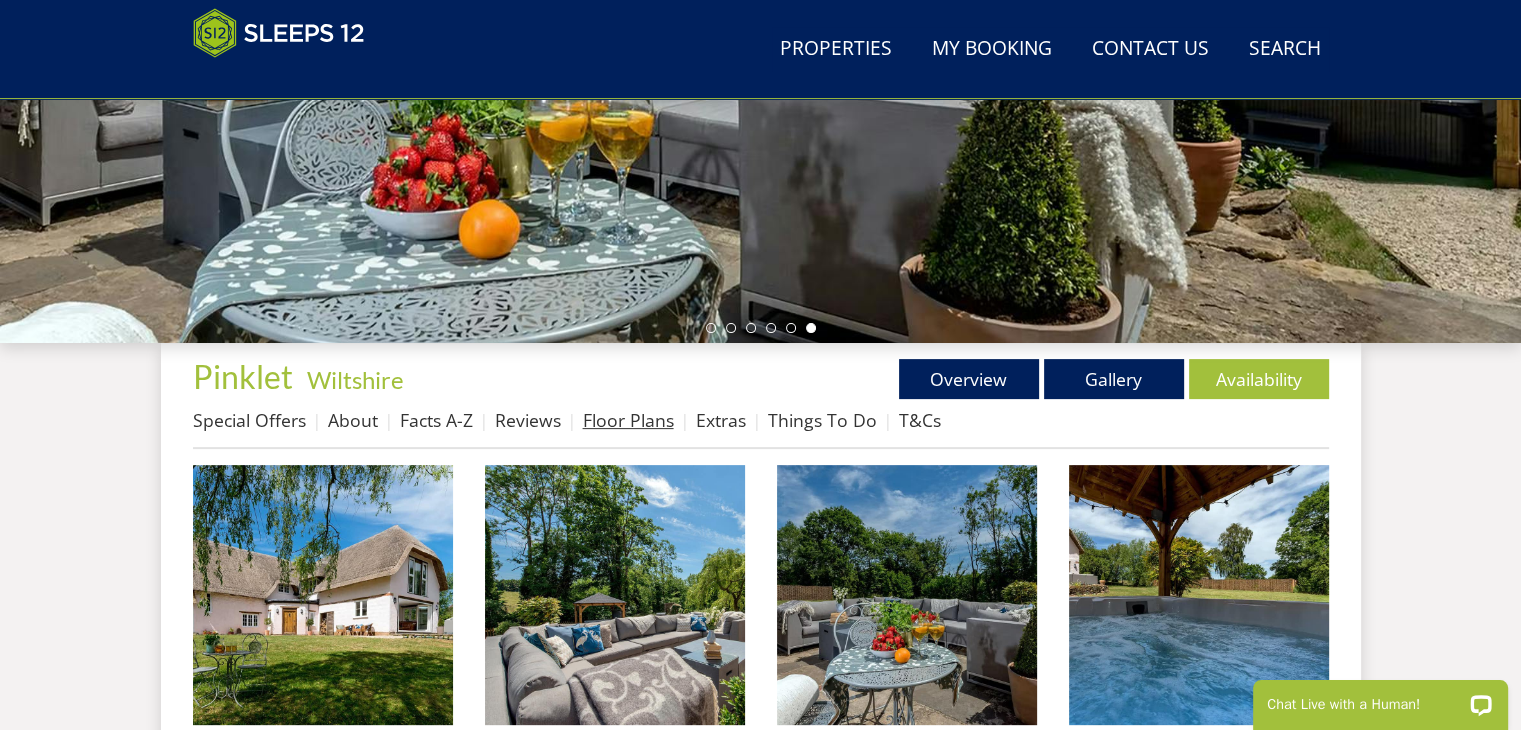click on "Floor Plans" at bounding box center (628, 420) 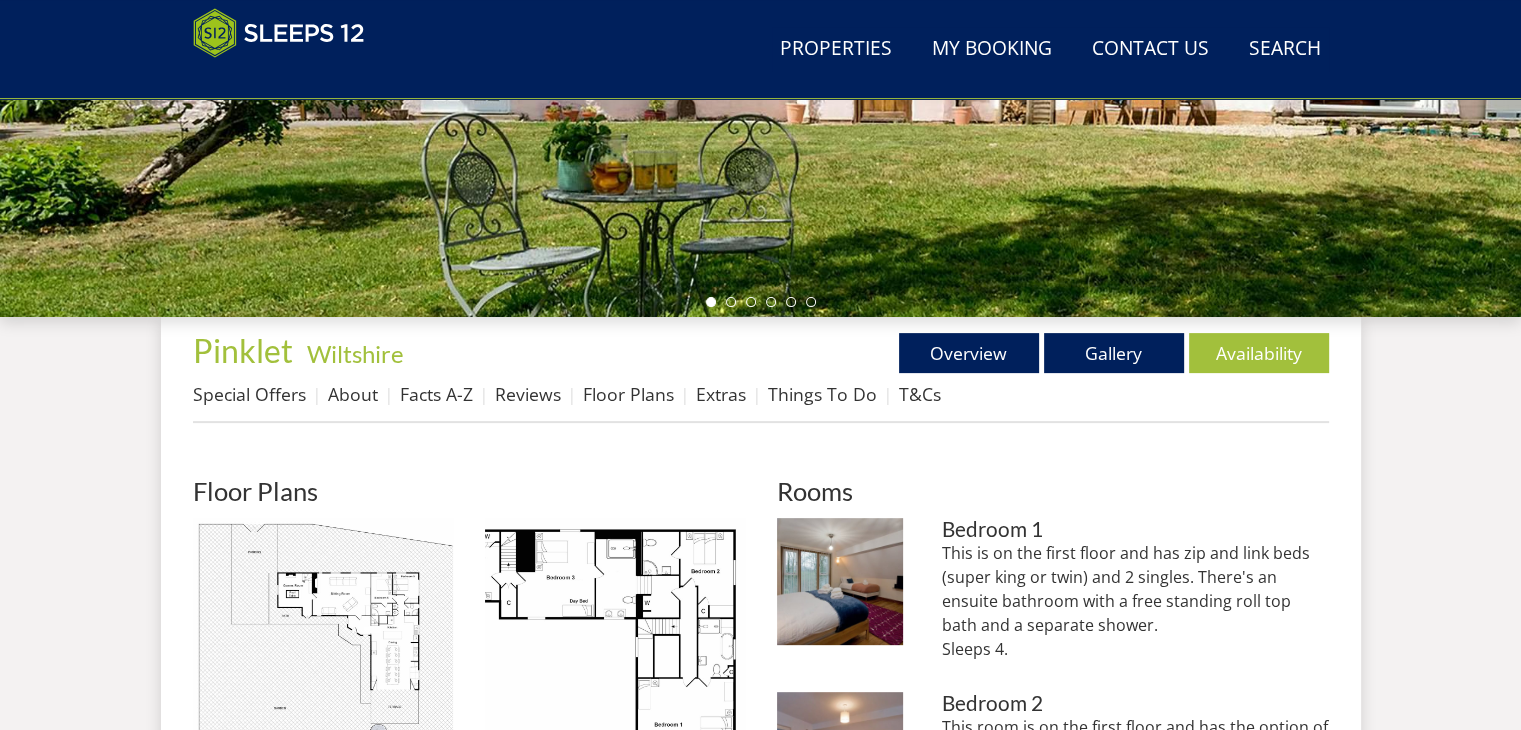 scroll, scrollTop: 896, scrollLeft: 0, axis: vertical 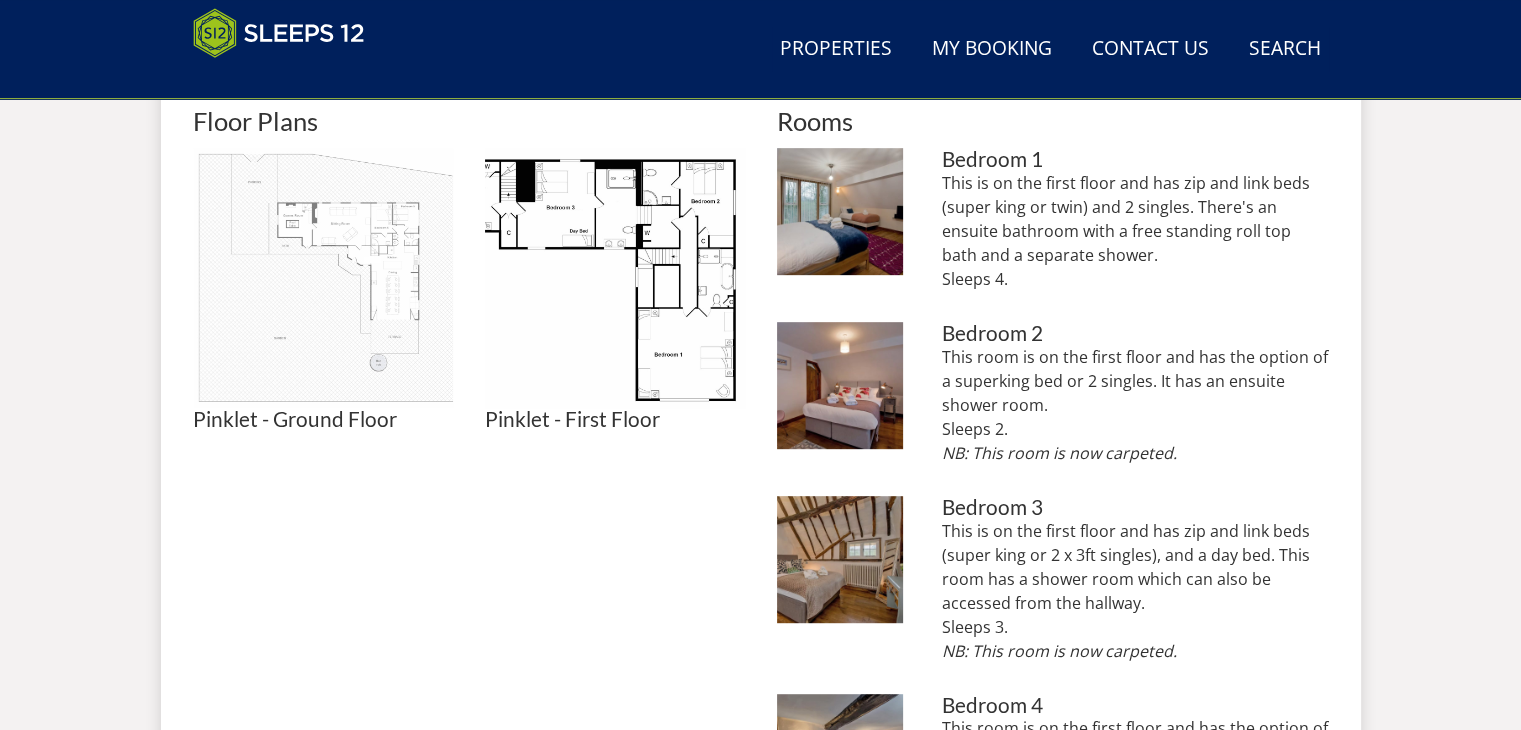 click at bounding box center (323, 278) 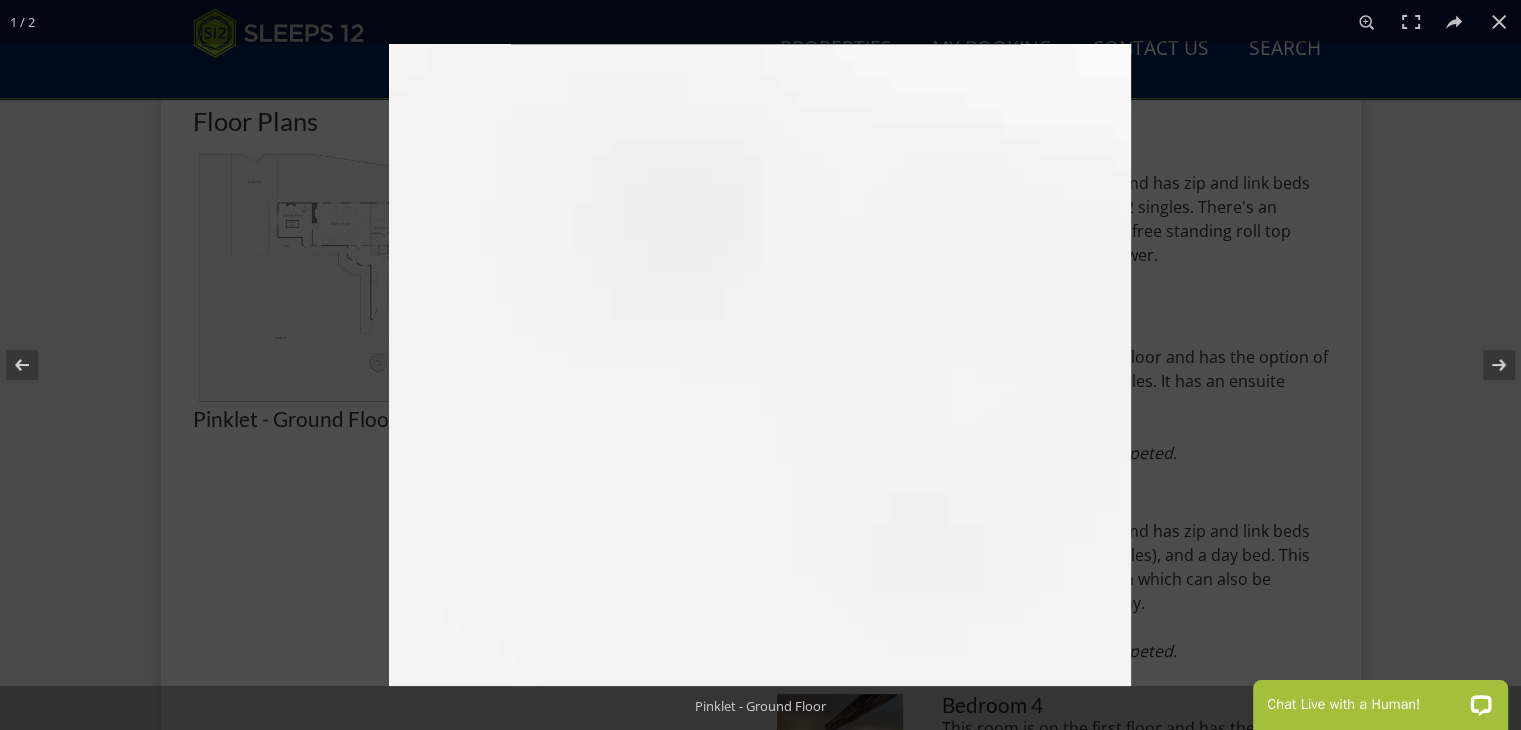 scroll, scrollTop: 0, scrollLeft: 0, axis: both 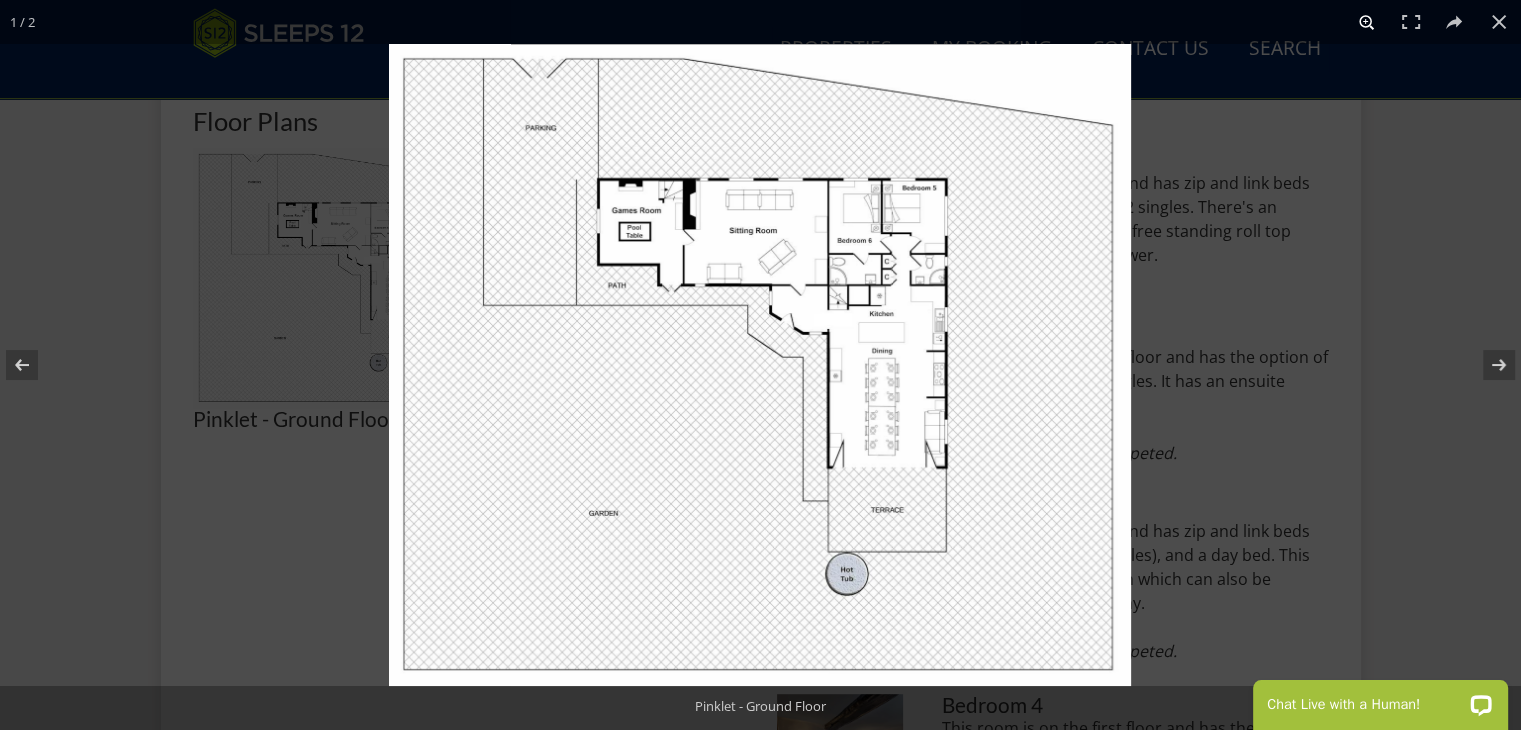 click at bounding box center [1367, 22] 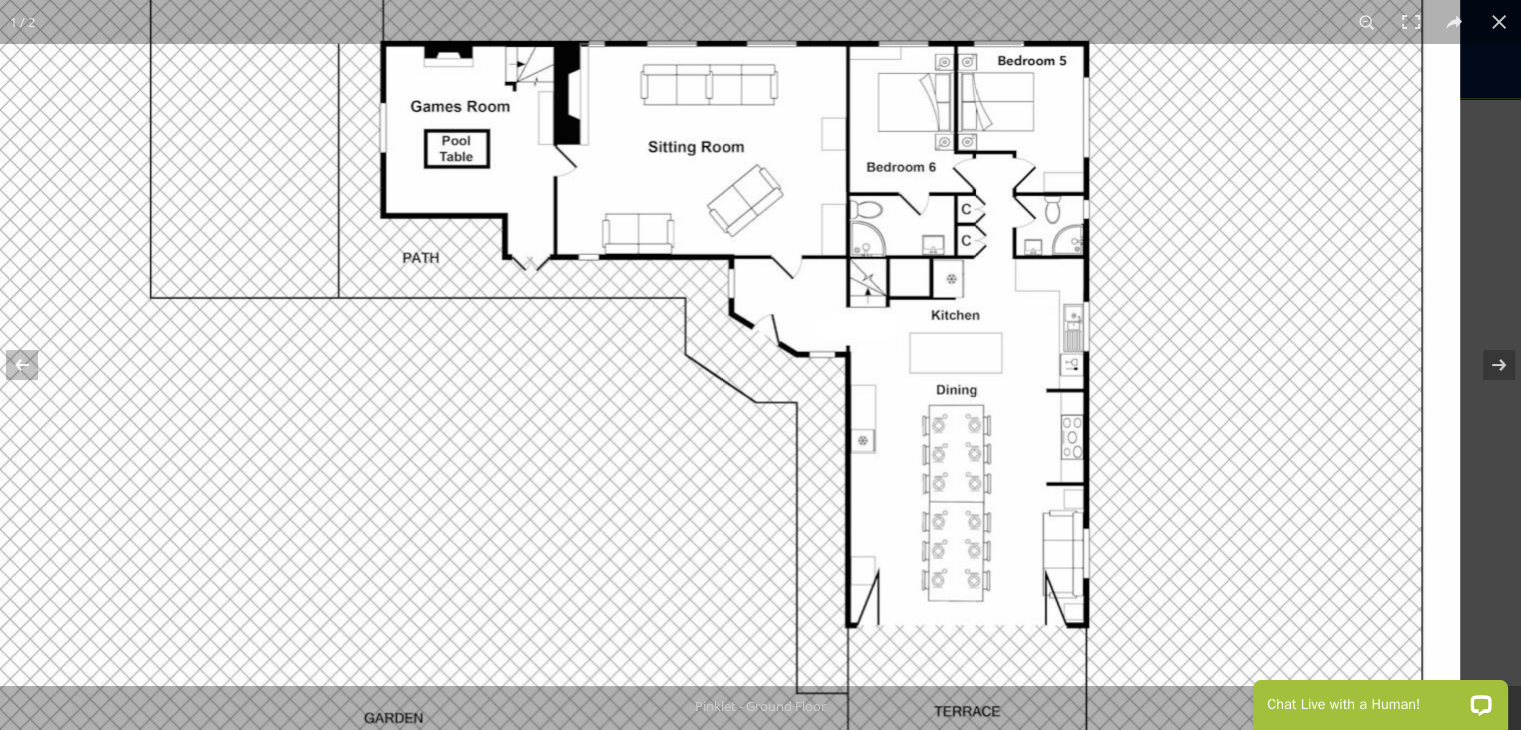 drag, startPoint x: 680, startPoint y: 233, endPoint x: 492, endPoint y: 322, distance: 208.00241 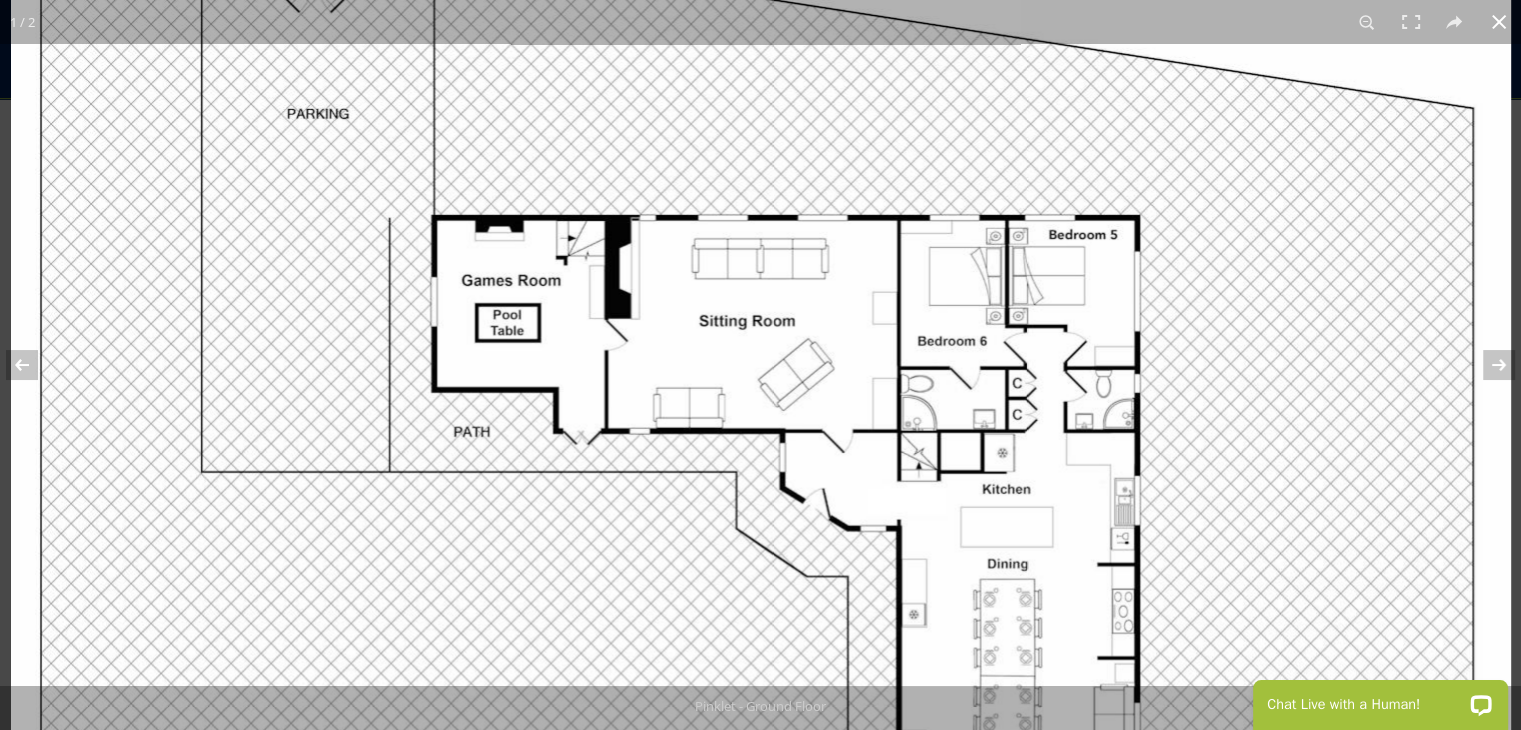 click at bounding box center (1499, 22) 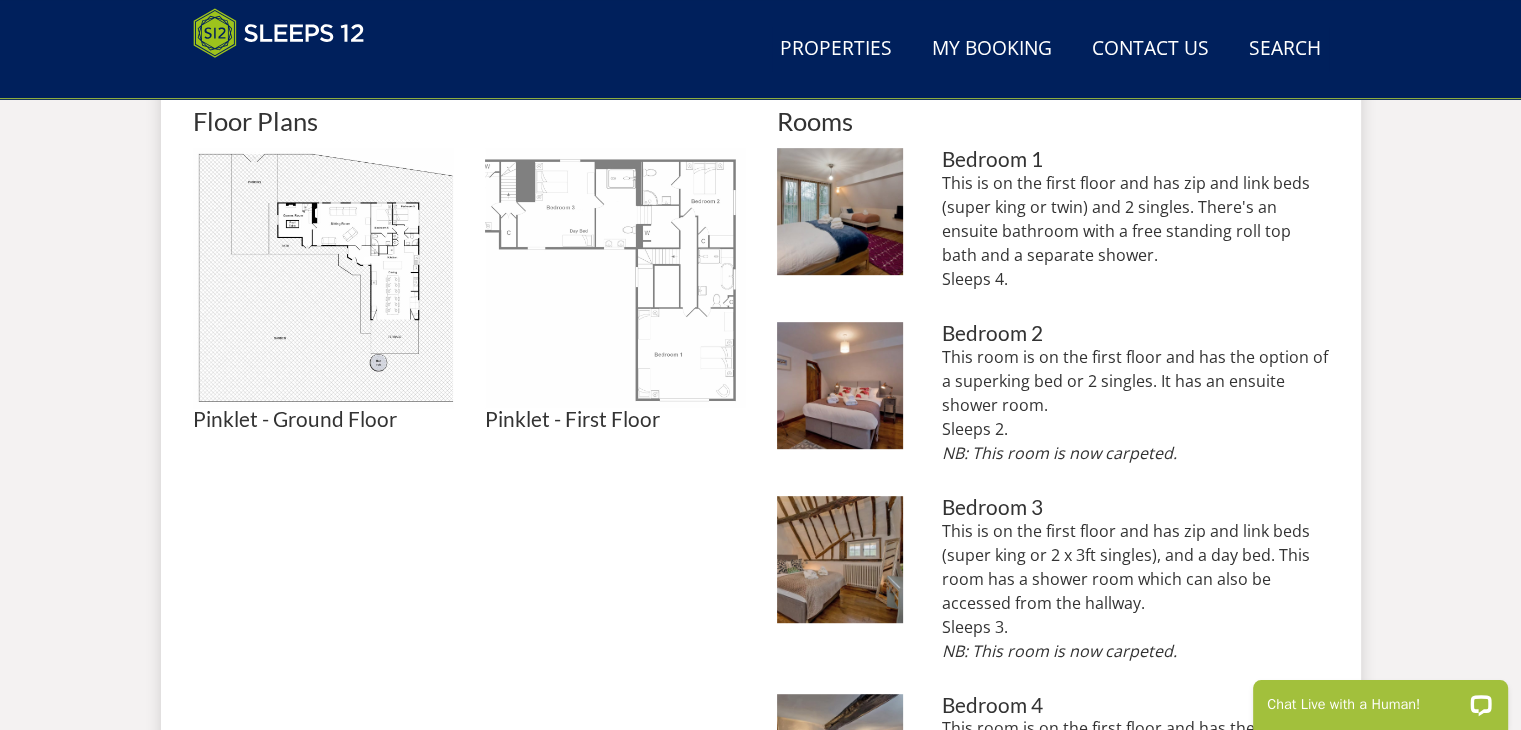 click at bounding box center [615, 278] 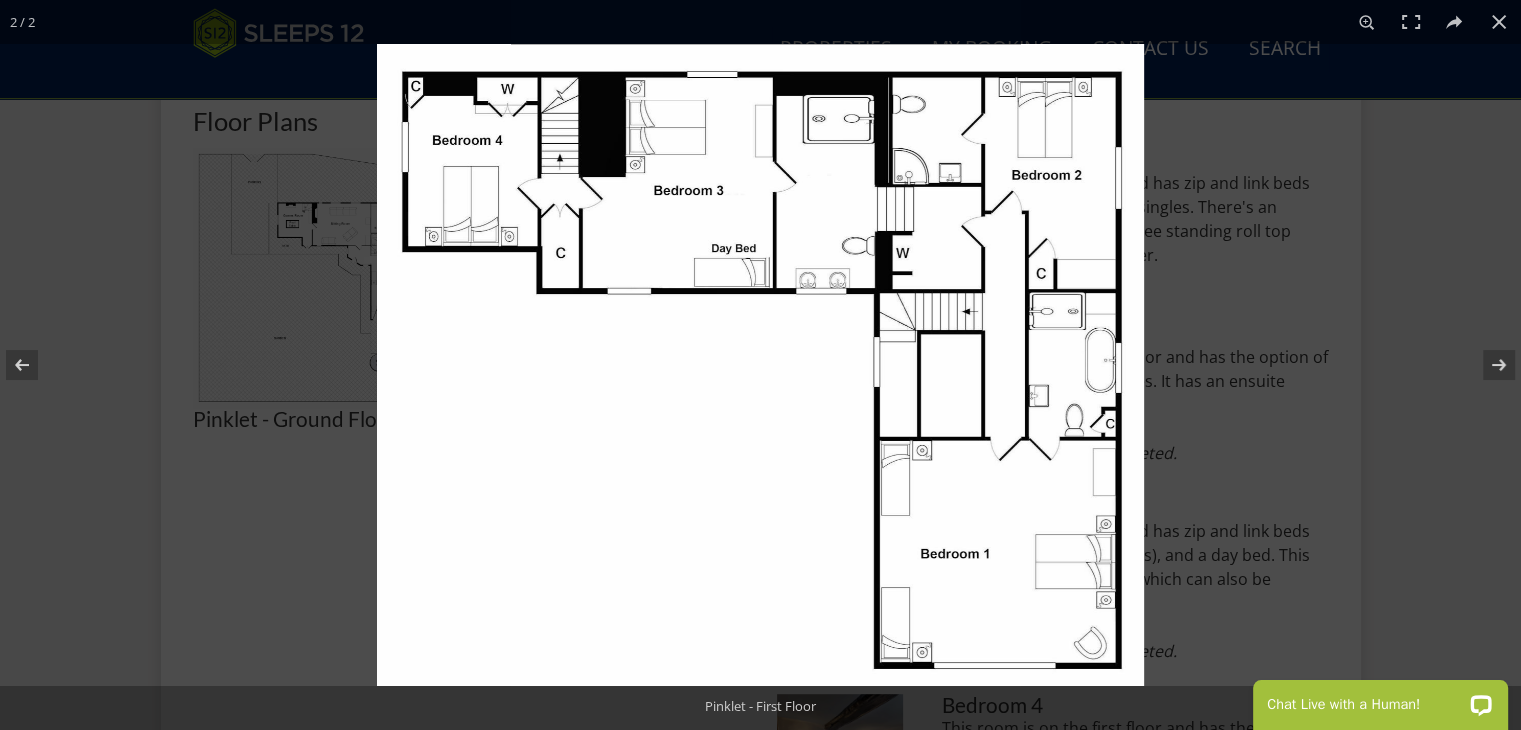 scroll, scrollTop: 796, scrollLeft: 0, axis: vertical 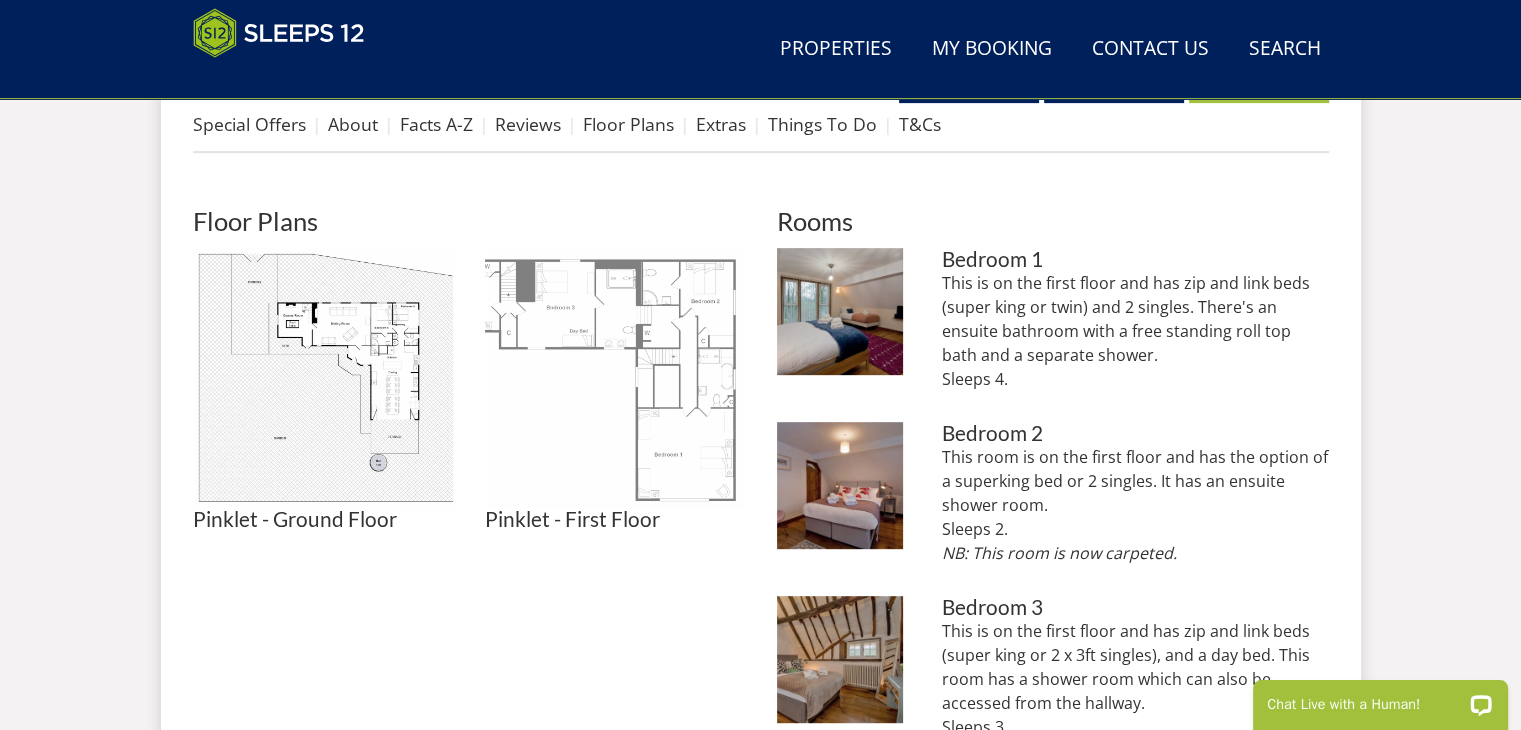 click at bounding box center [615, 378] 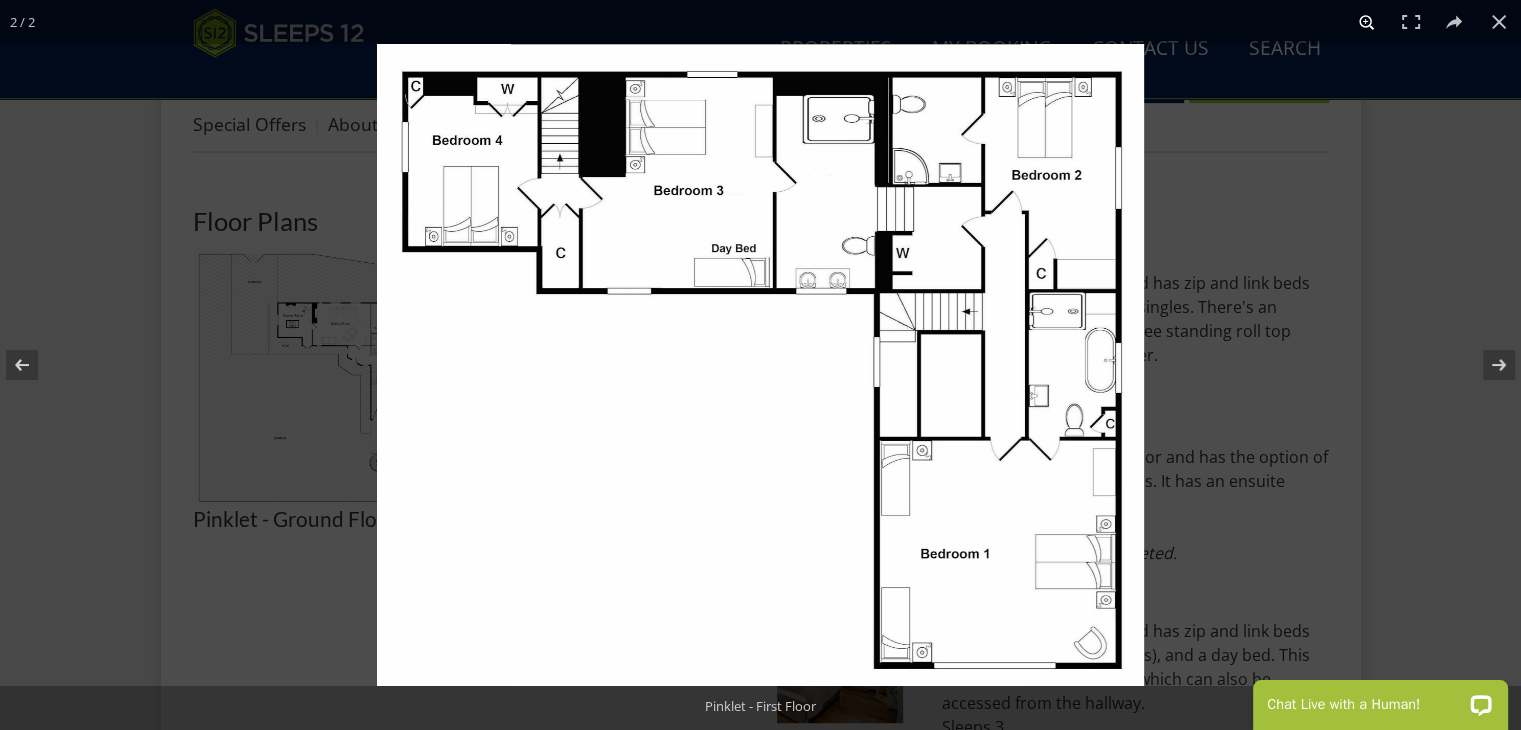 click at bounding box center (1367, 22) 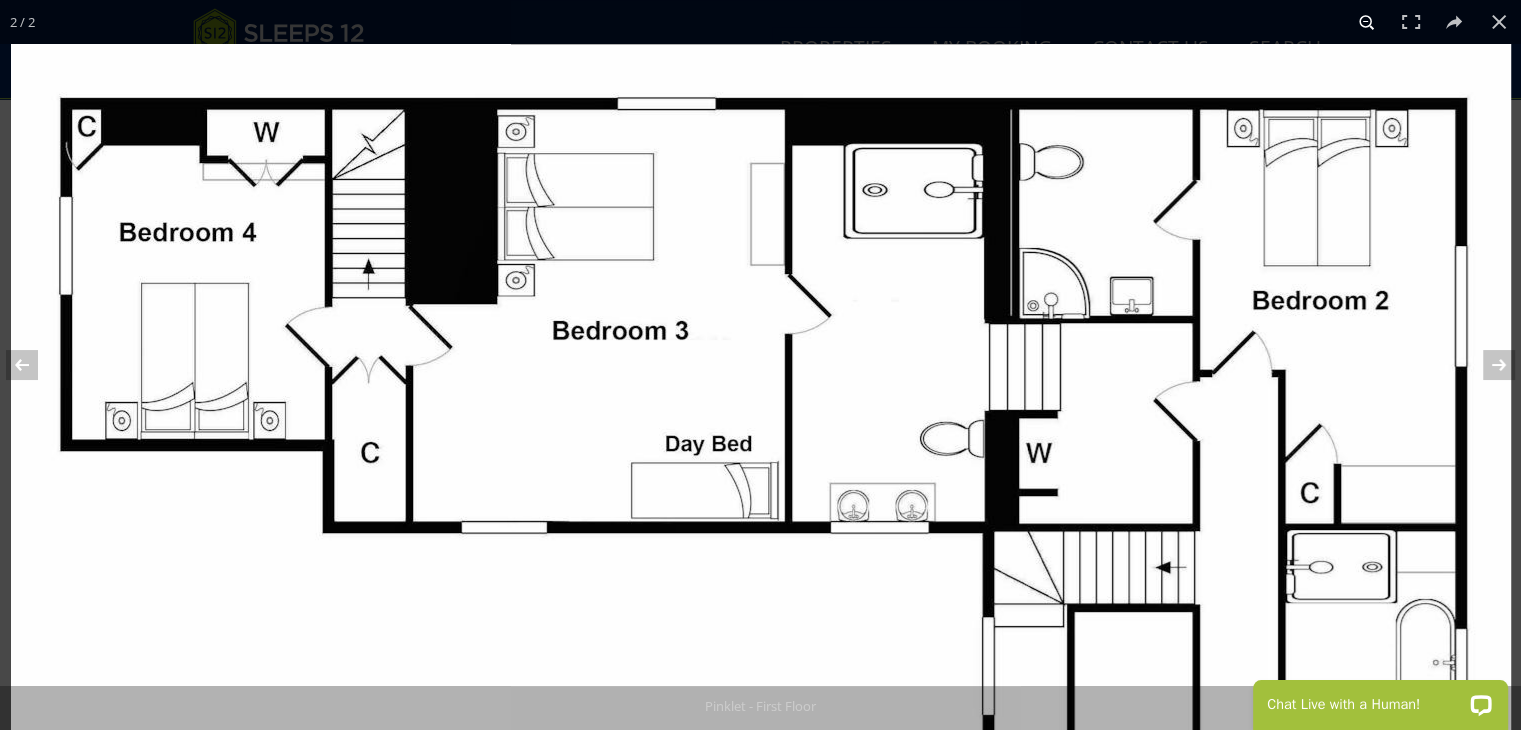 click at bounding box center (1367, 22) 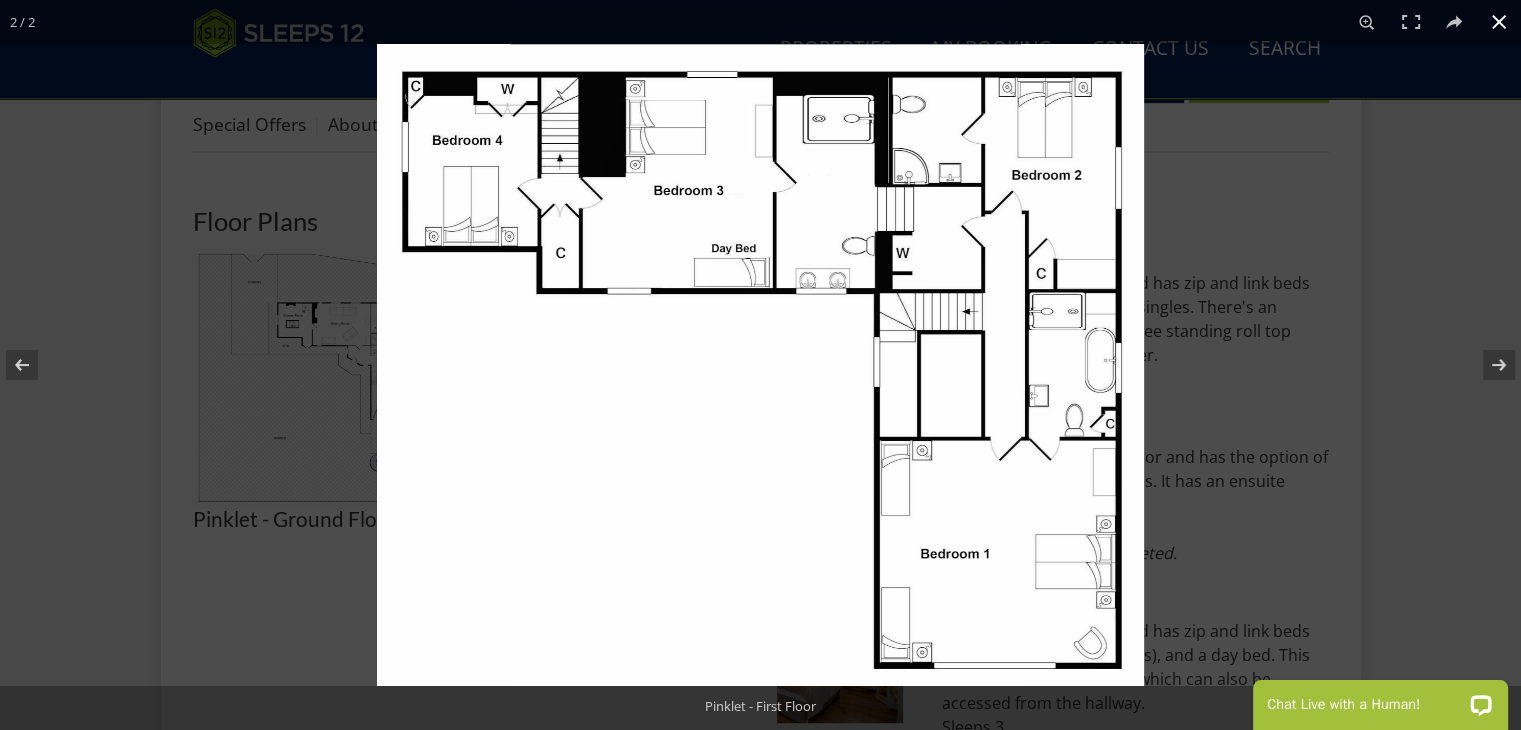 click at bounding box center (1499, 22) 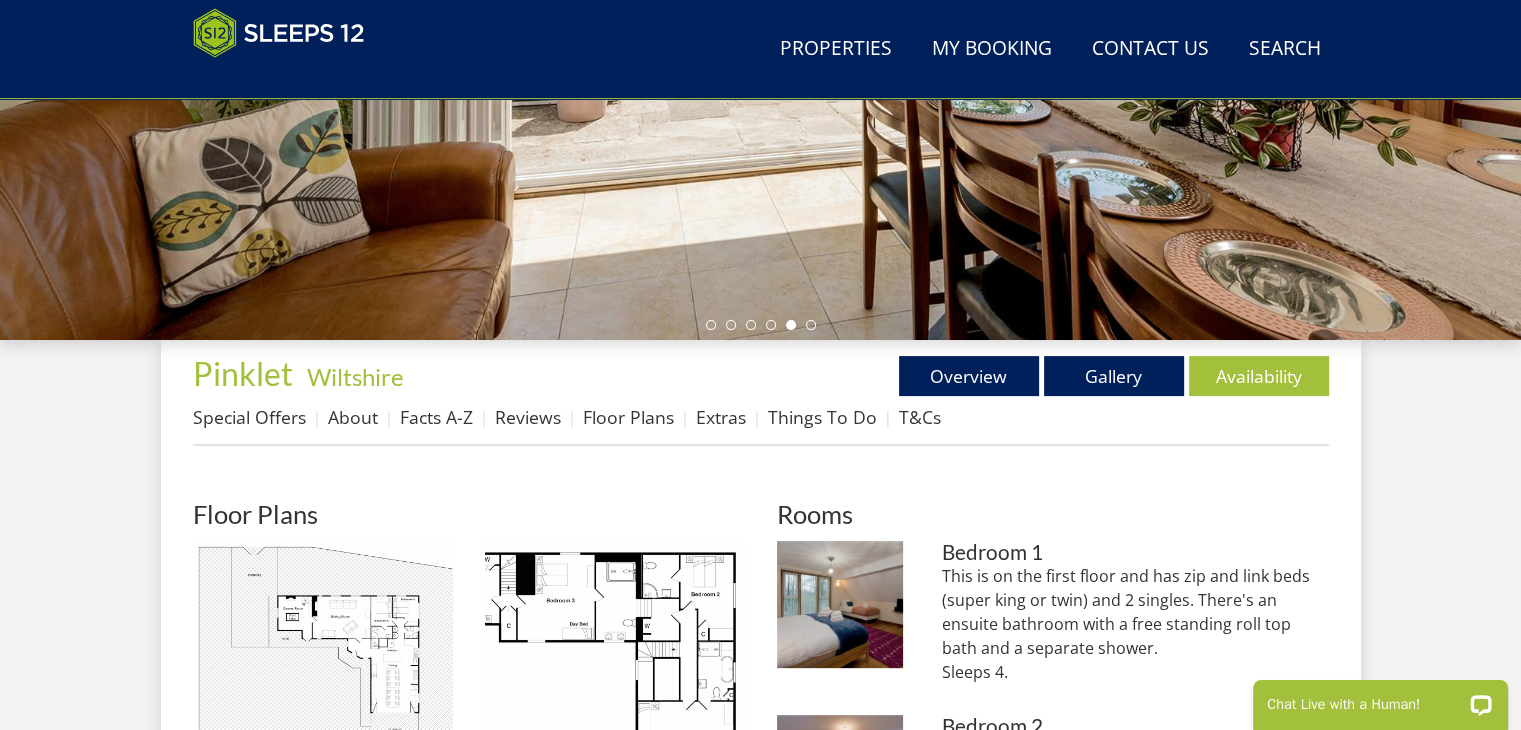 scroll, scrollTop: 496, scrollLeft: 0, axis: vertical 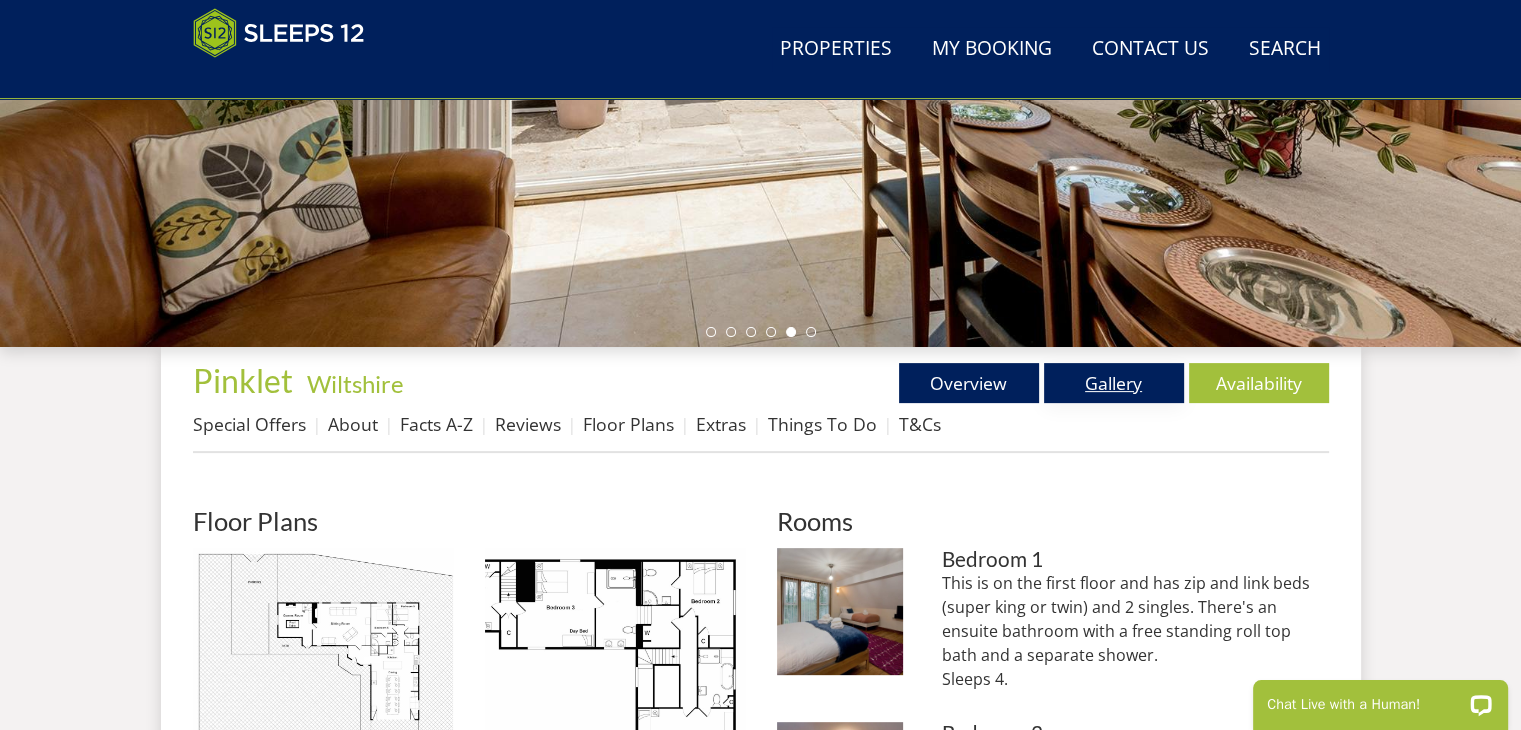 click on "Gallery" at bounding box center [1114, 383] 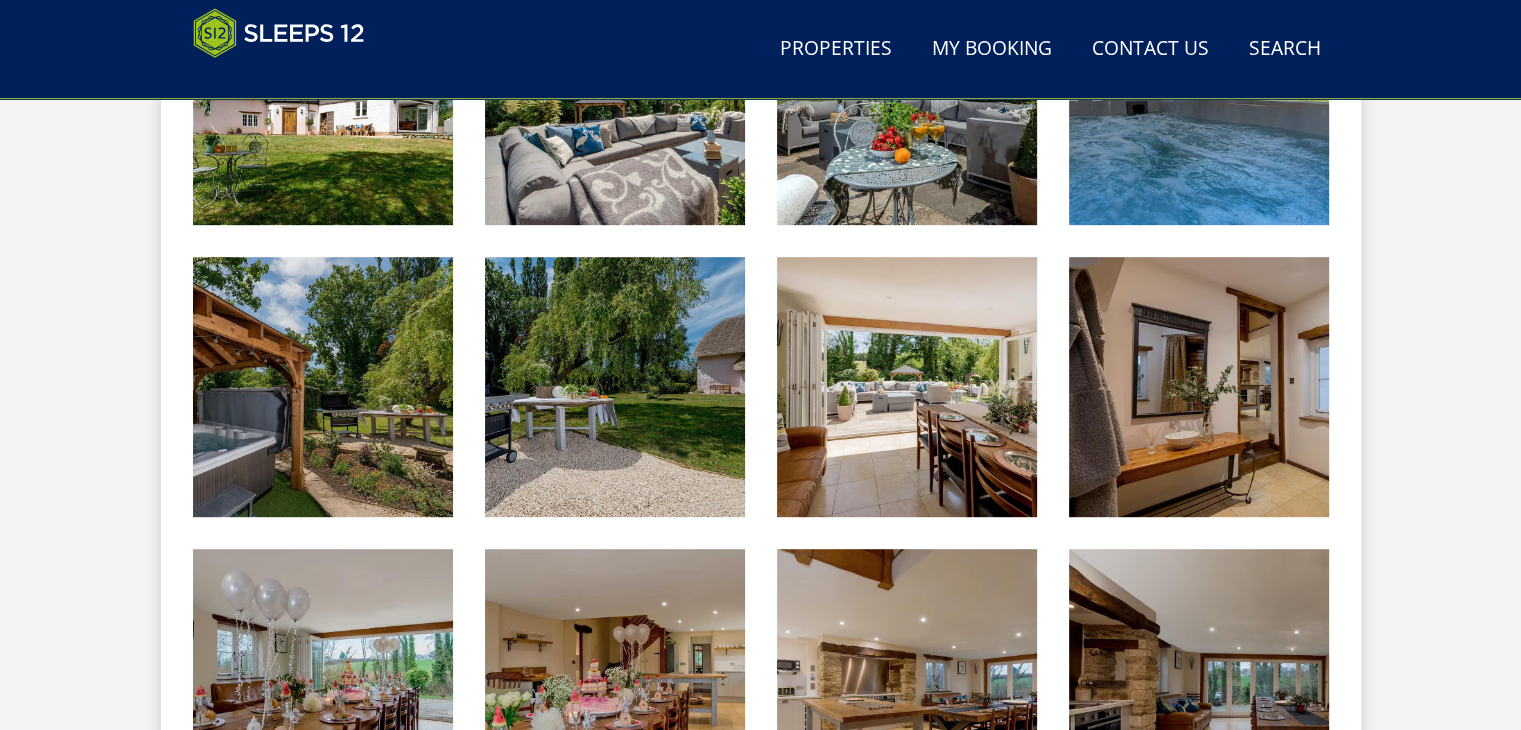 scroll, scrollTop: 1100, scrollLeft: 0, axis: vertical 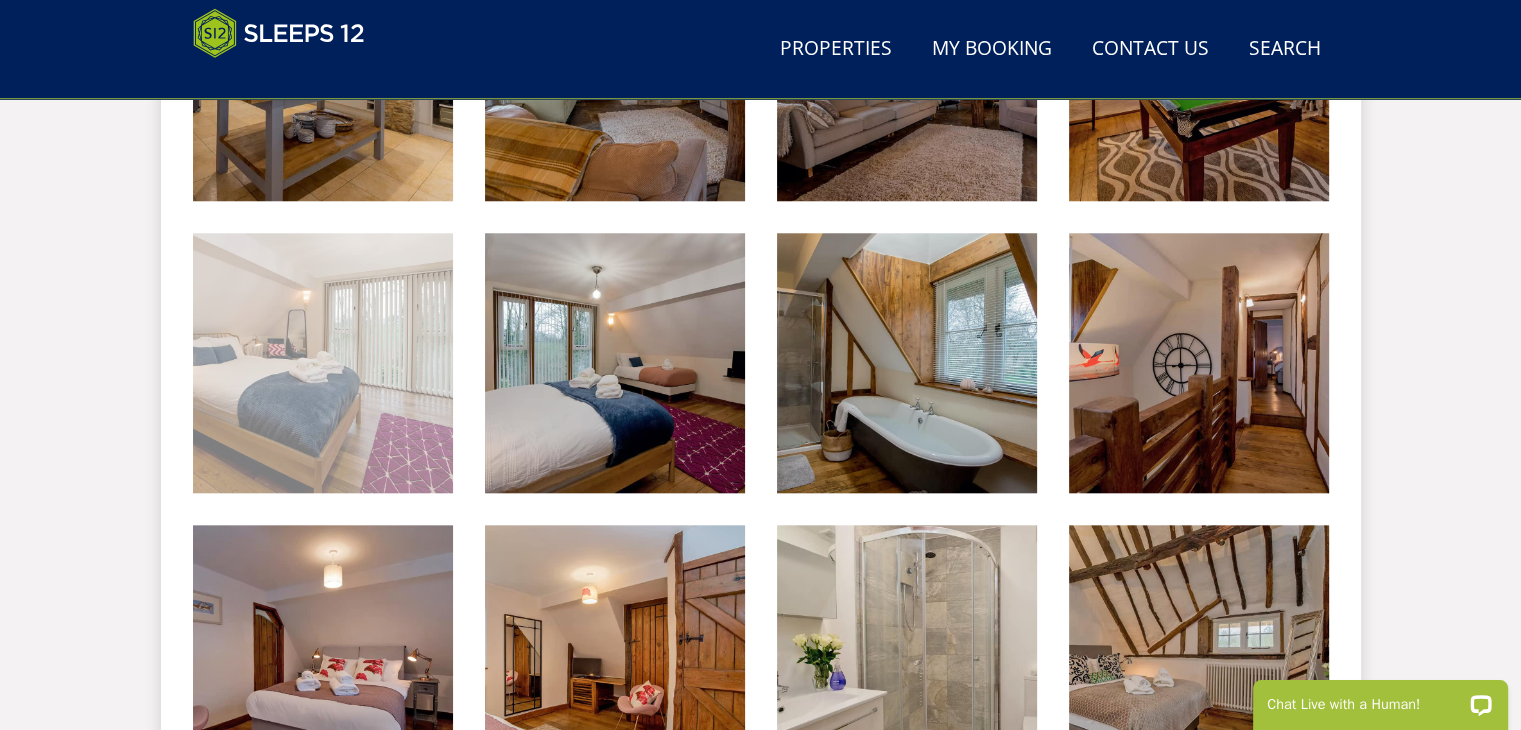 click at bounding box center [323, 363] 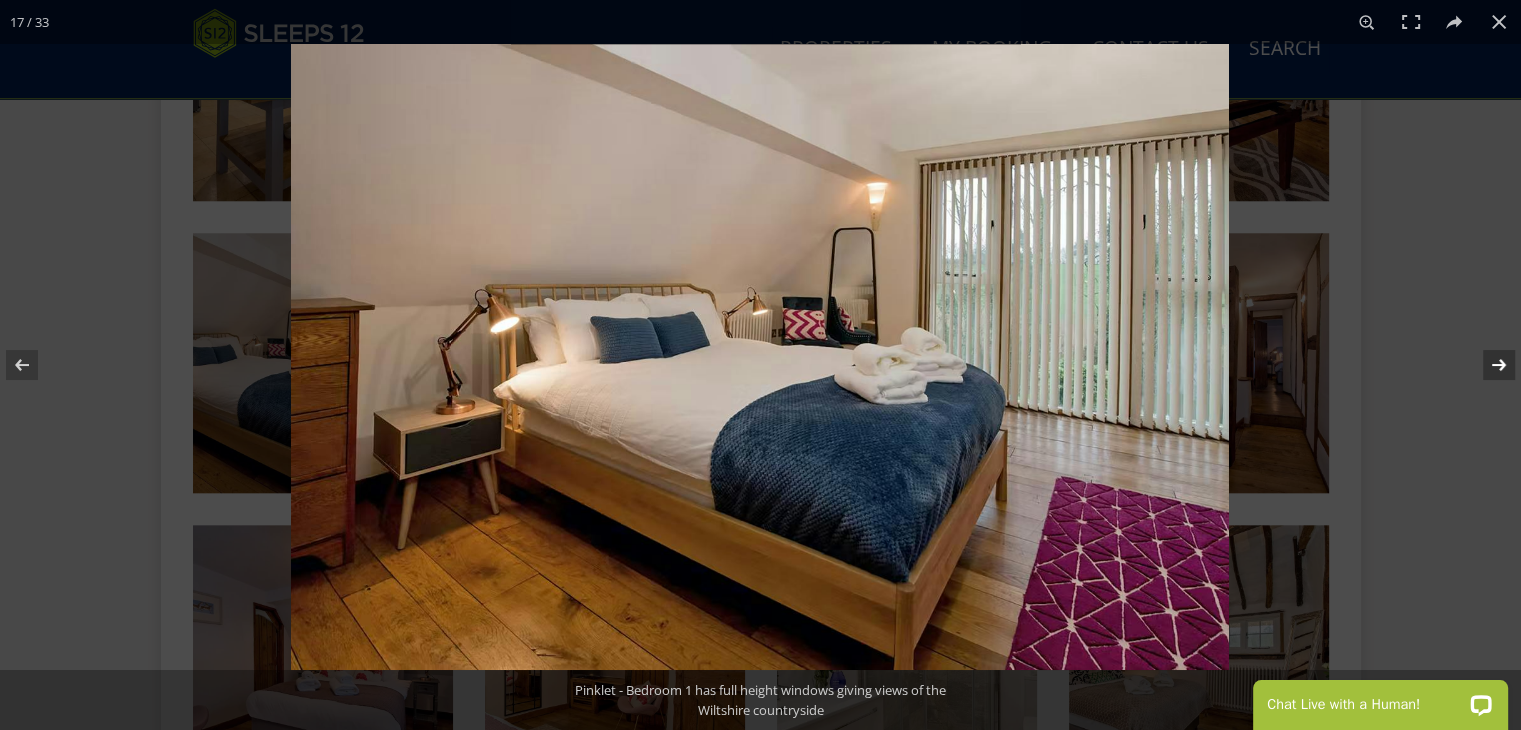 click at bounding box center (1486, 365) 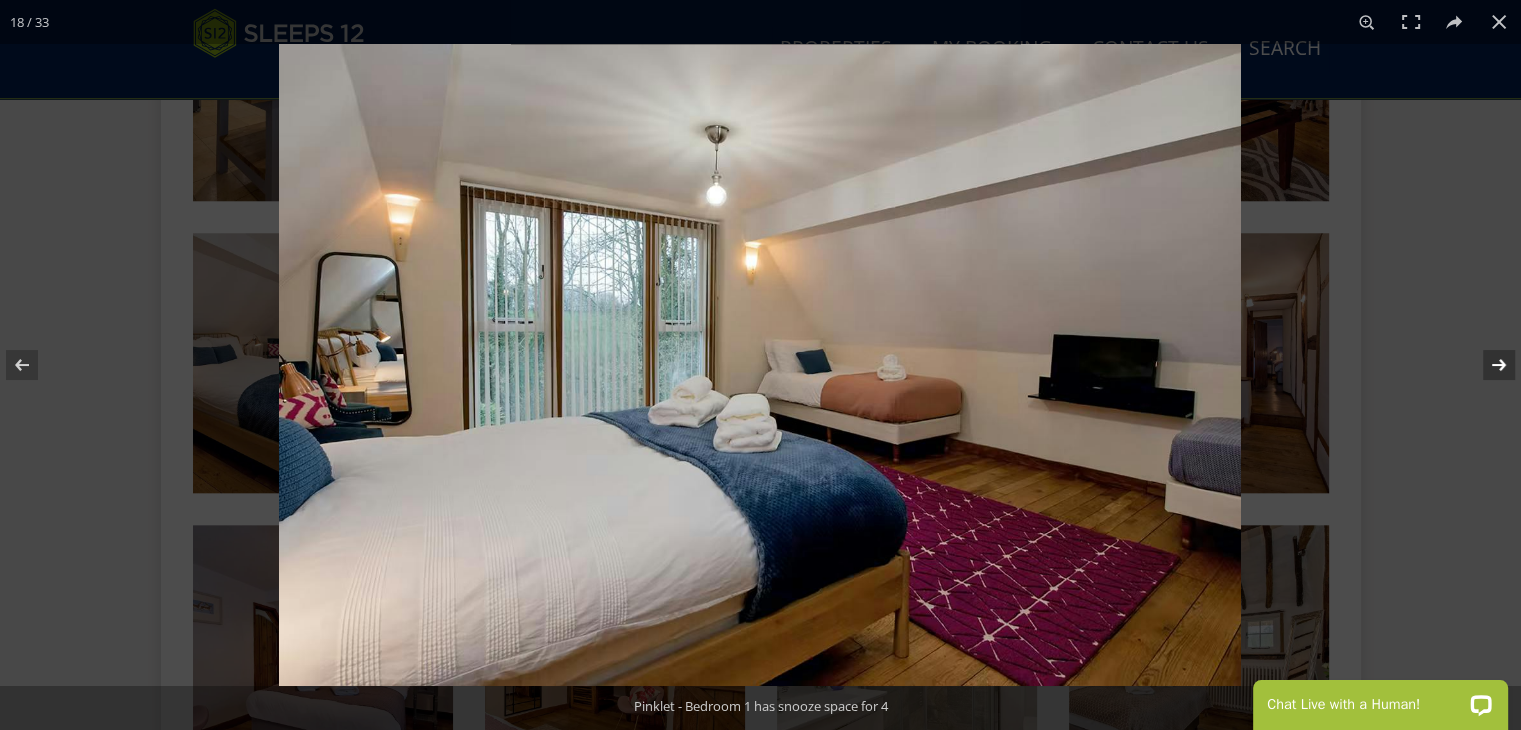 click at bounding box center (1486, 365) 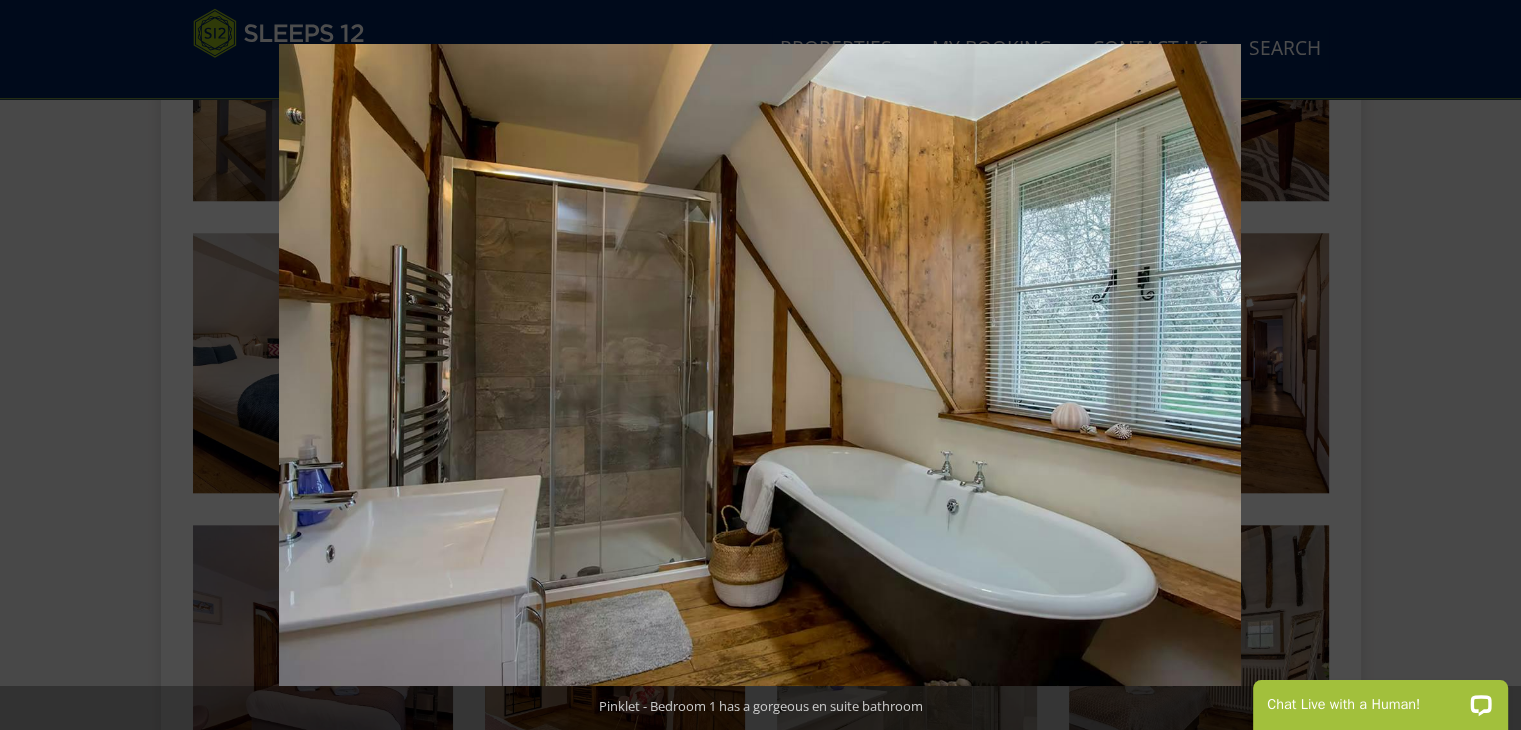 click at bounding box center [1486, 365] 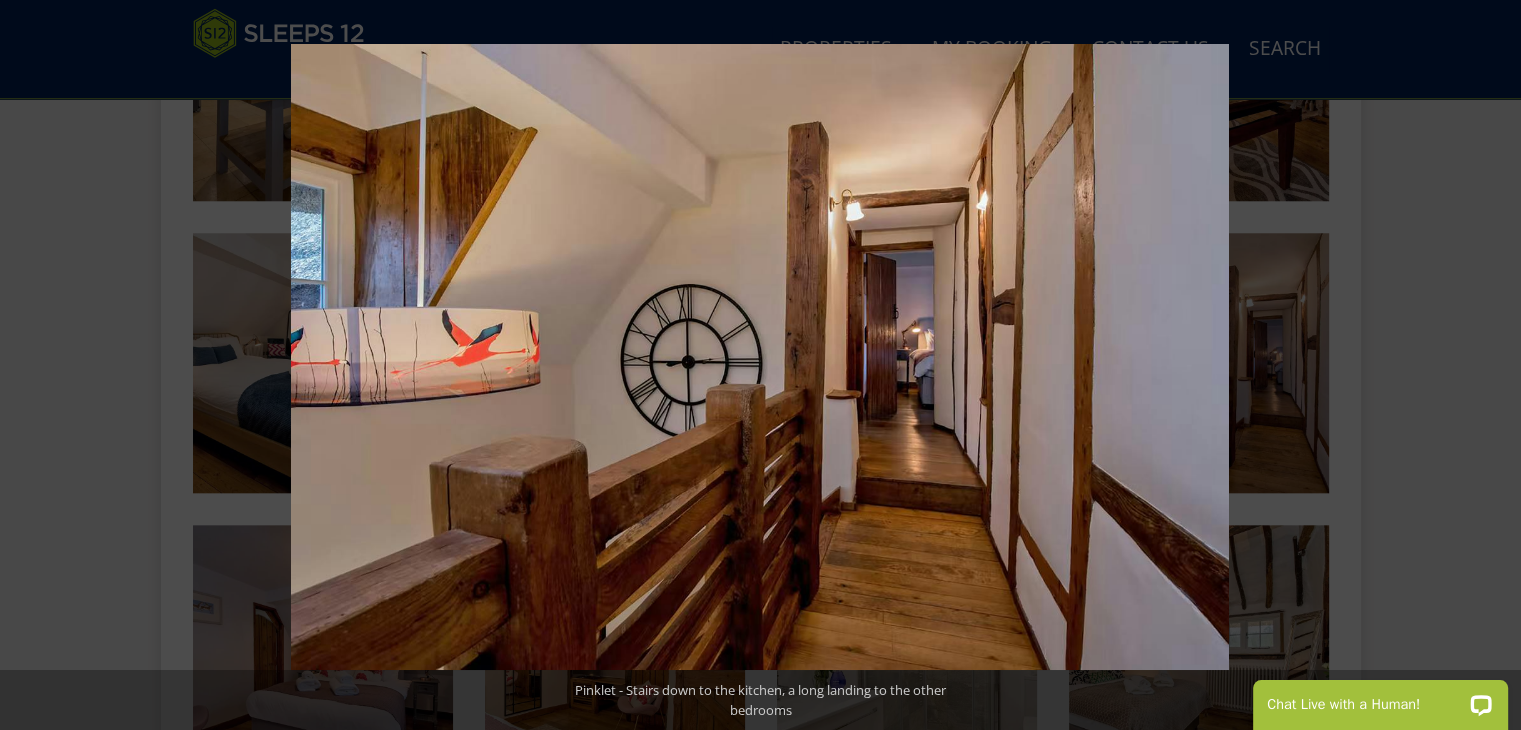 click at bounding box center (1486, 365) 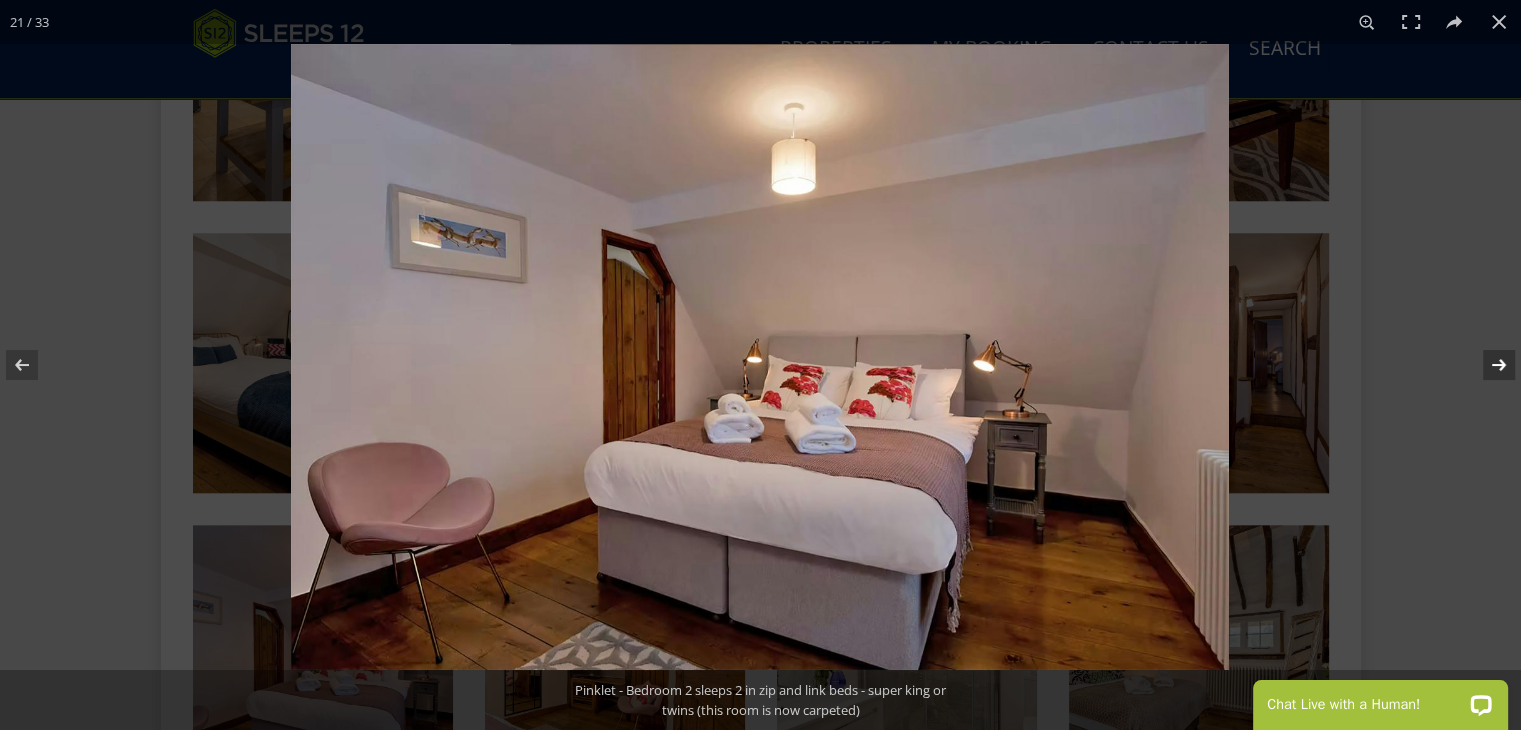 click at bounding box center [1486, 365] 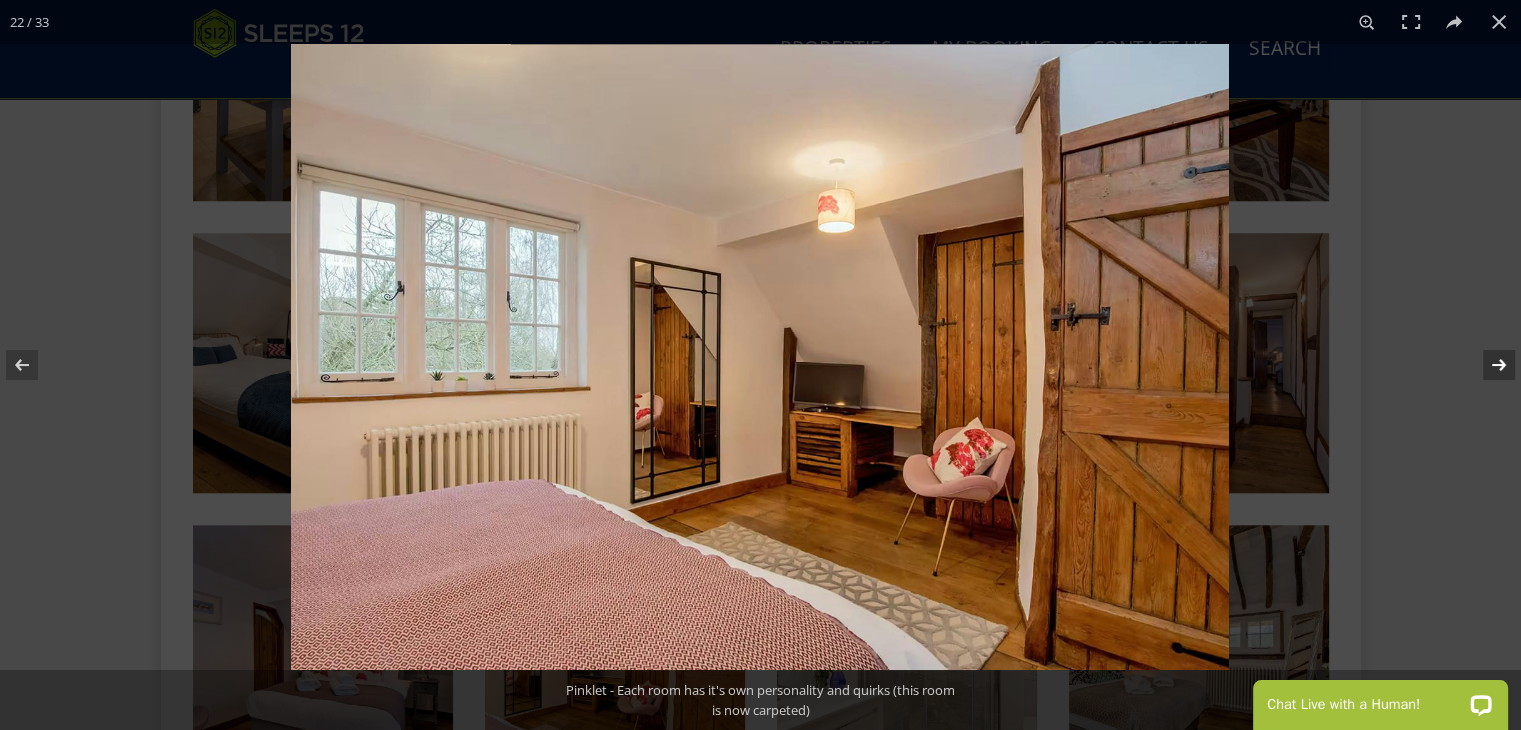 click at bounding box center (1486, 365) 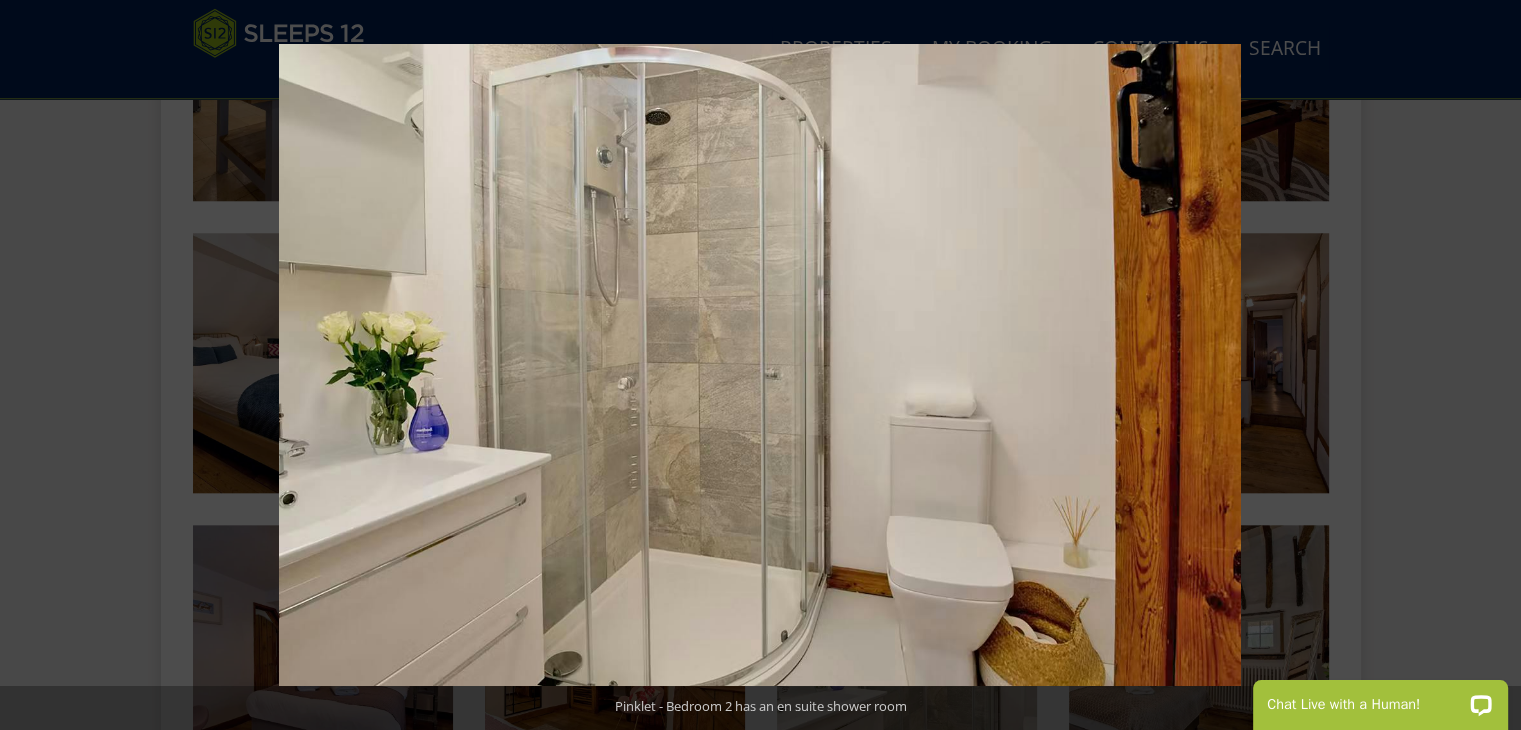 click at bounding box center (1486, 365) 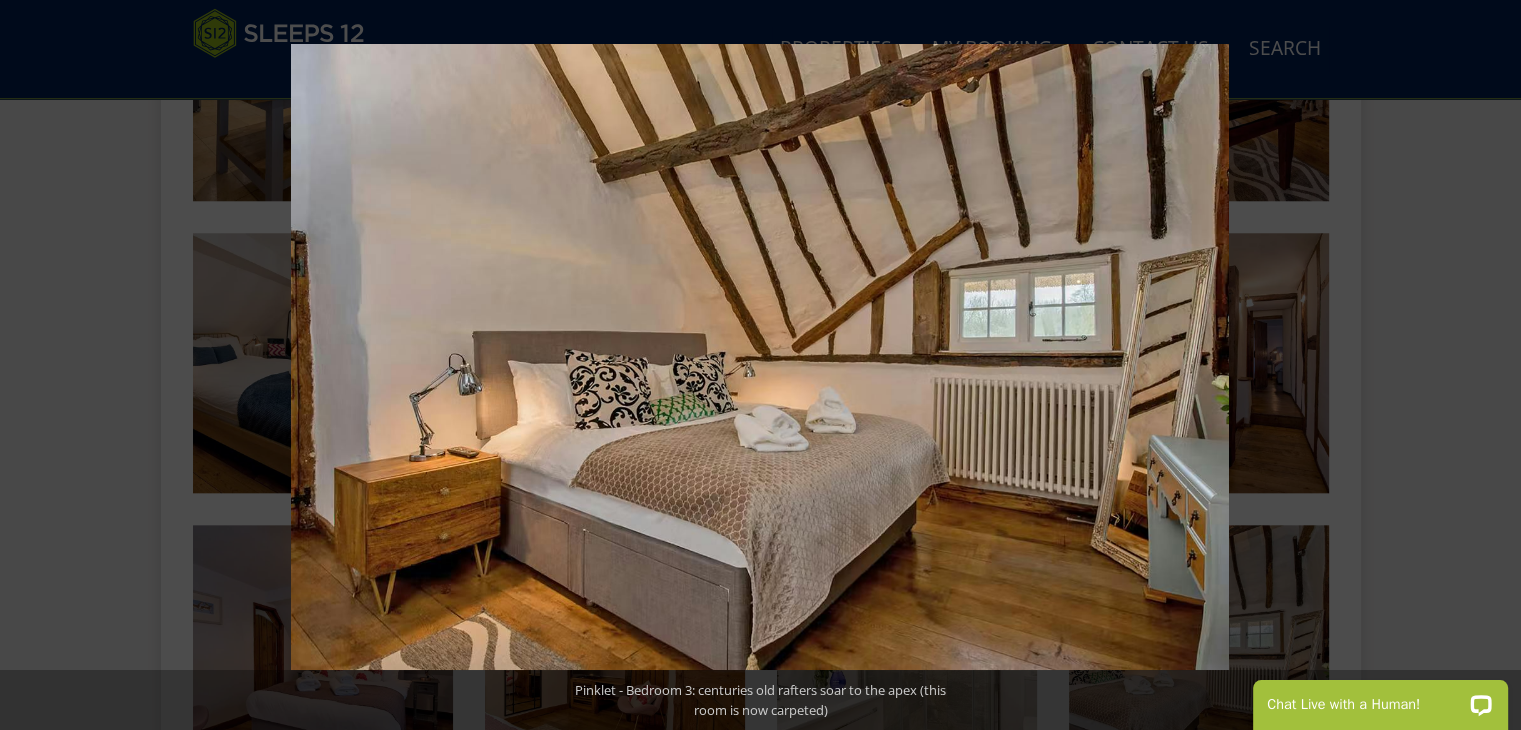 click at bounding box center (1486, 365) 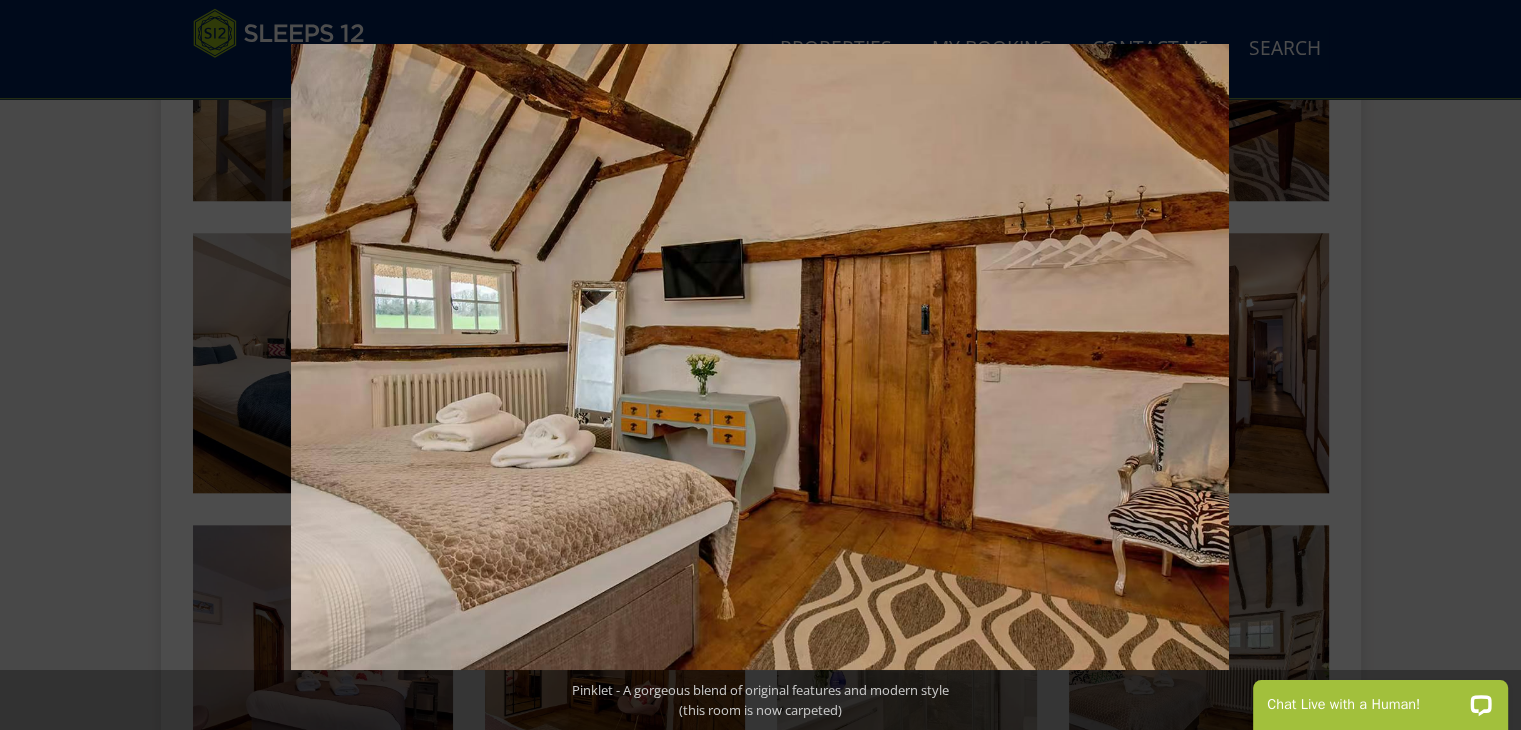 click at bounding box center (1486, 365) 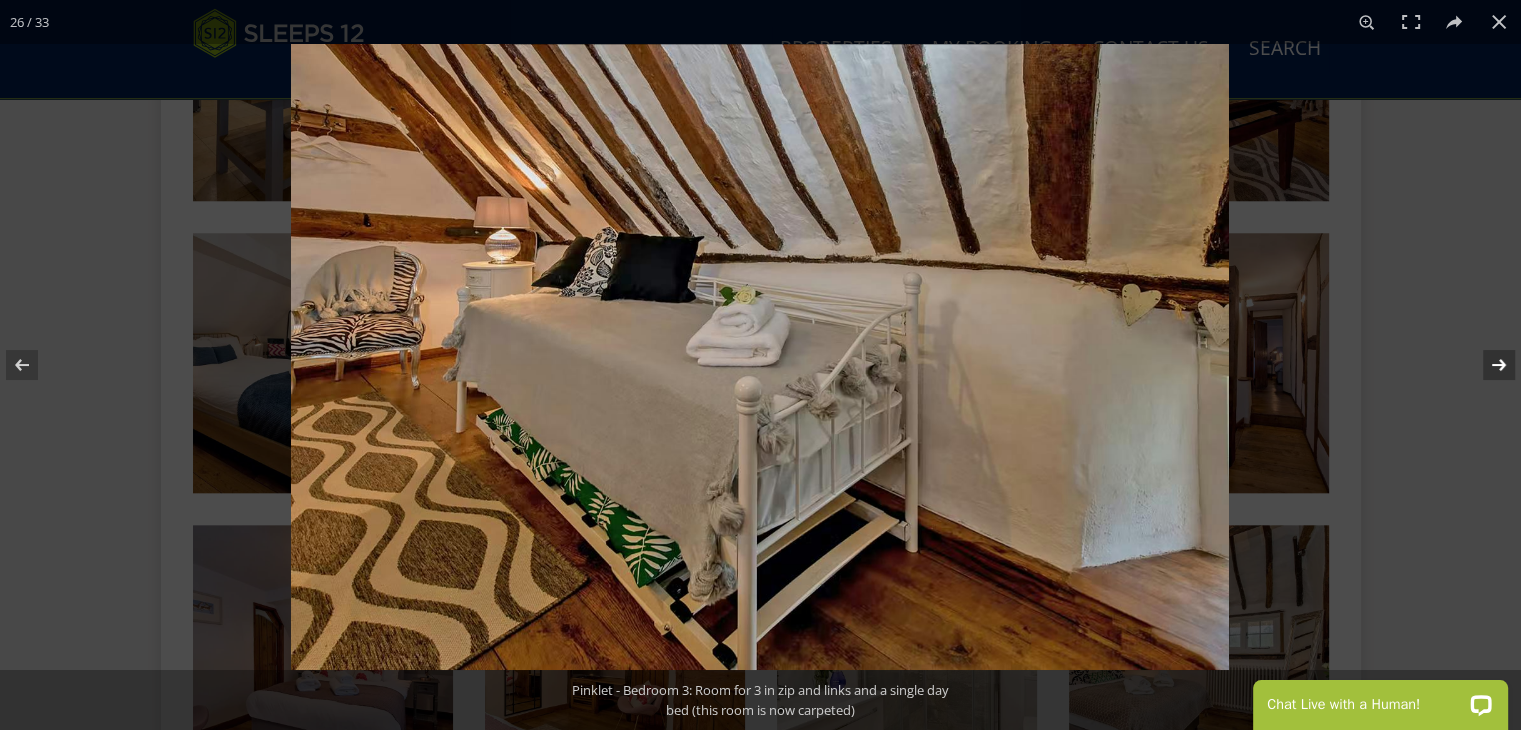 click at bounding box center [1486, 365] 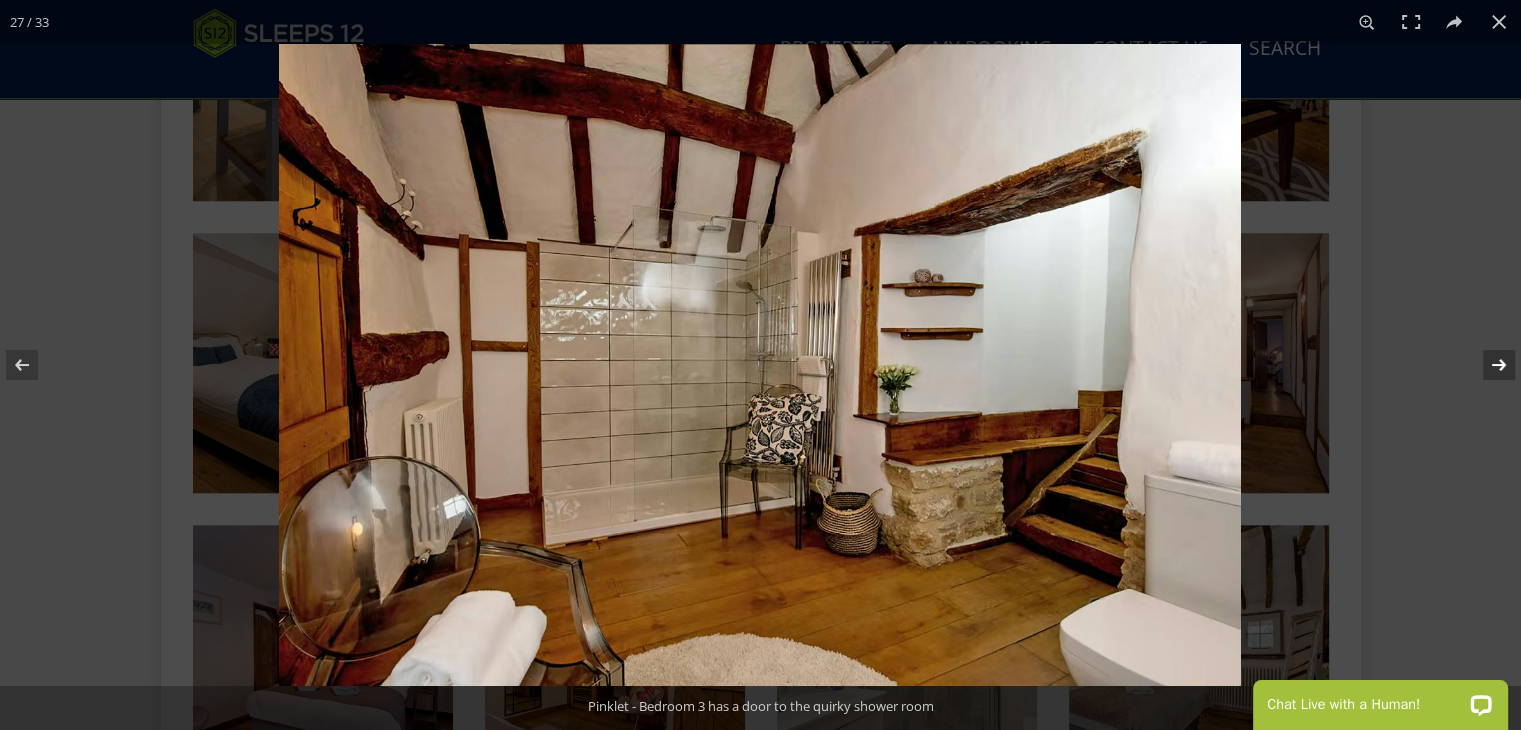 click at bounding box center (1486, 365) 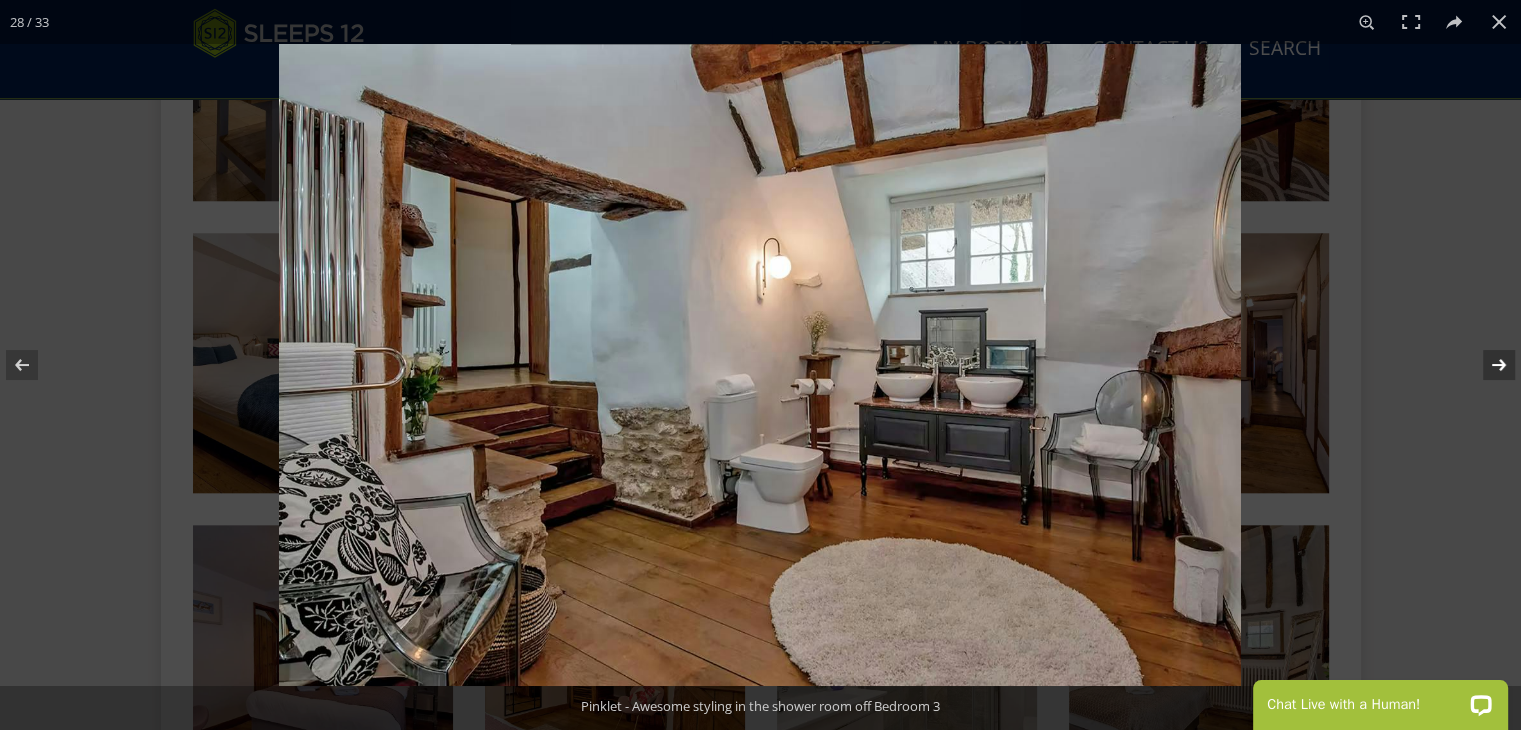click at bounding box center (1486, 365) 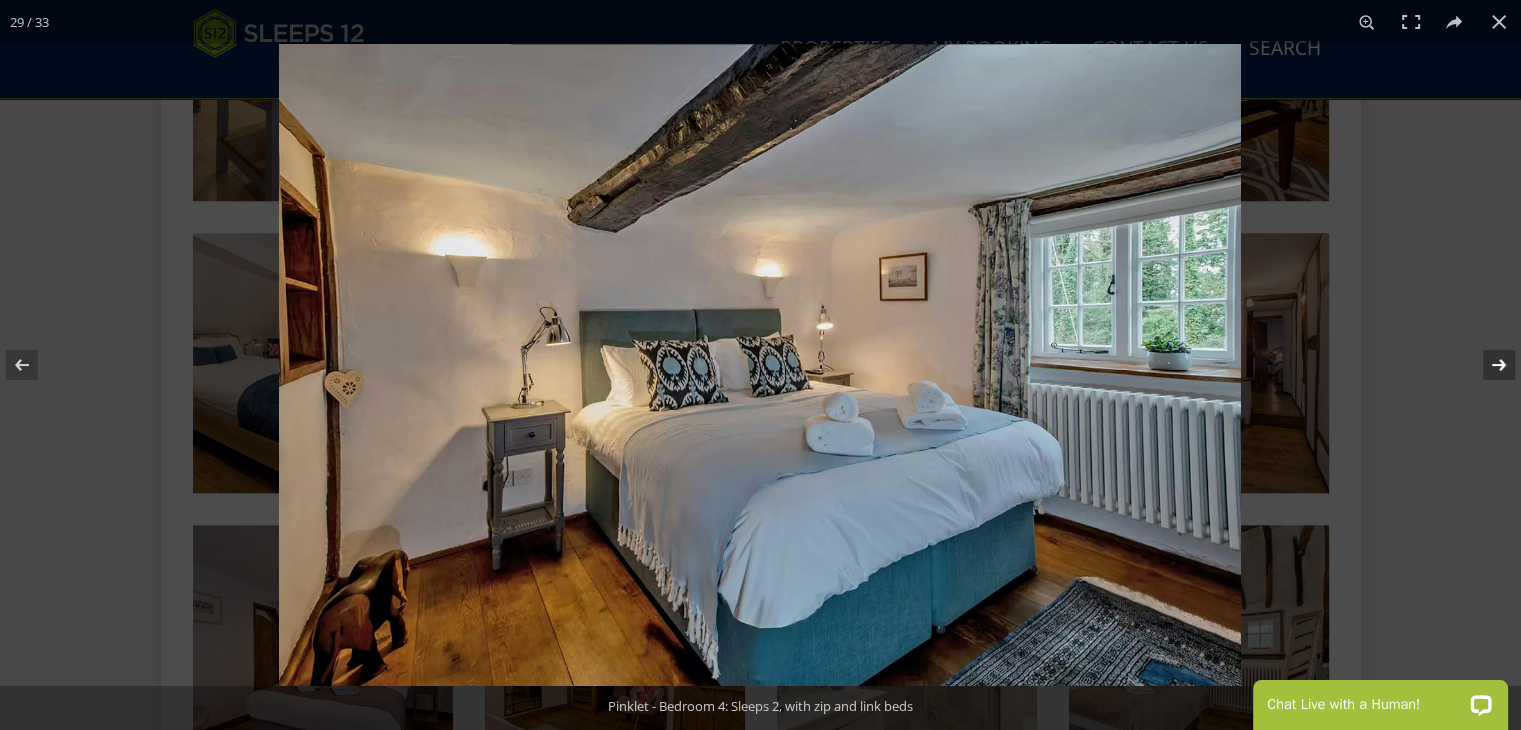 click at bounding box center (1486, 365) 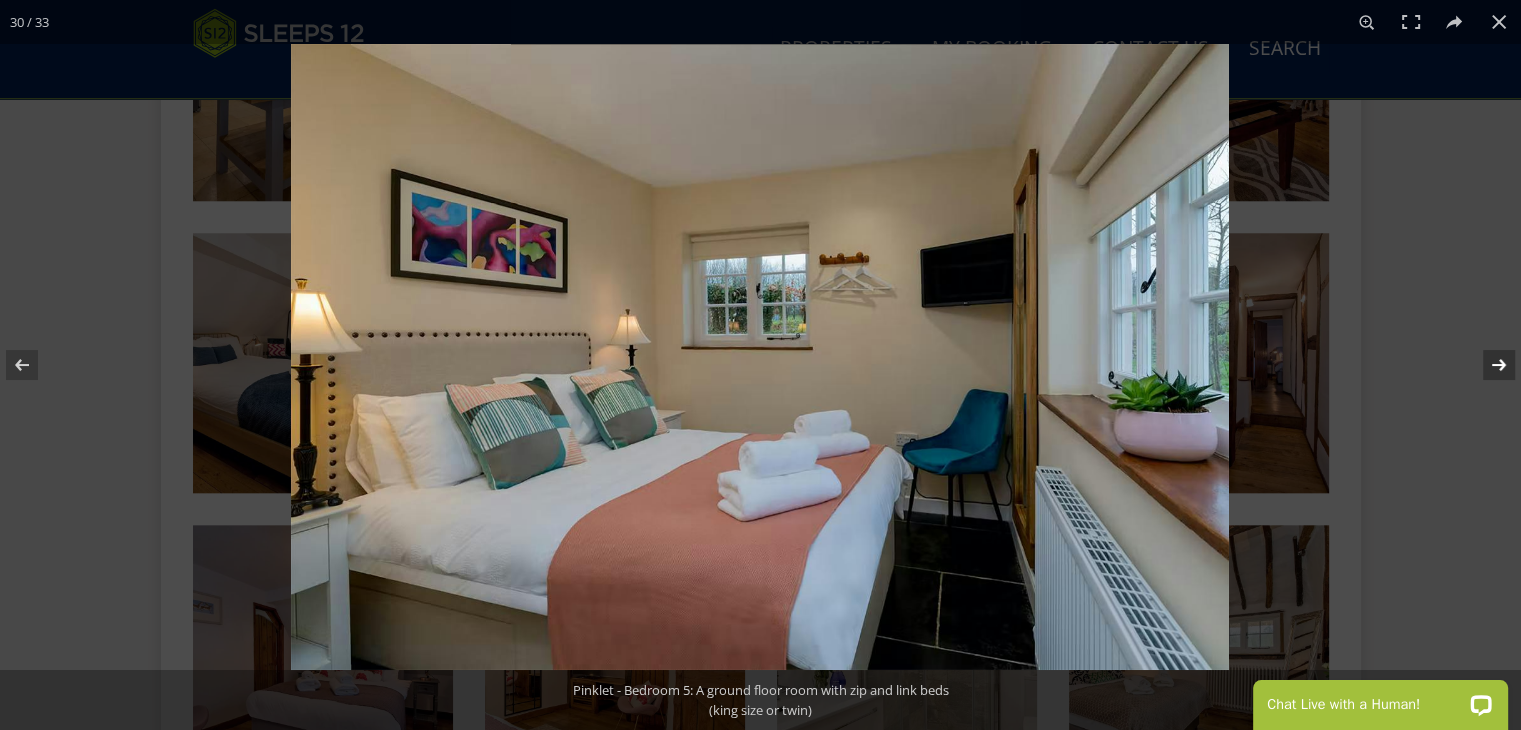click at bounding box center [1486, 365] 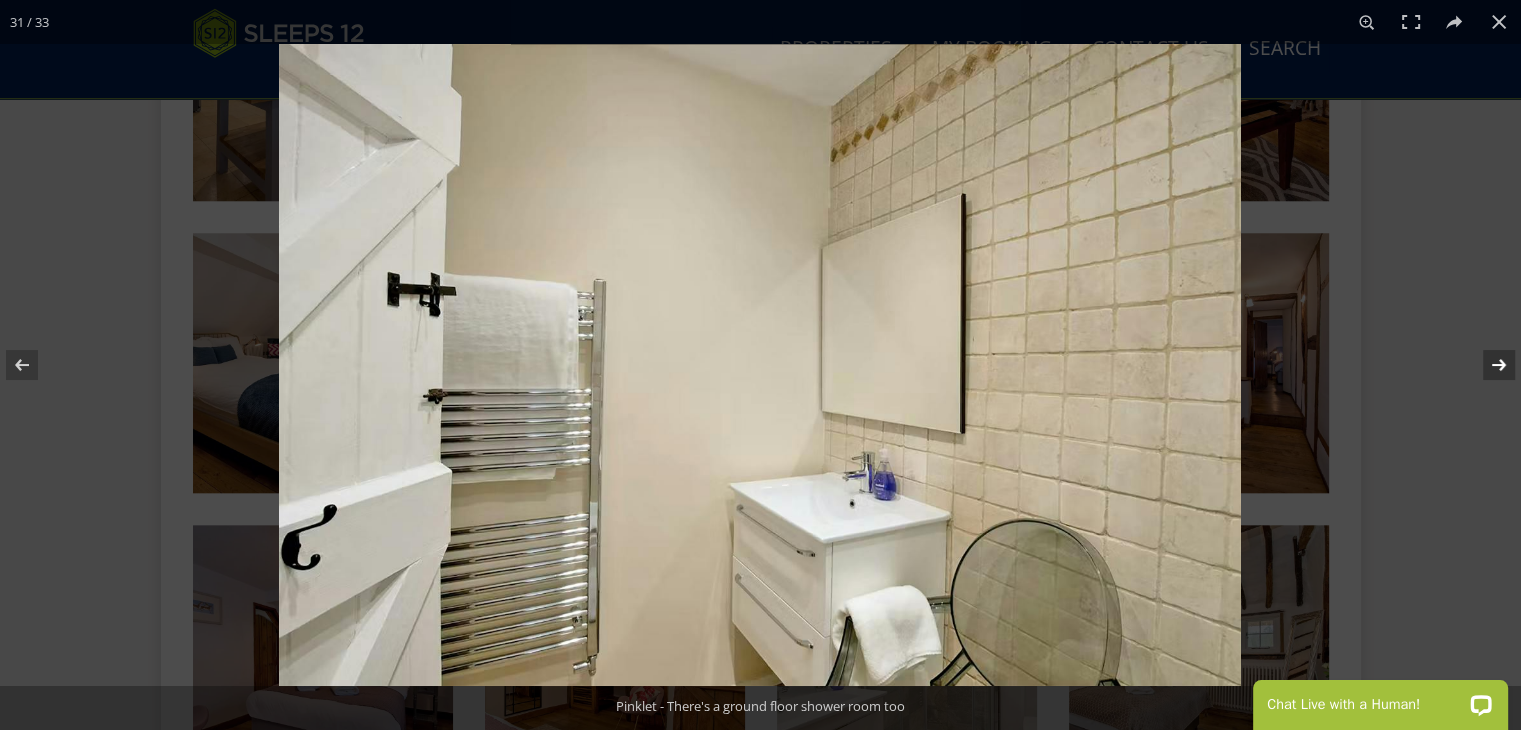 click at bounding box center [1486, 365] 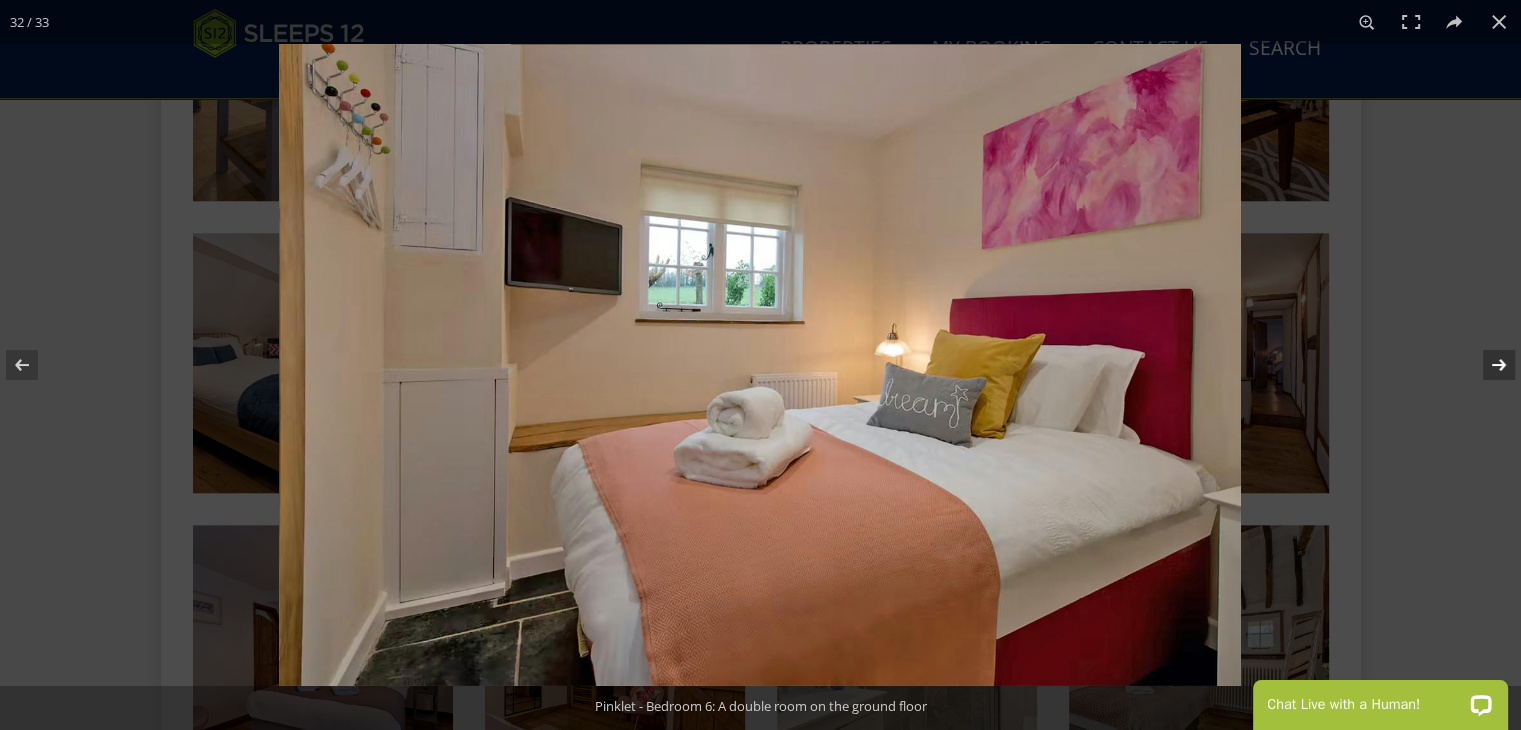 click at bounding box center (1486, 365) 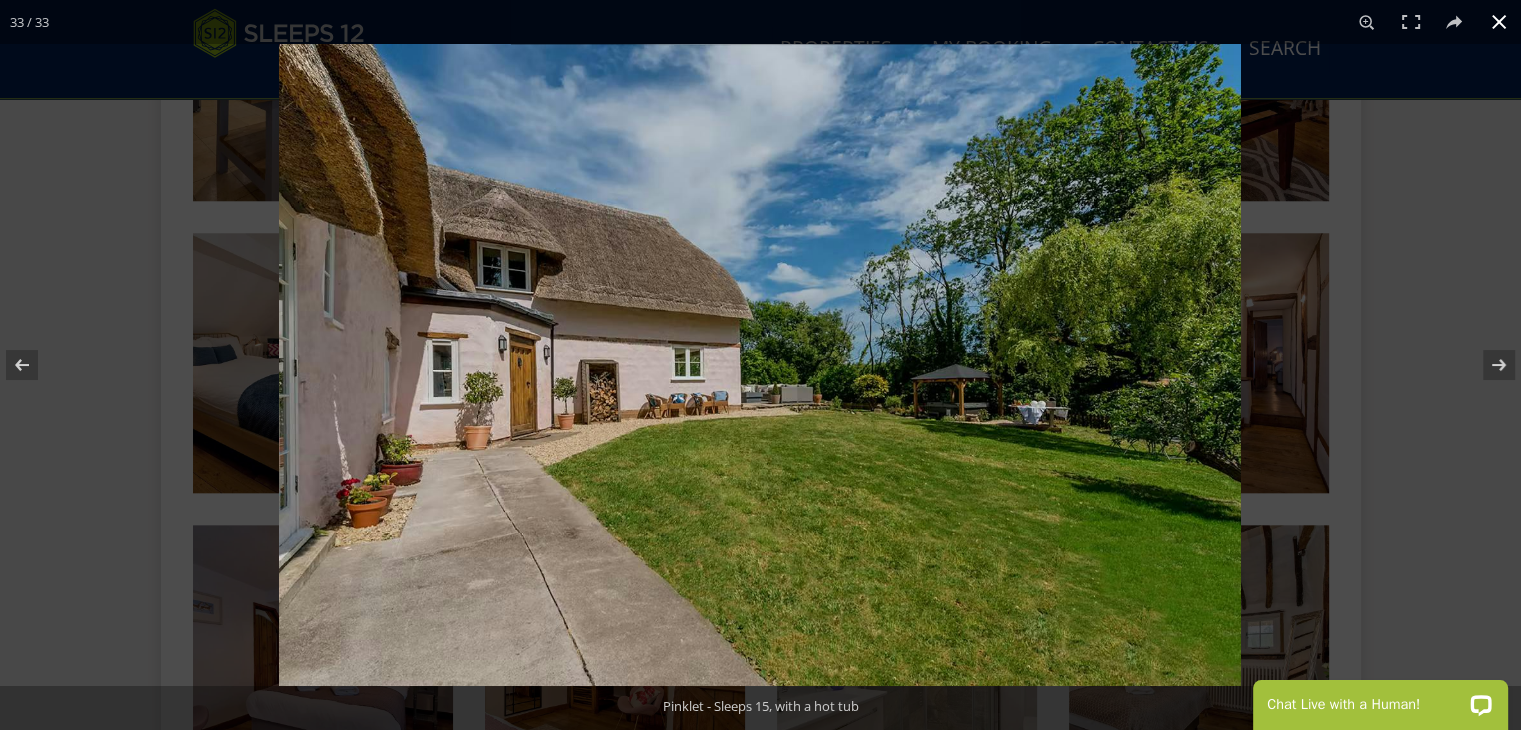 click at bounding box center (1499, 22) 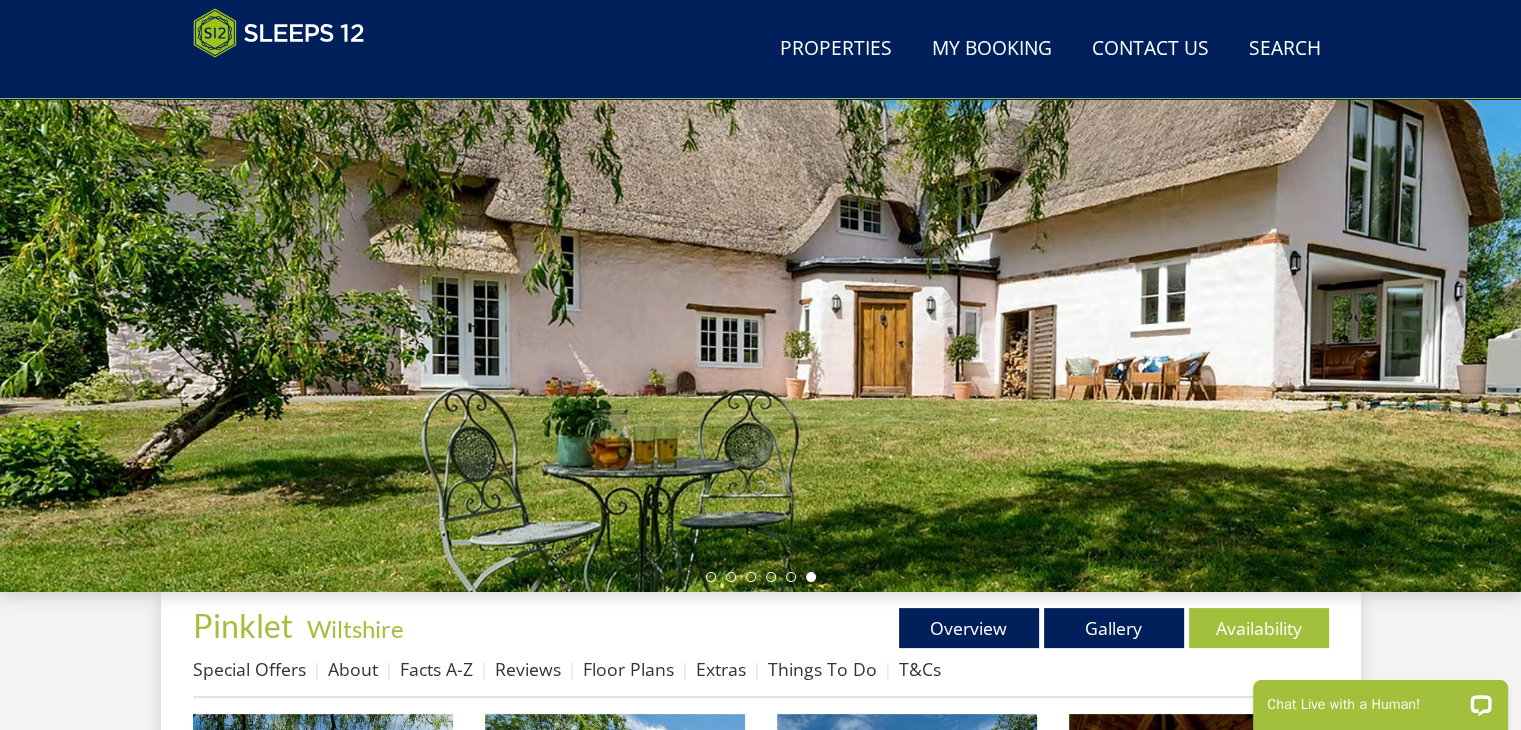 scroll, scrollTop: 500, scrollLeft: 0, axis: vertical 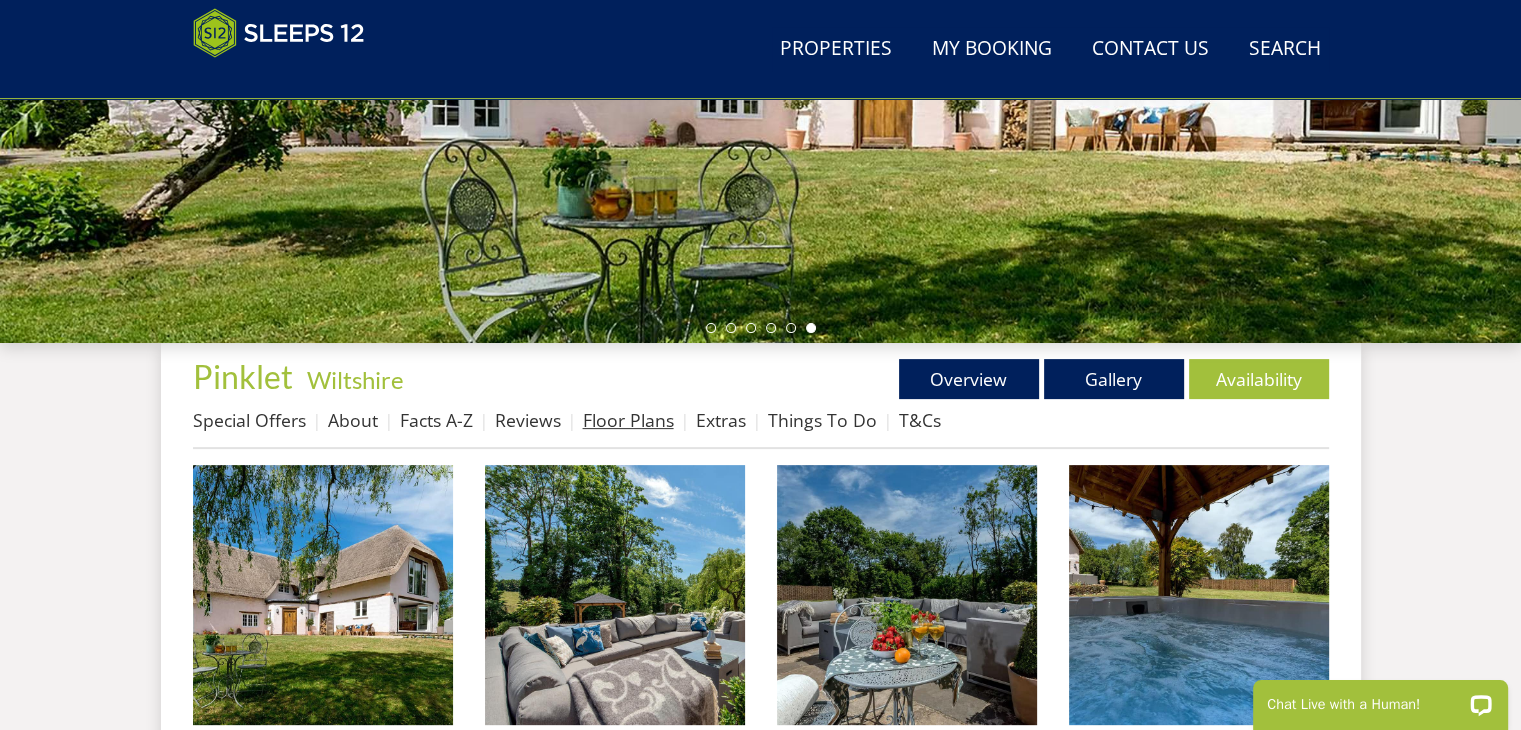 click on "Floor Plans" at bounding box center [628, 420] 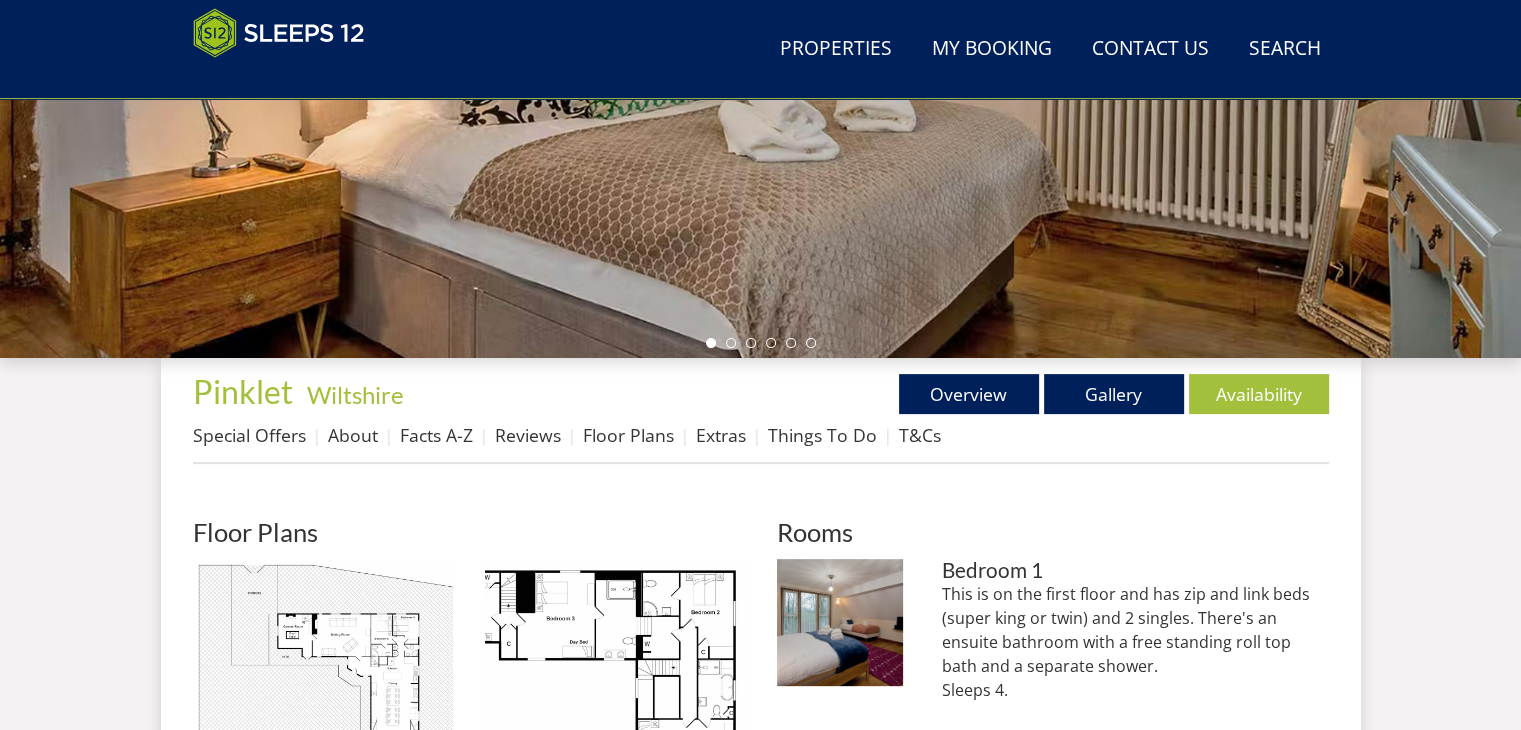 scroll, scrollTop: 800, scrollLeft: 0, axis: vertical 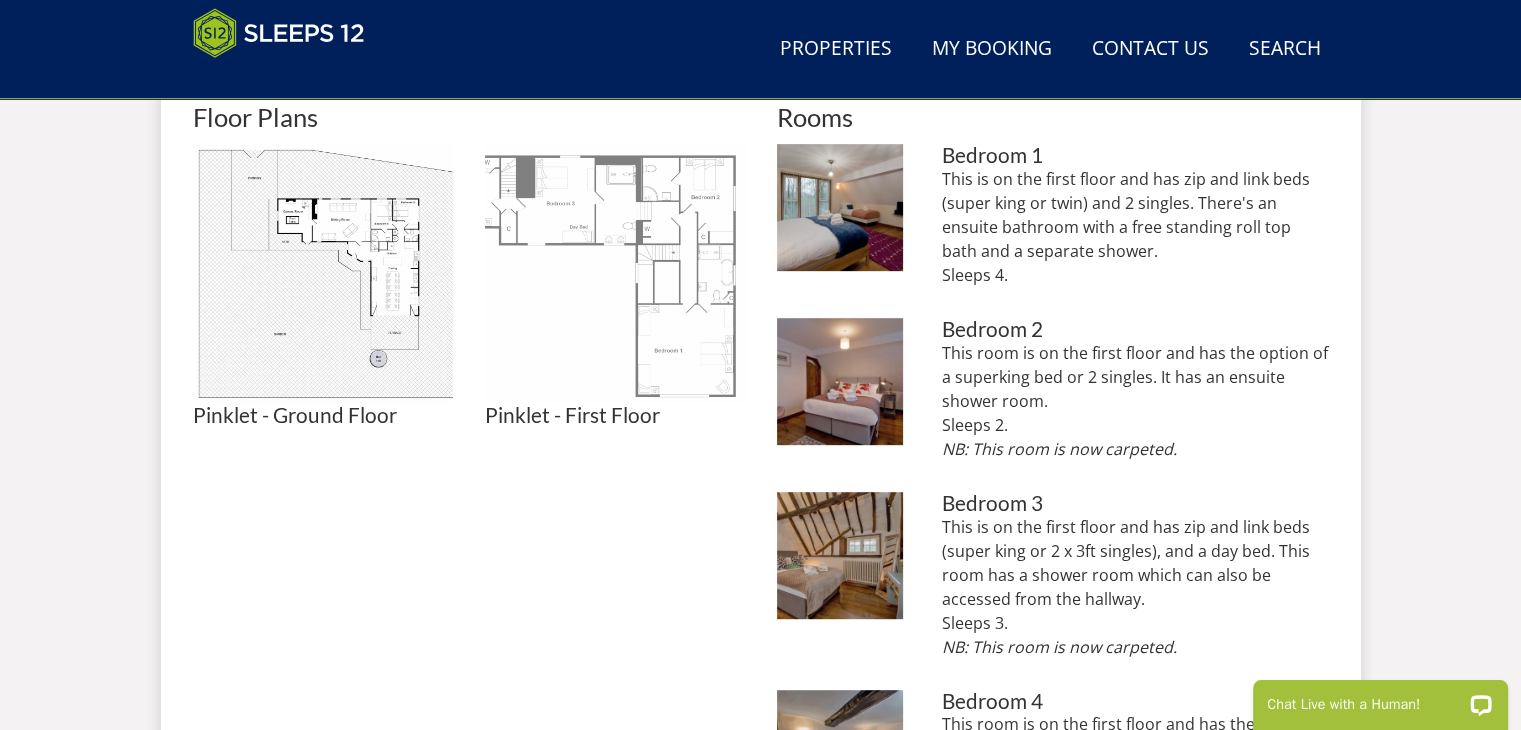 click at bounding box center (615, 274) 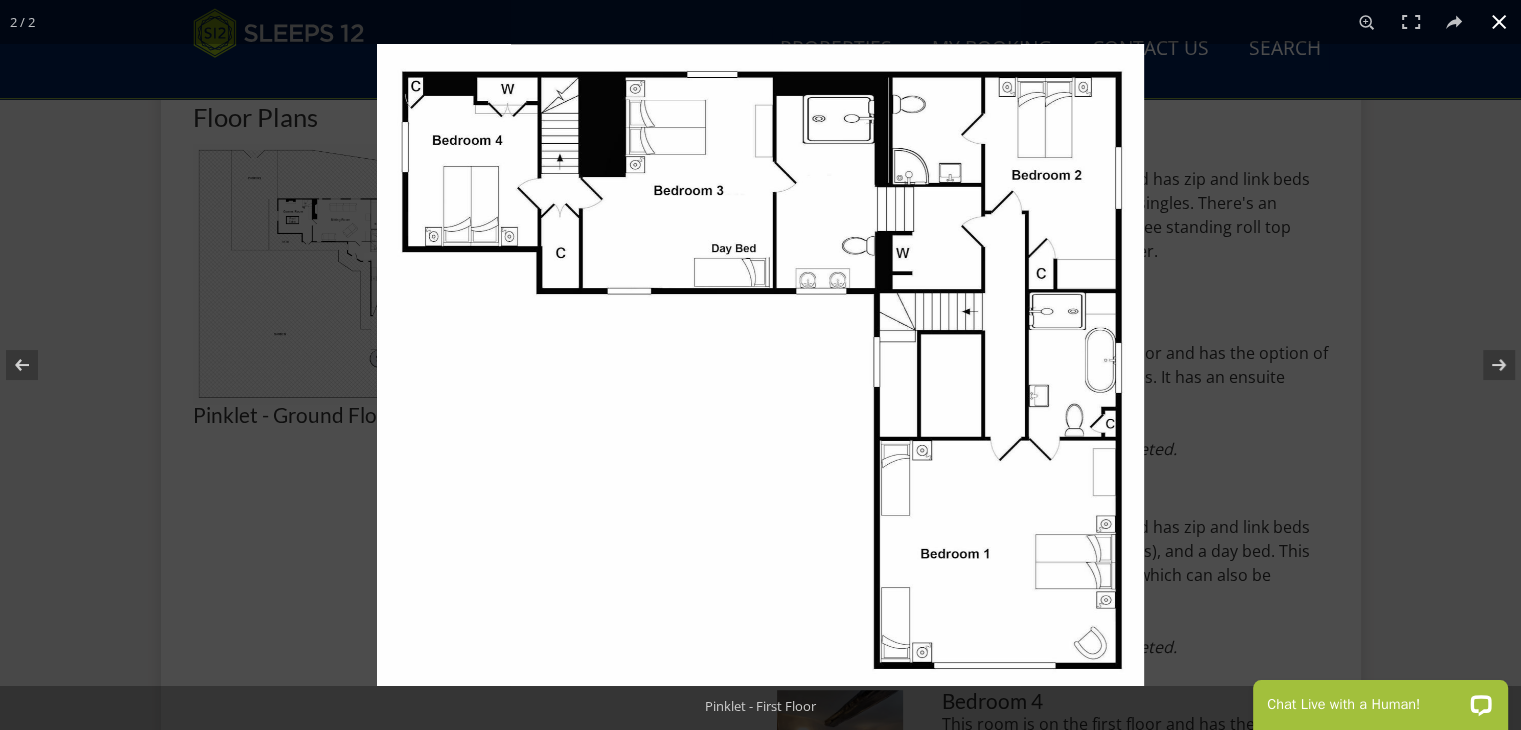 click at bounding box center [1499, 22] 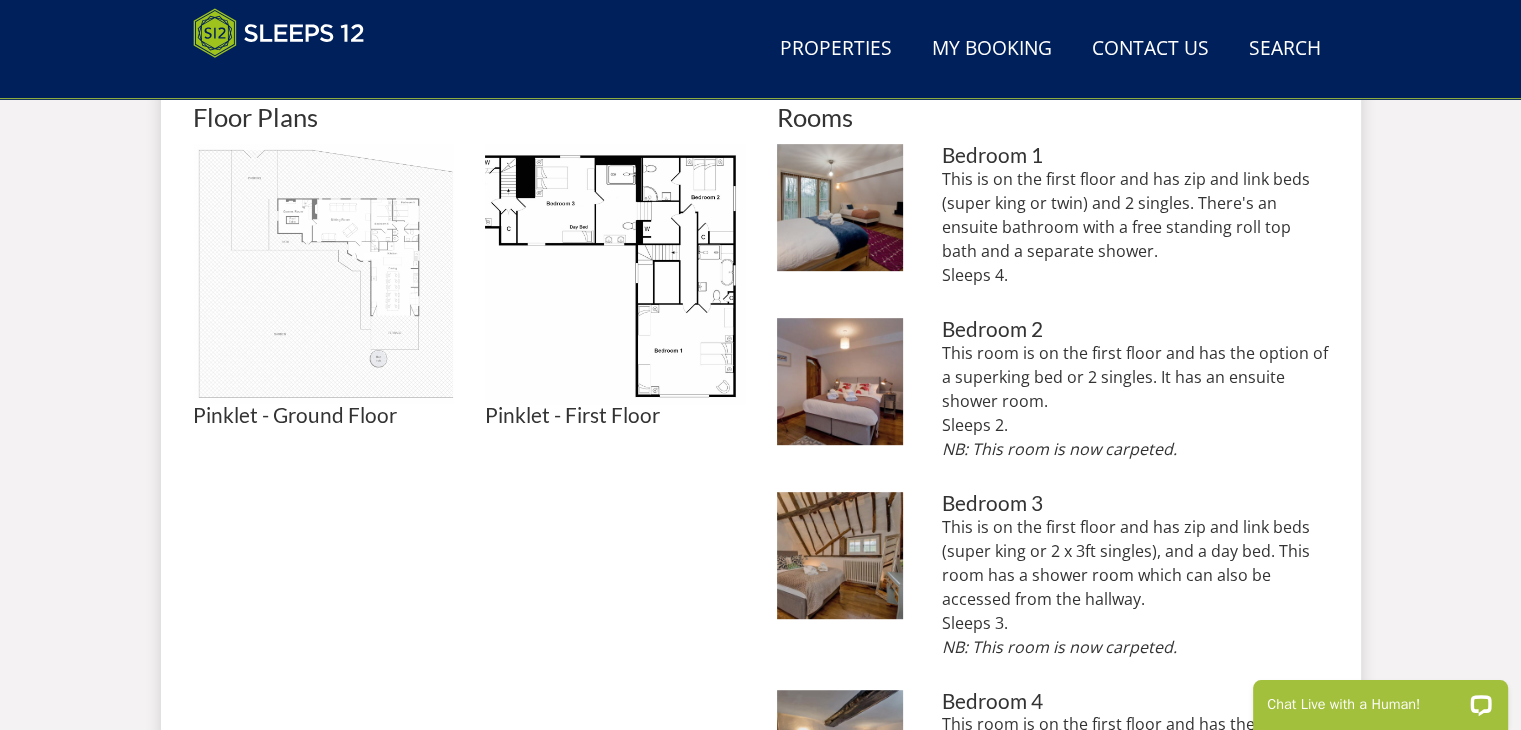 click at bounding box center [323, 274] 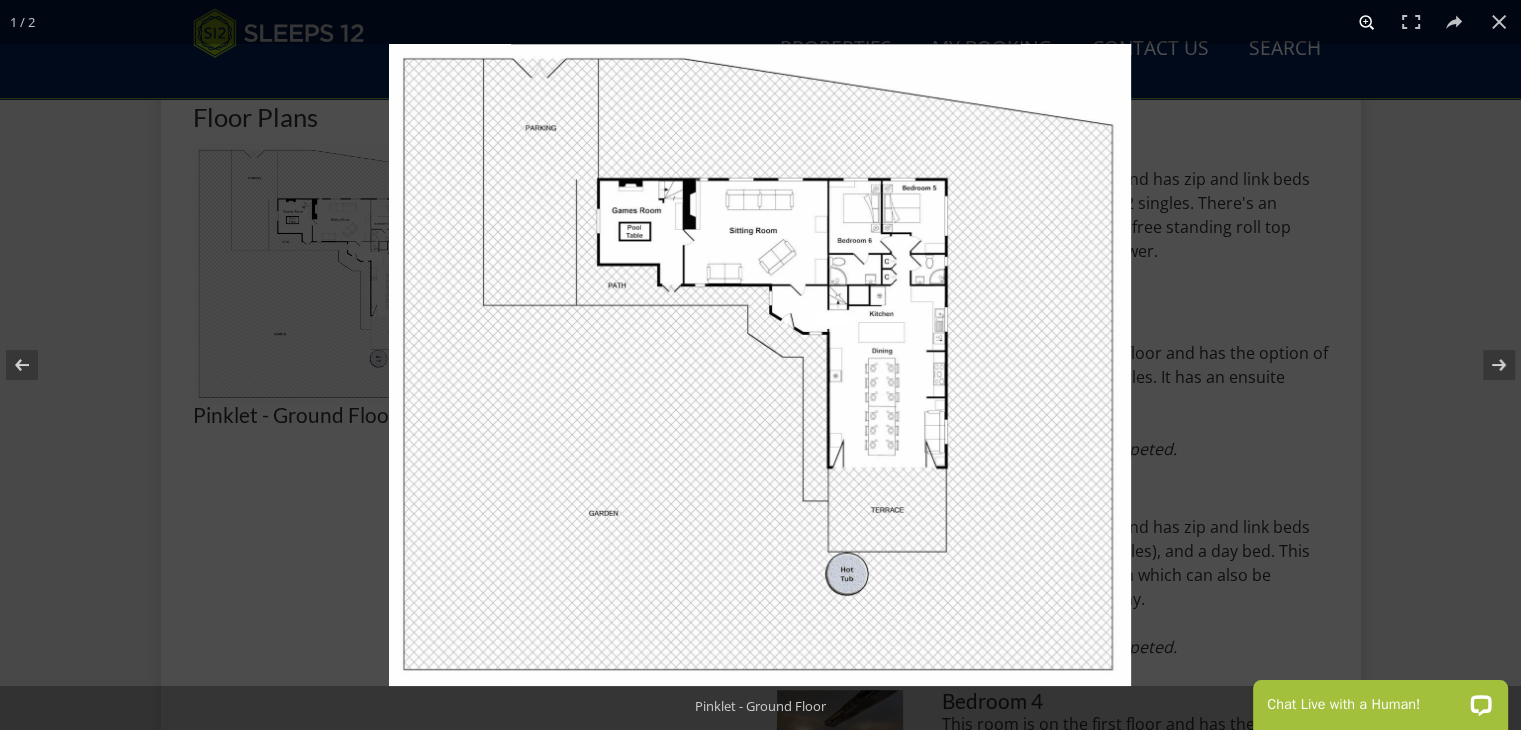 click at bounding box center (1367, 22) 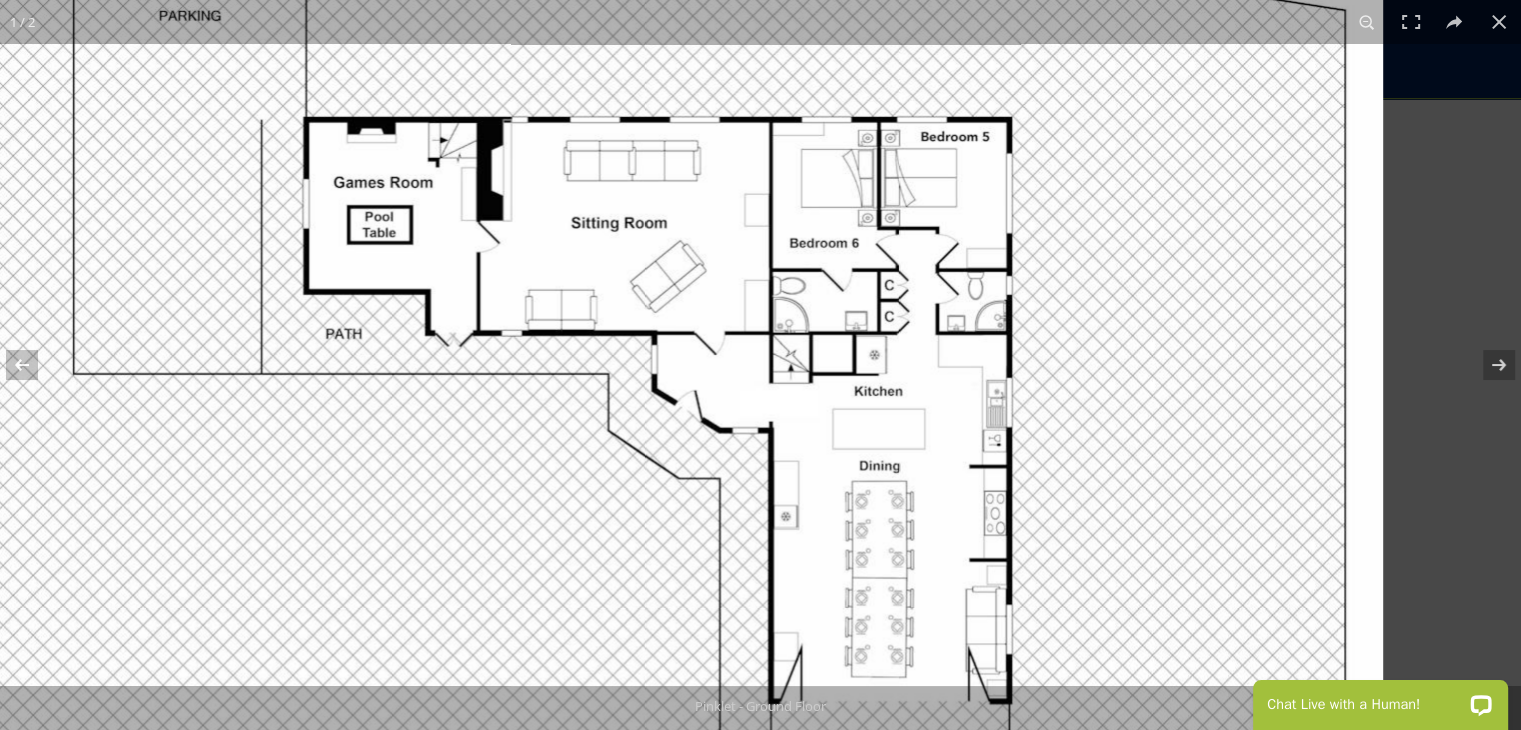 drag, startPoint x: 592, startPoint y: 274, endPoint x: 148, endPoint y: 418, distance: 466.7676 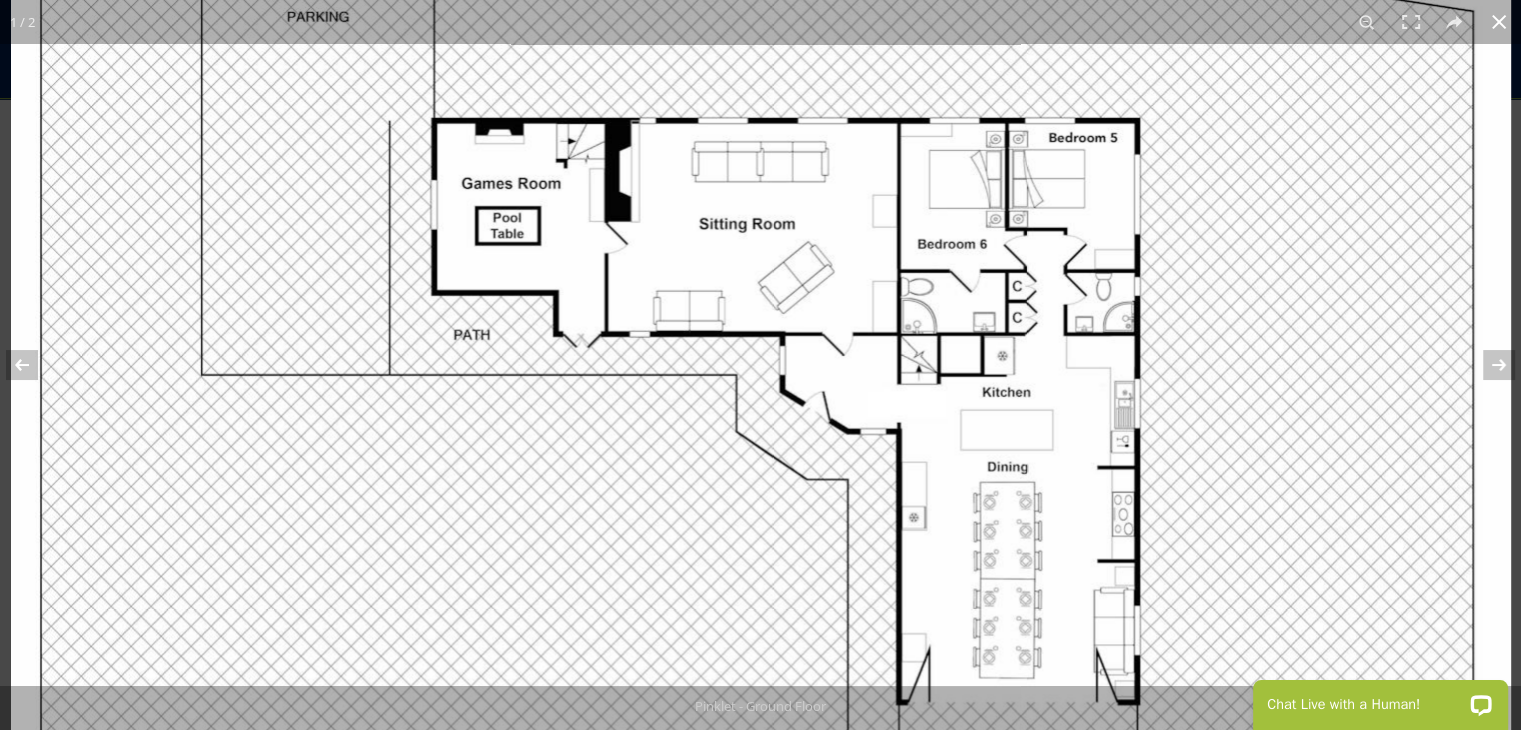 click at bounding box center [1499, 22] 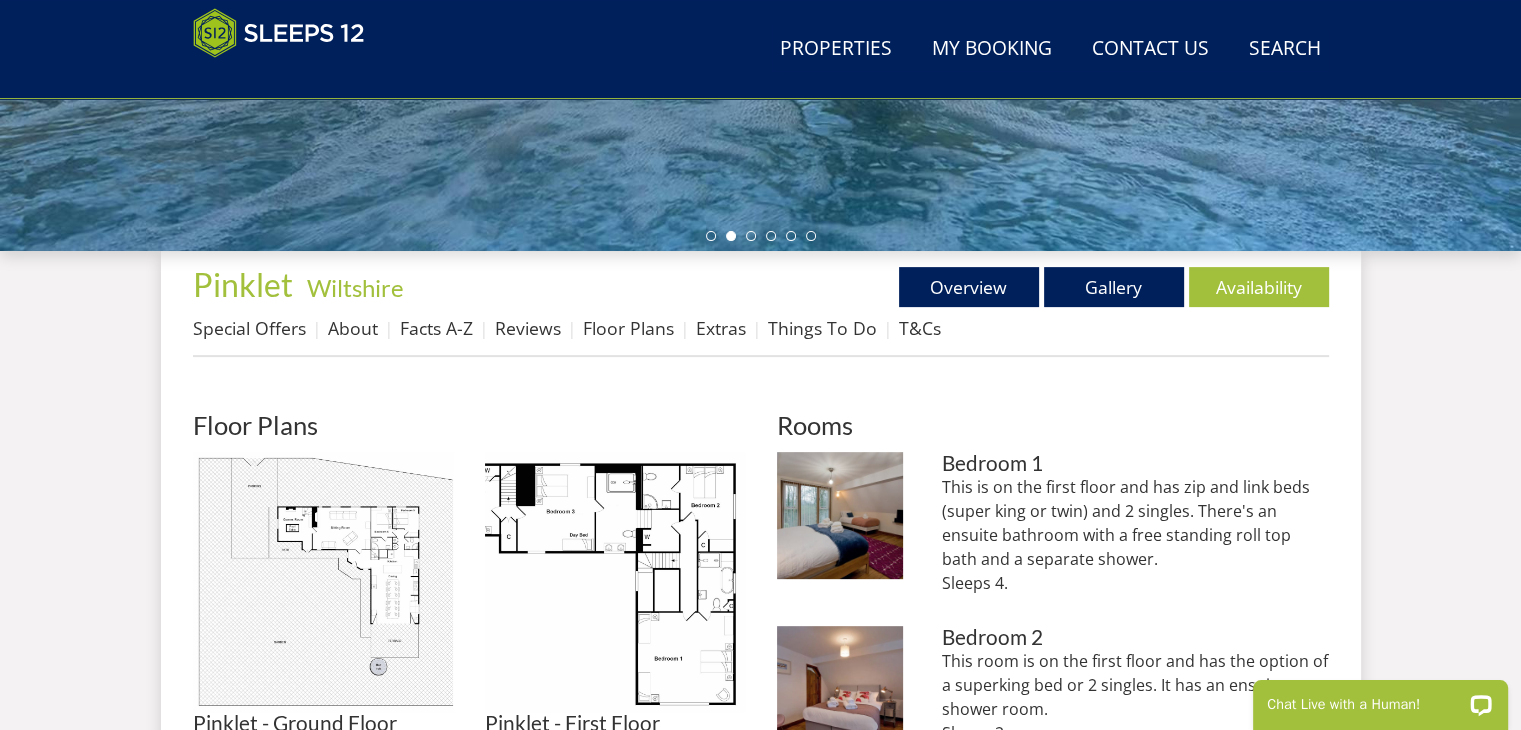 scroll, scrollTop: 600, scrollLeft: 0, axis: vertical 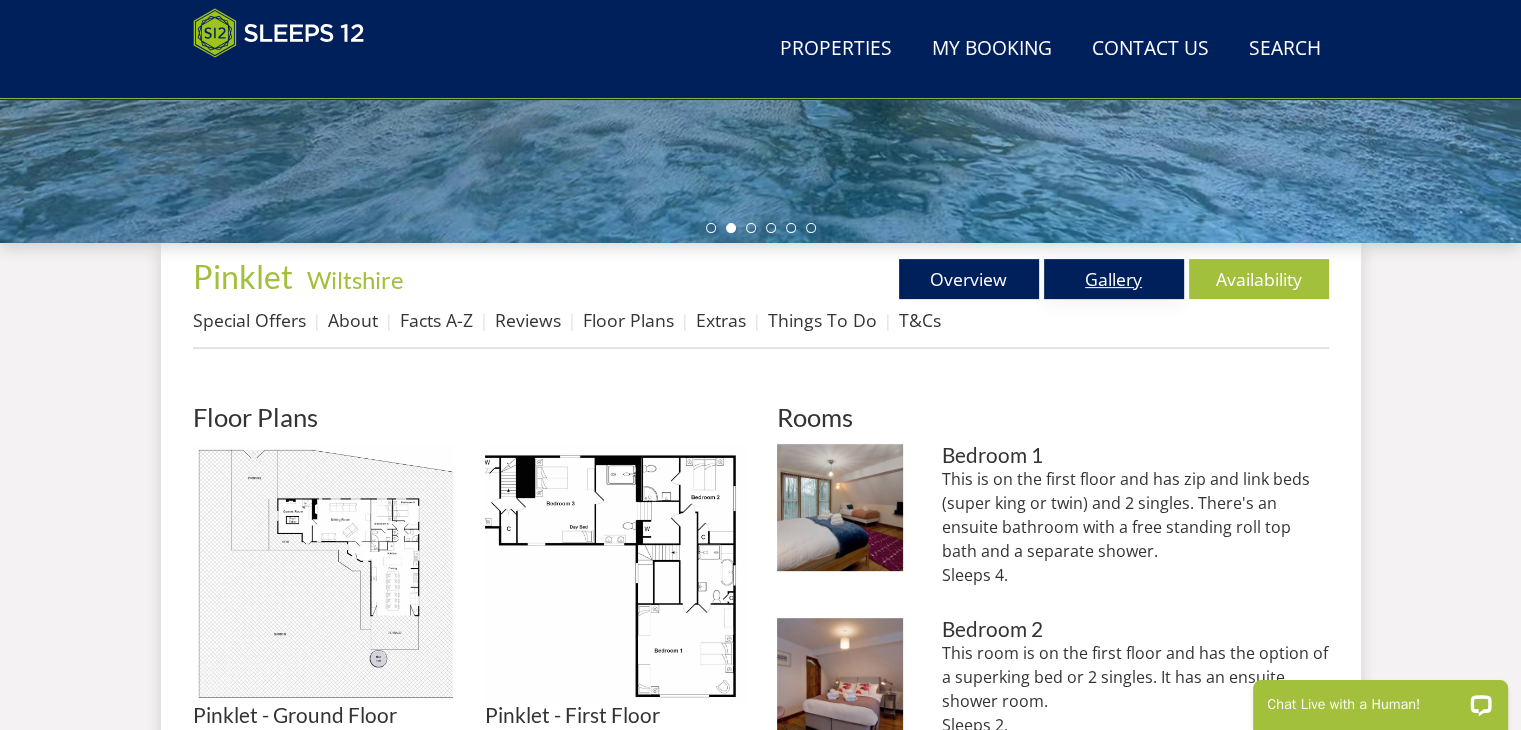 click on "Gallery" at bounding box center (1114, 279) 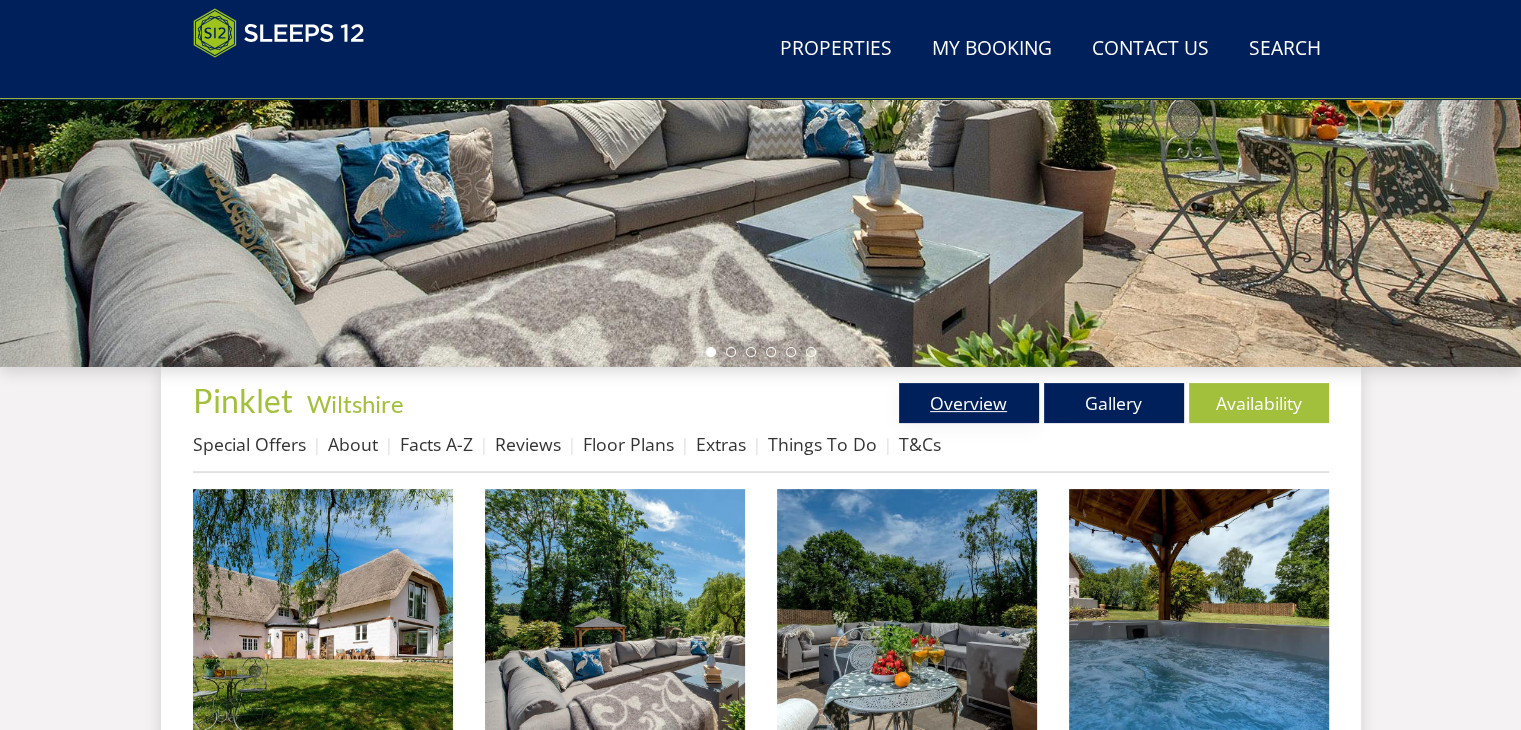 scroll, scrollTop: 1243, scrollLeft: 0, axis: vertical 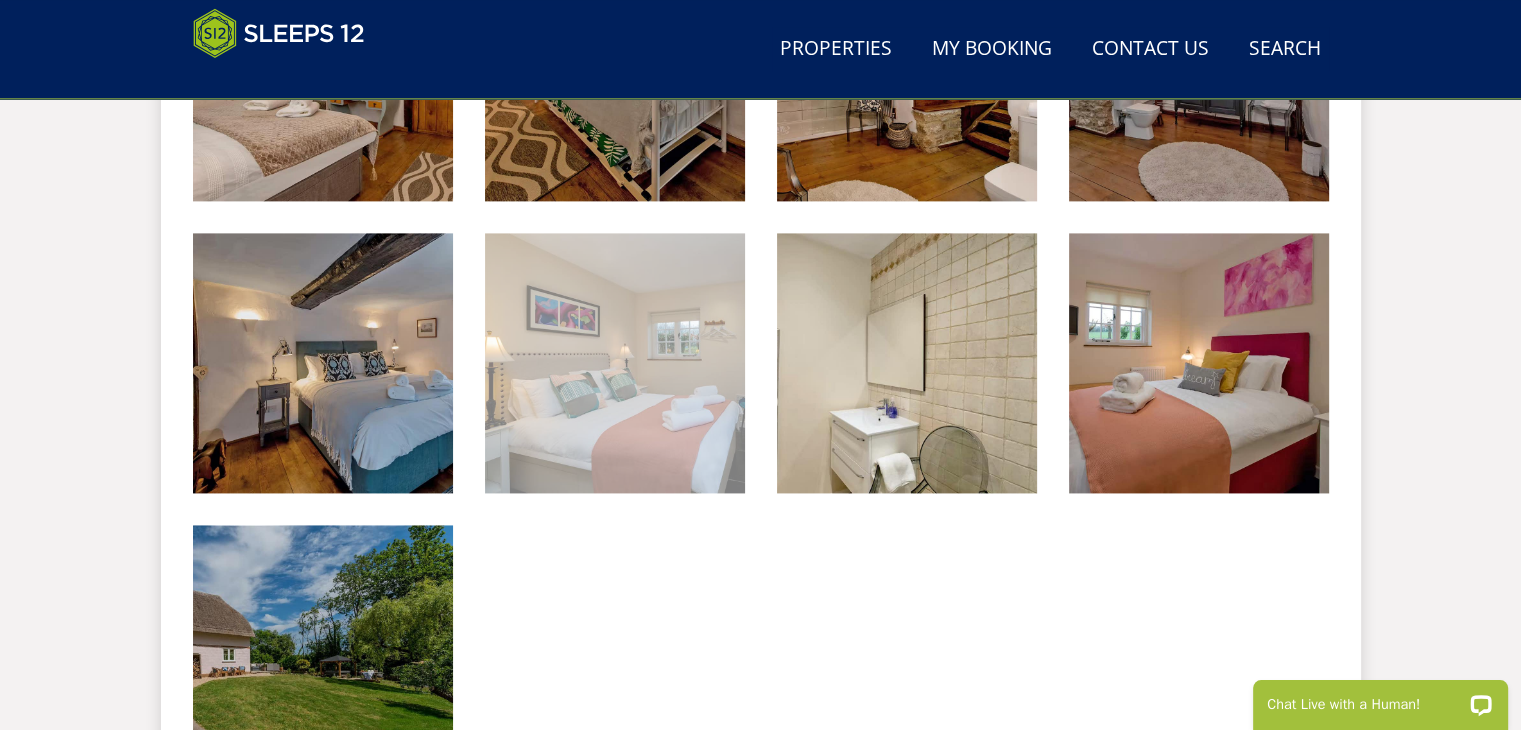 click at bounding box center [615, 363] 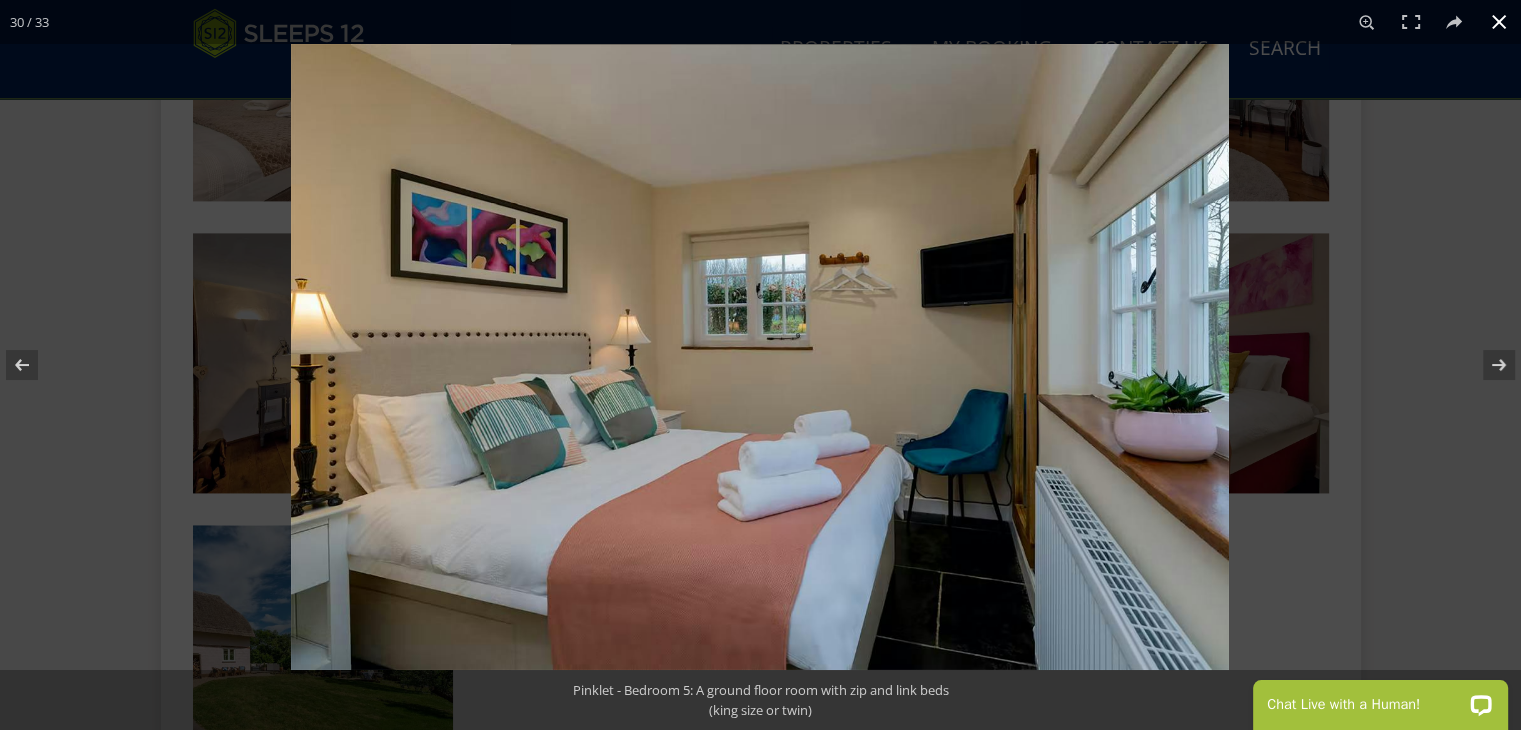 click at bounding box center [1499, 22] 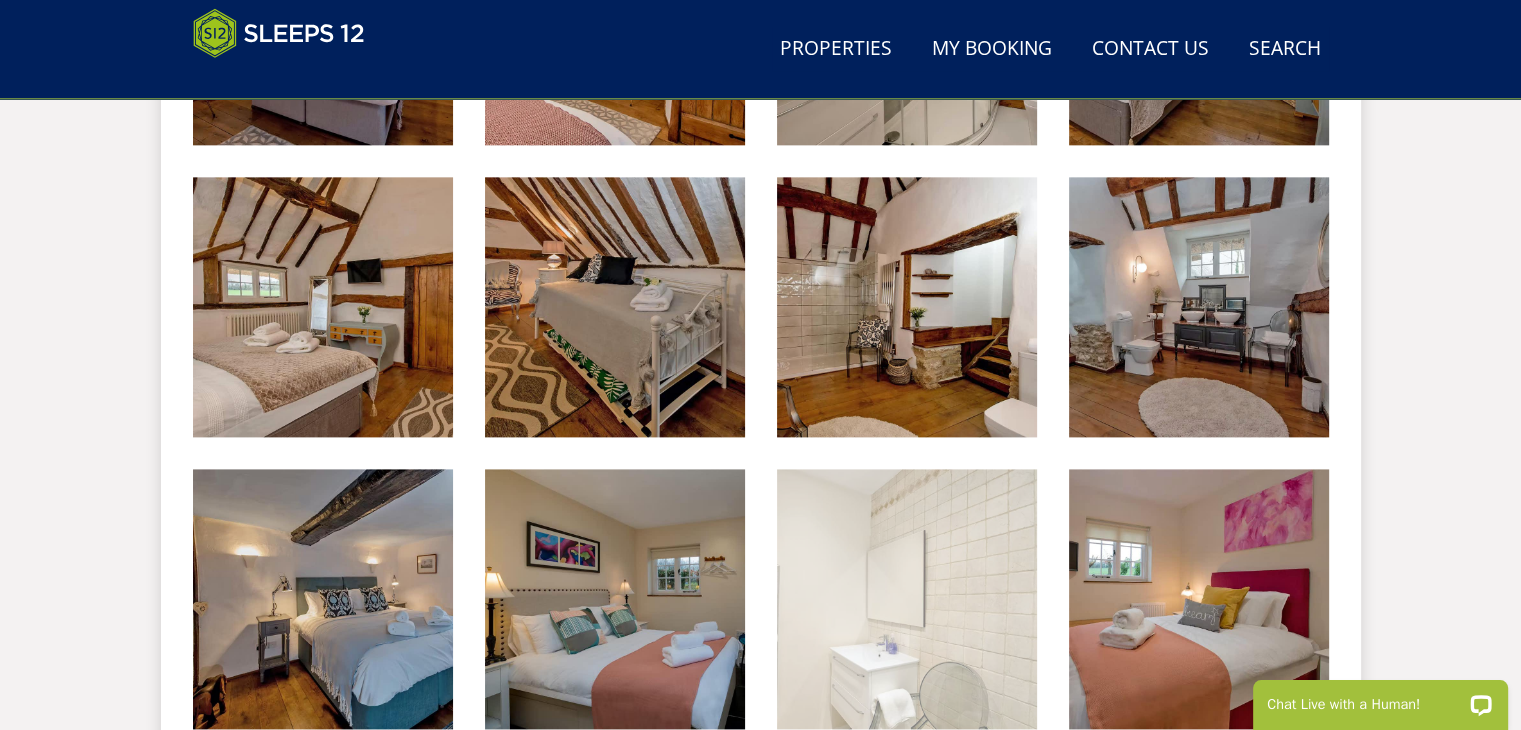 scroll, scrollTop: 2276, scrollLeft: 0, axis: vertical 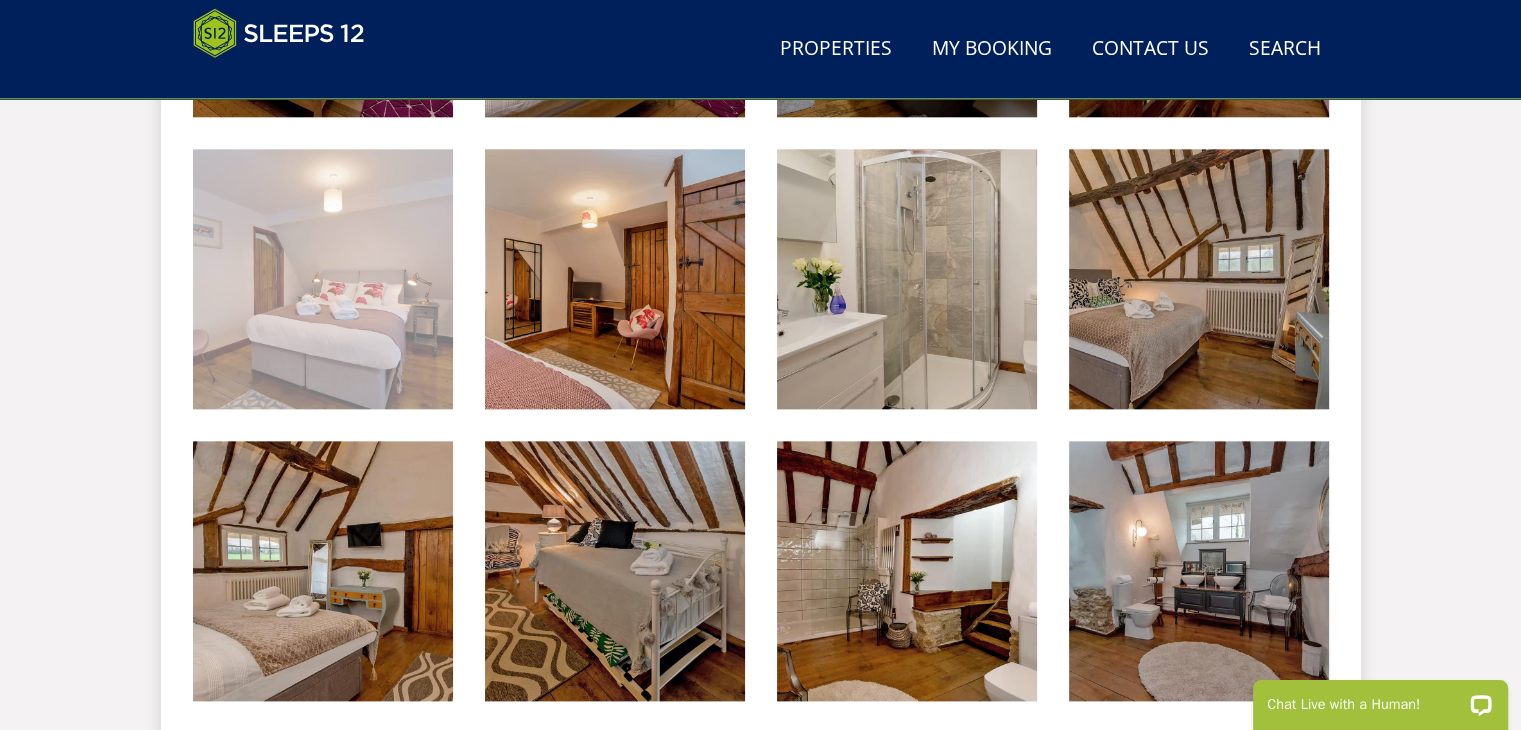 click at bounding box center (323, 279) 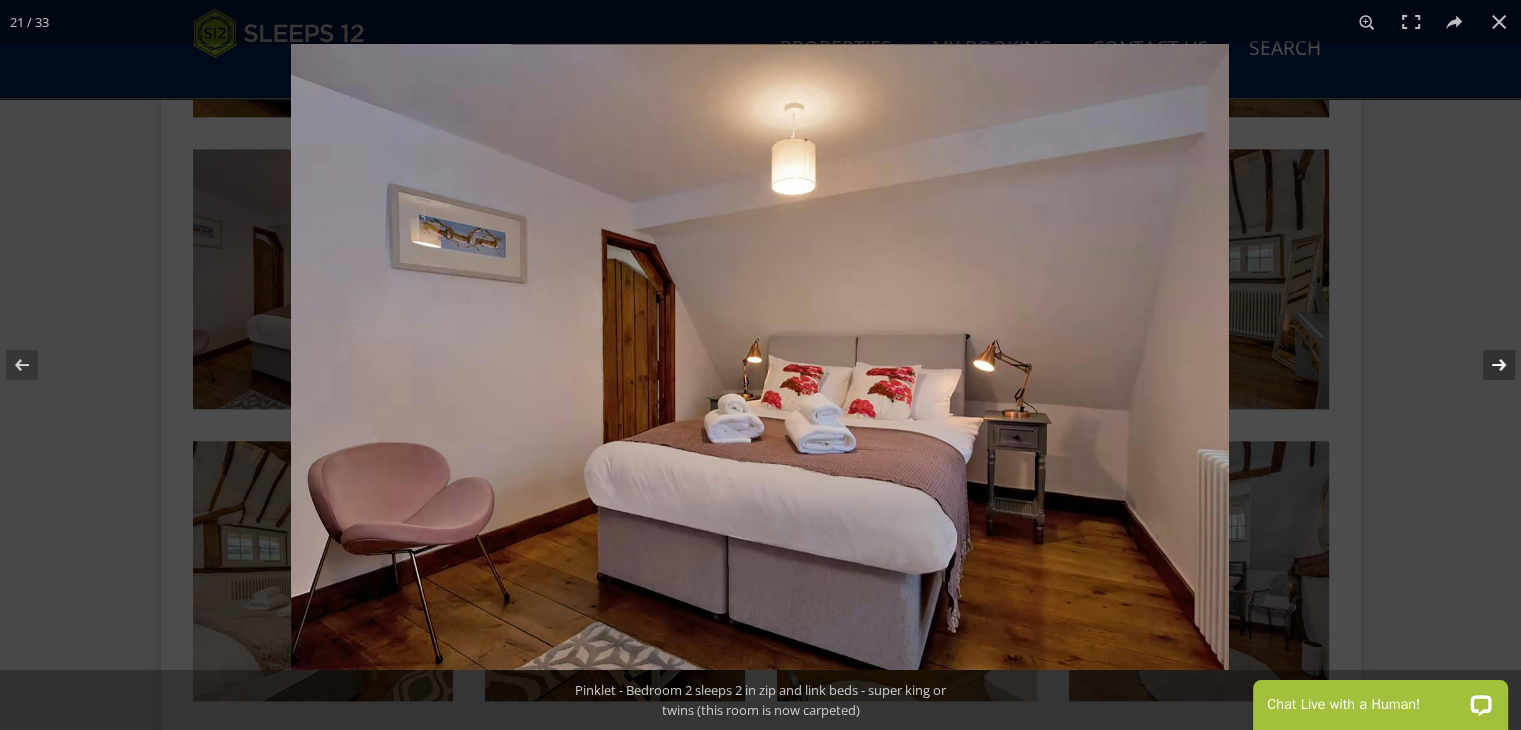 click at bounding box center (1486, 365) 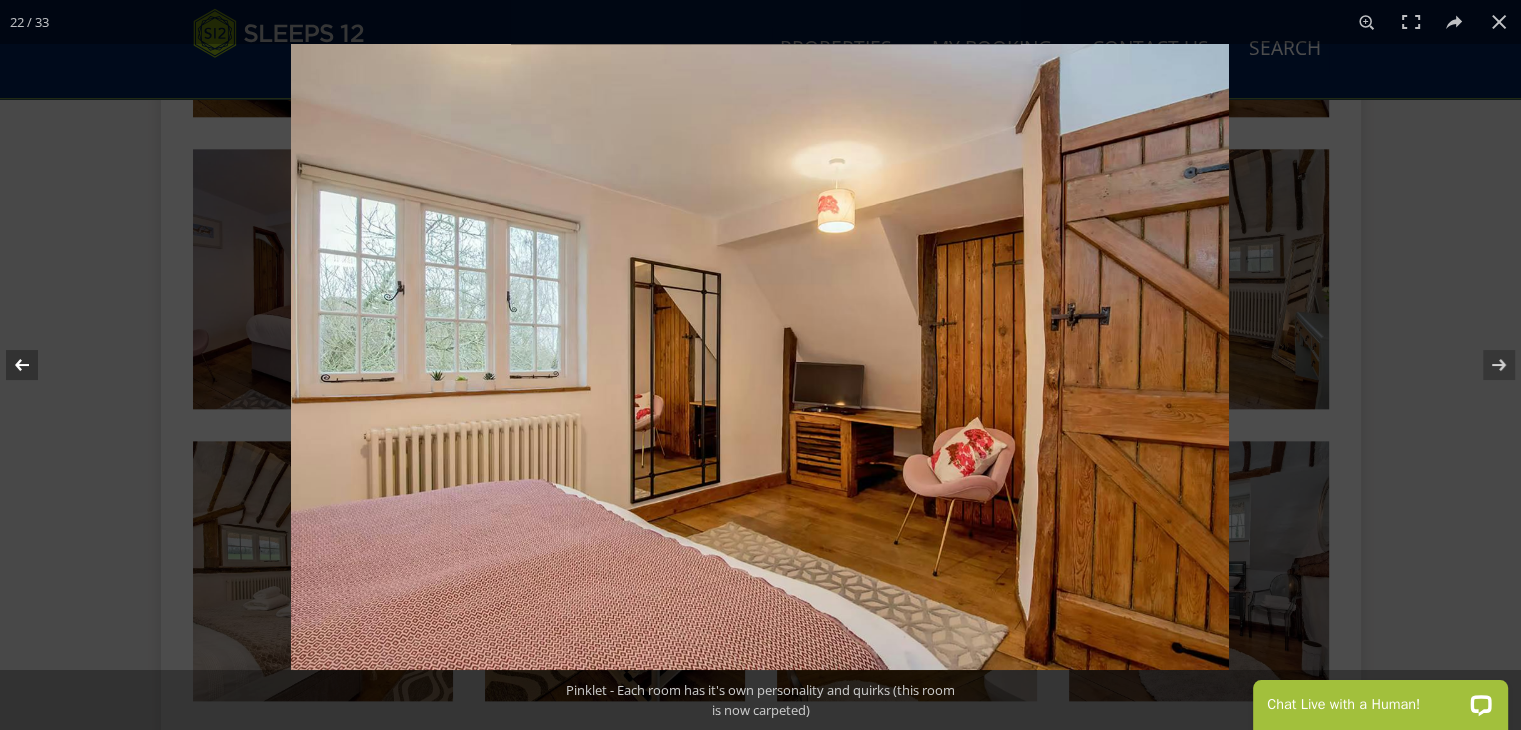 click at bounding box center (35, 365) 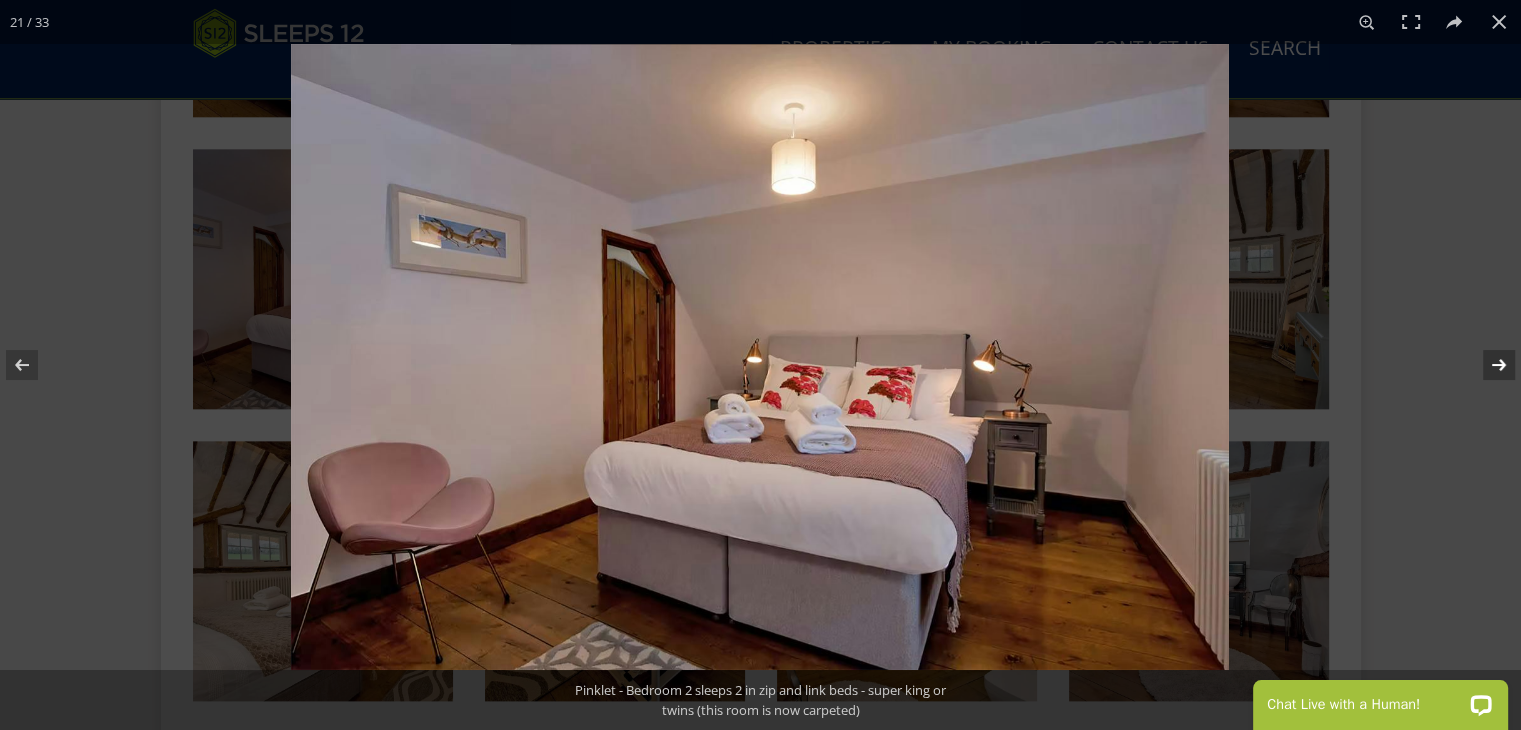 click at bounding box center (1486, 365) 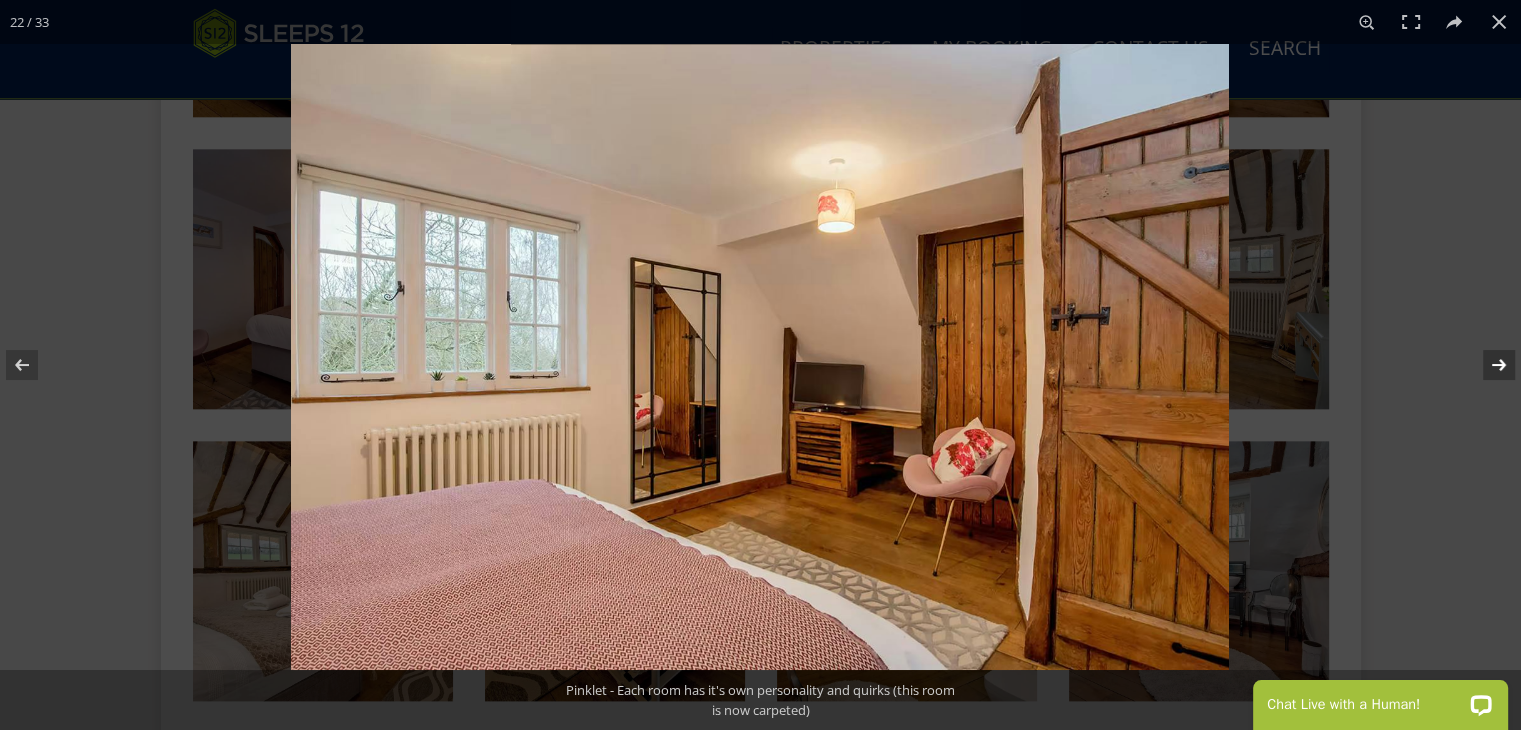 click at bounding box center (1486, 365) 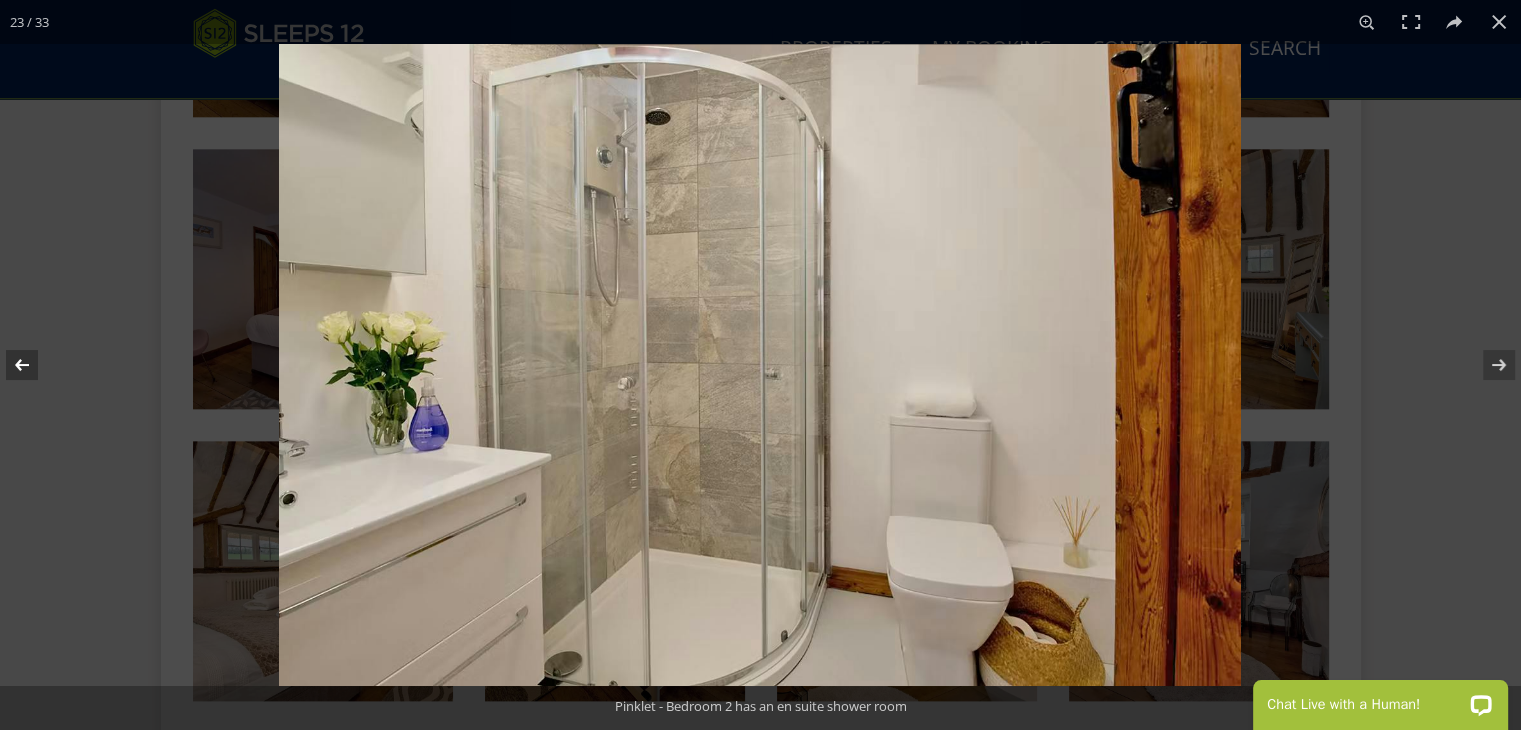 click at bounding box center (35, 365) 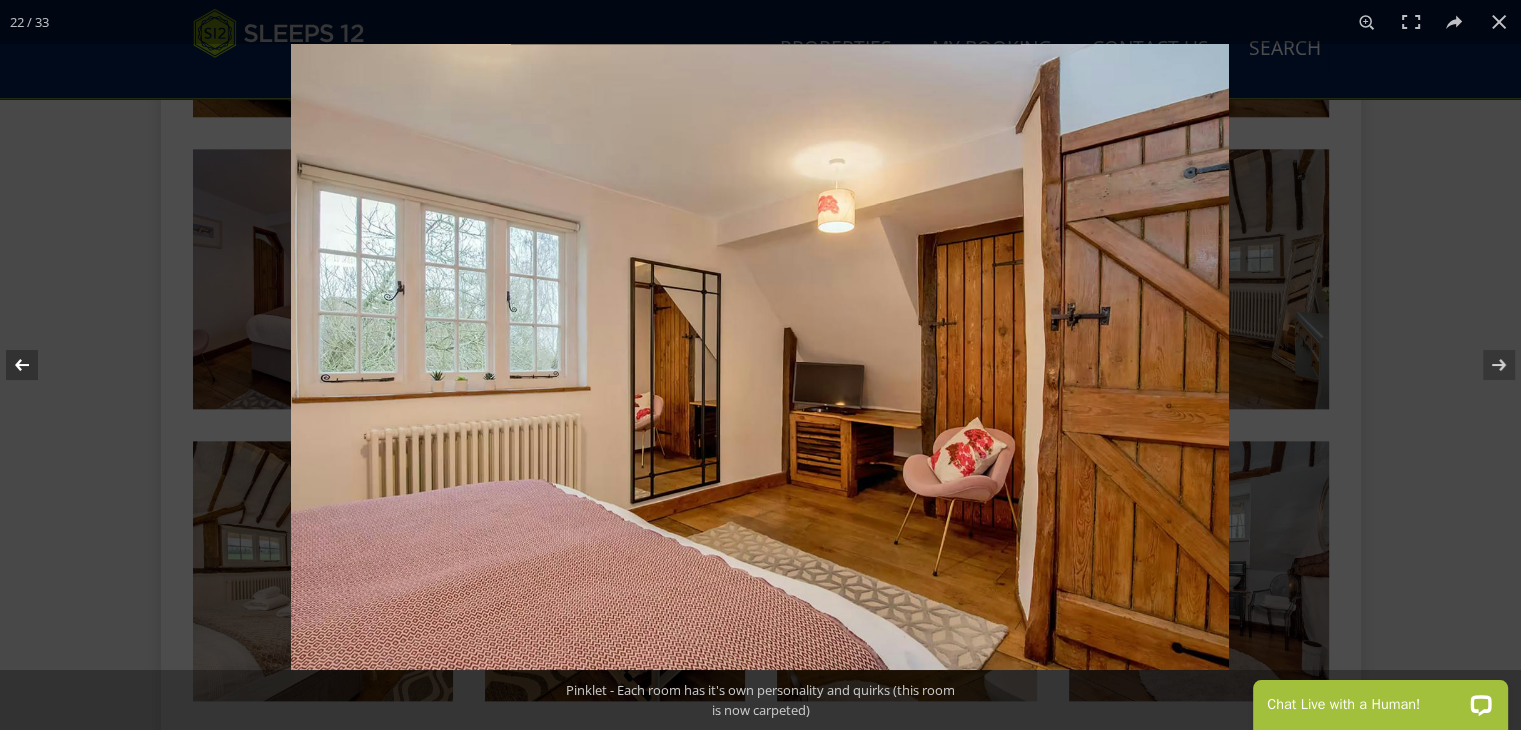 click at bounding box center [35, 365] 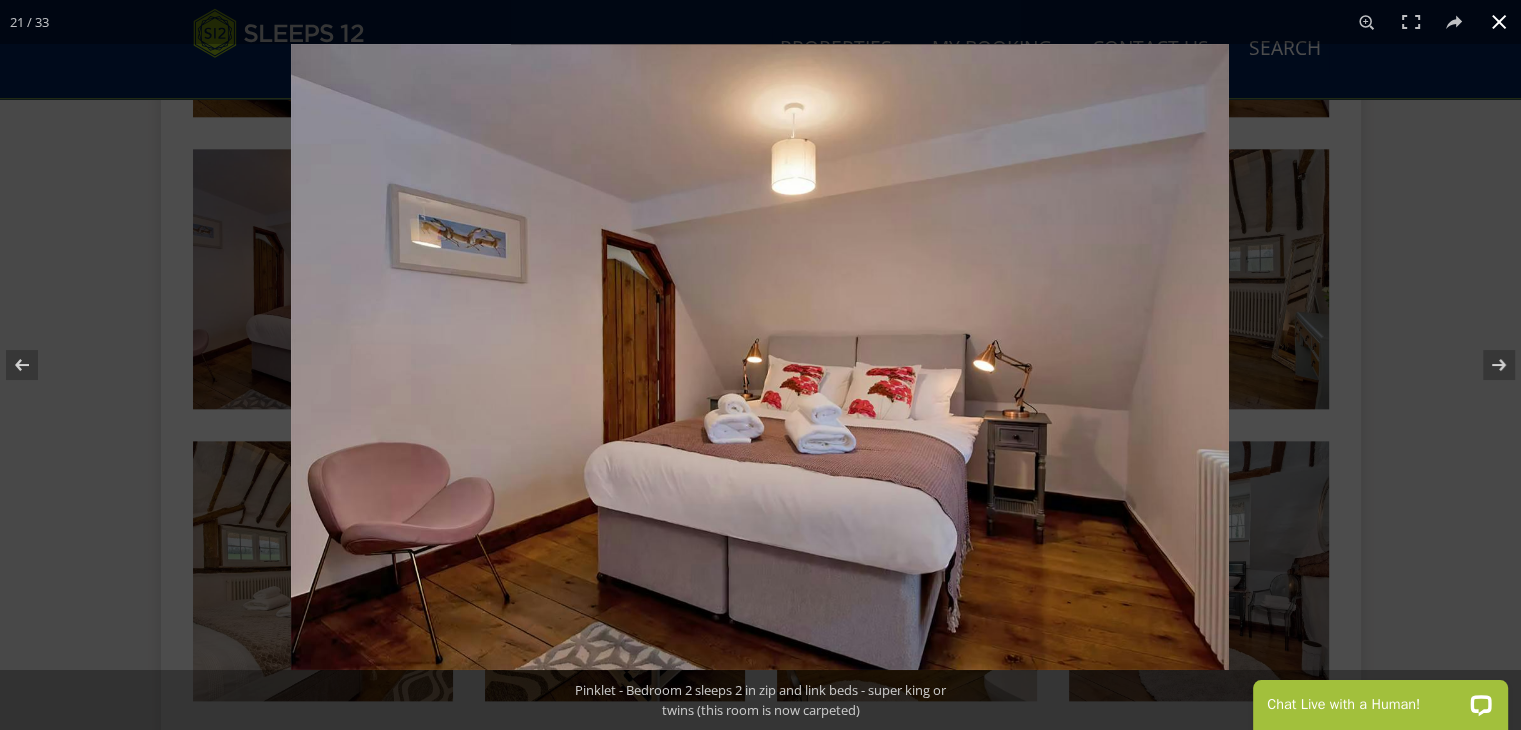click at bounding box center [1499, 22] 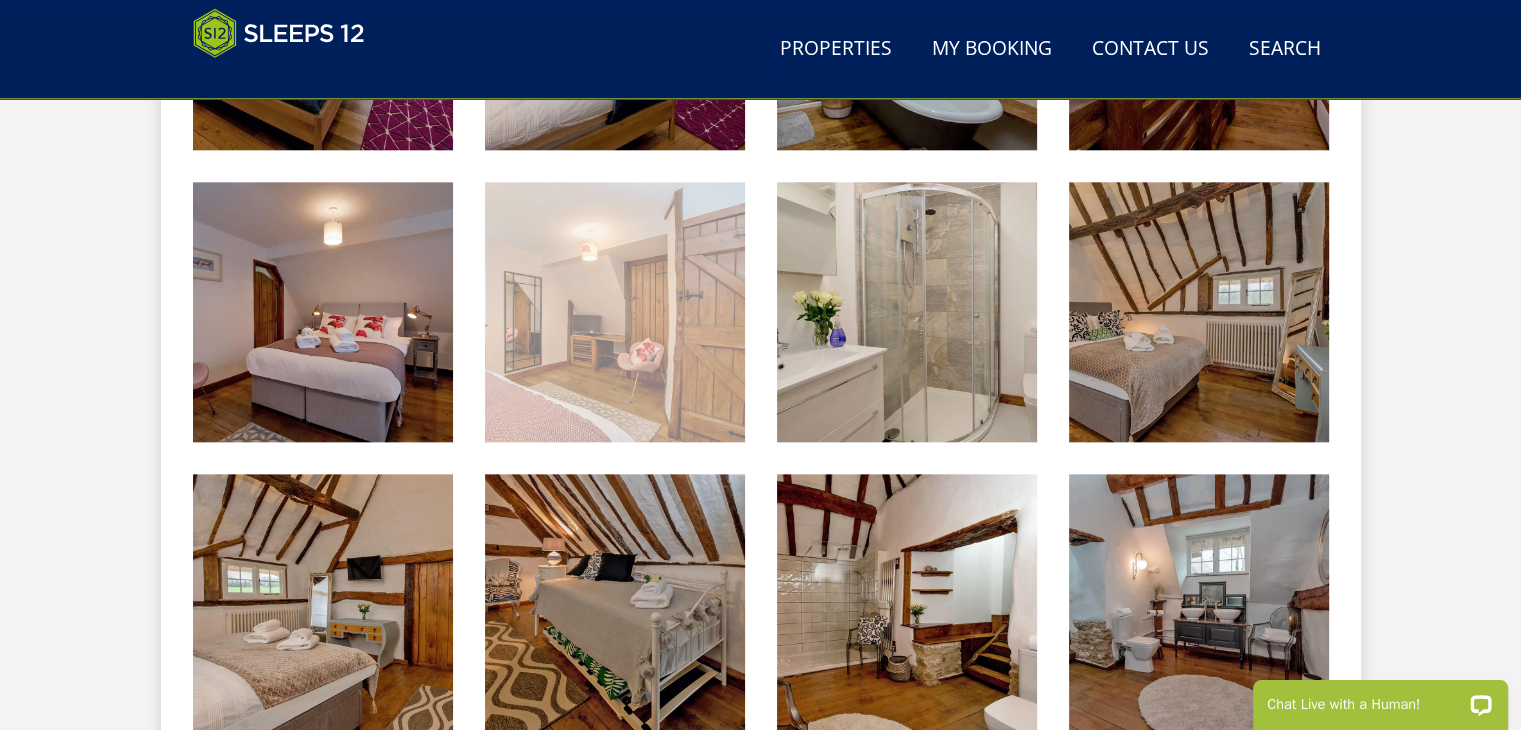 scroll, scrollTop: 2276, scrollLeft: 0, axis: vertical 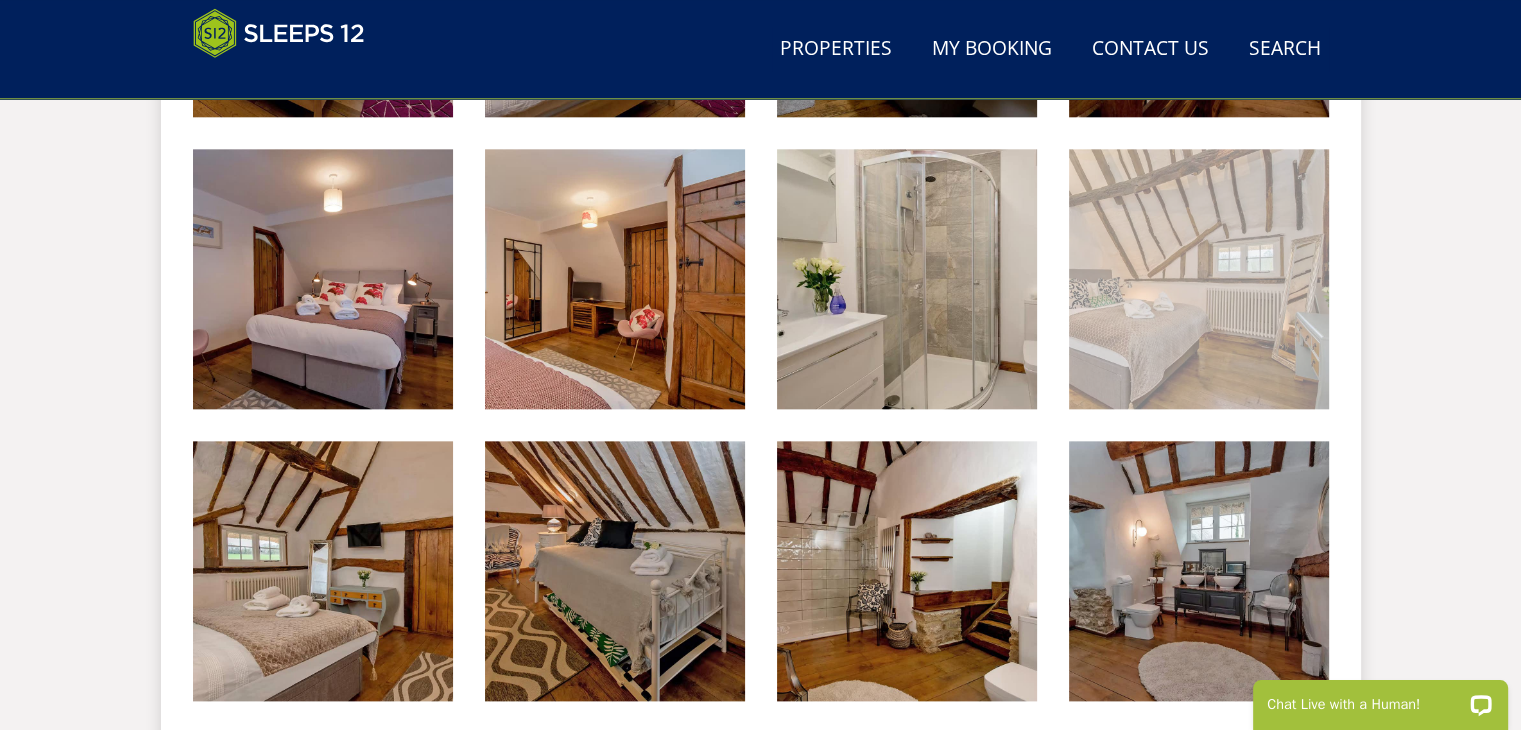 click at bounding box center [1199, 279] 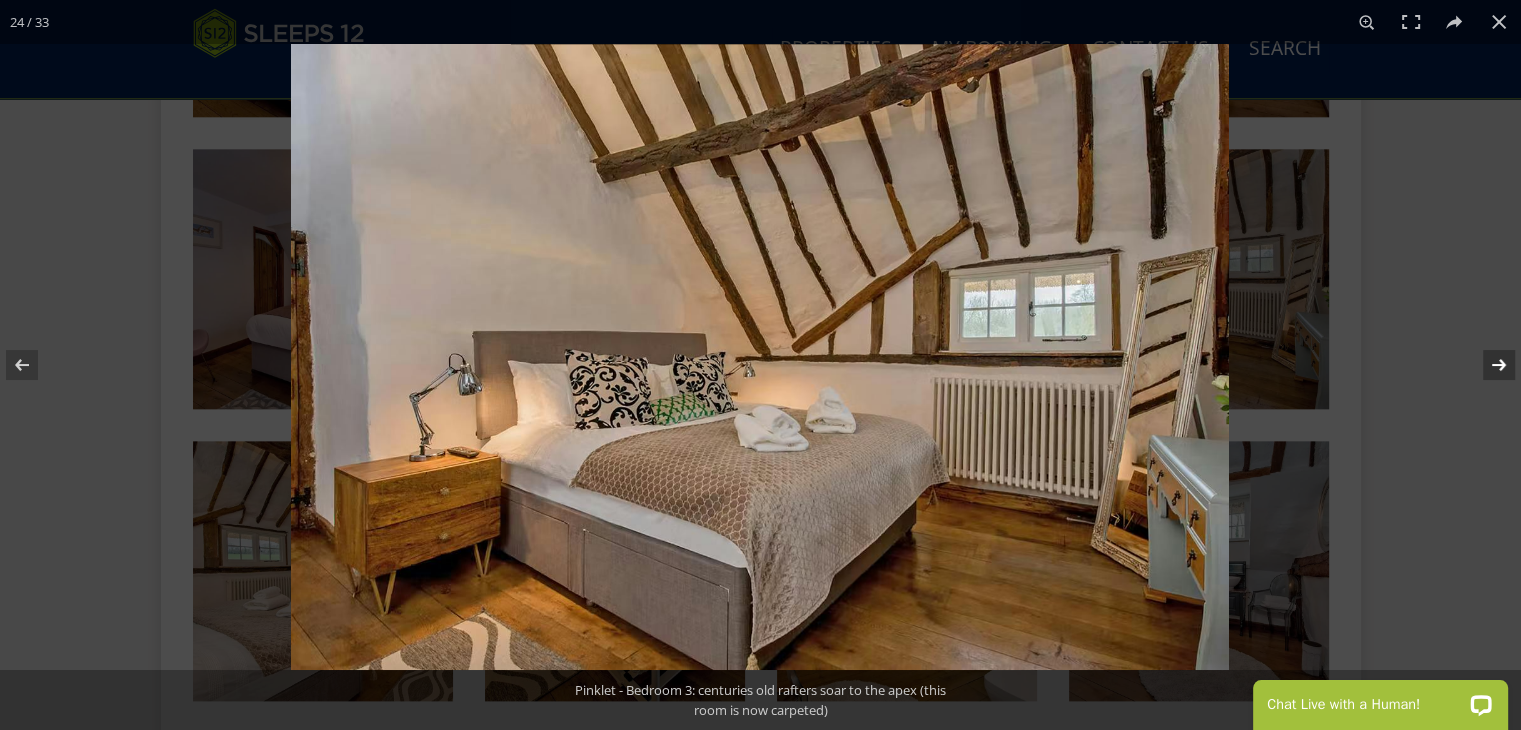 click at bounding box center [1486, 365] 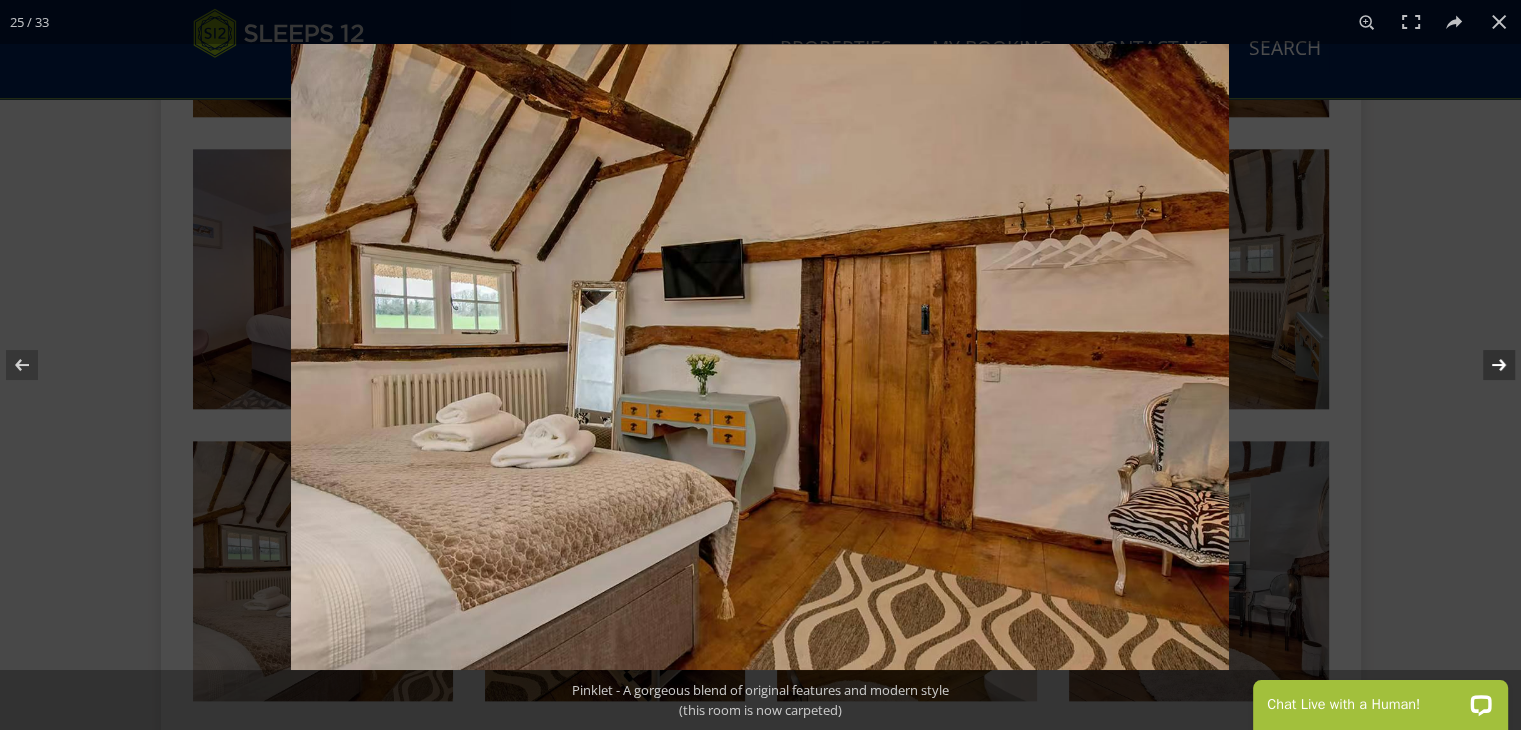 click at bounding box center (1486, 365) 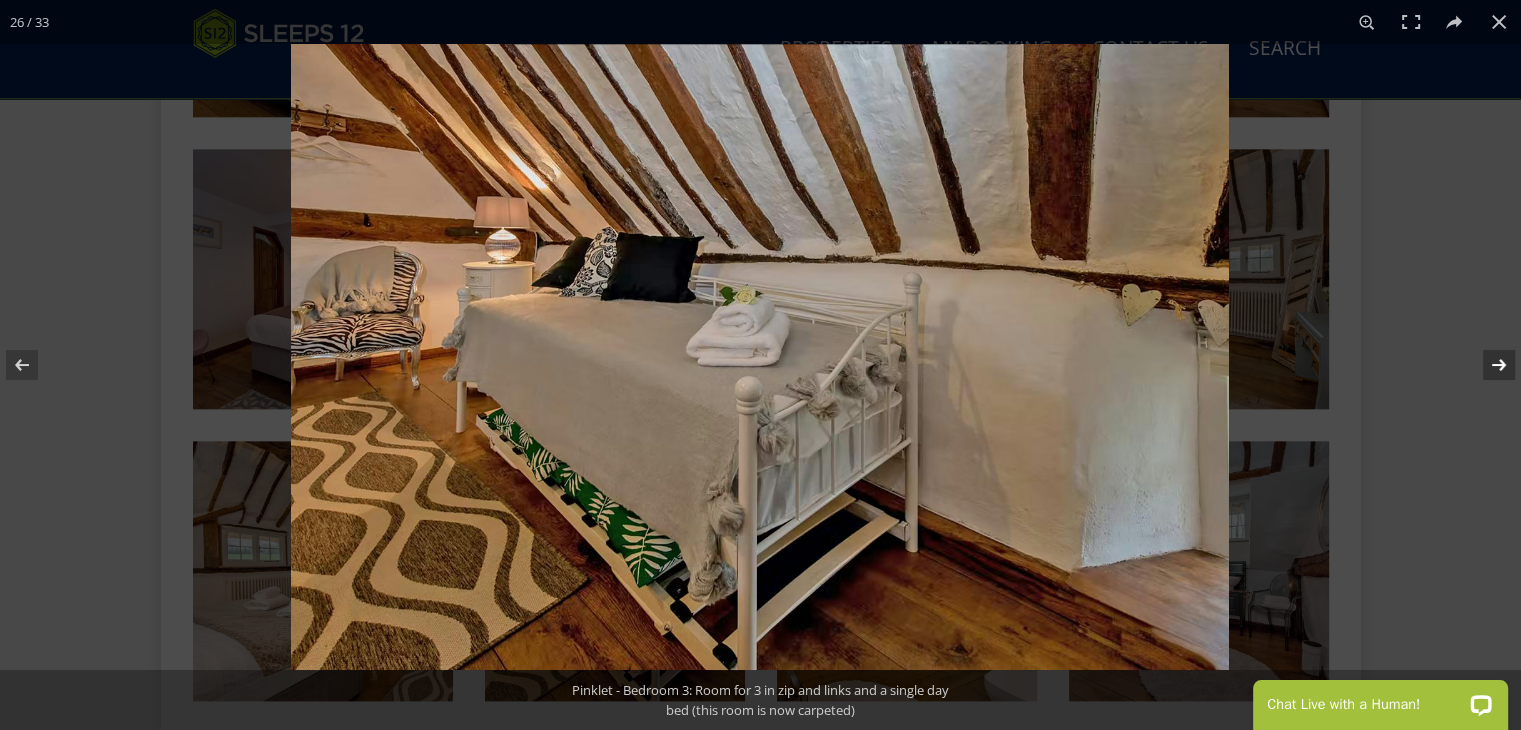 click at bounding box center [1486, 365] 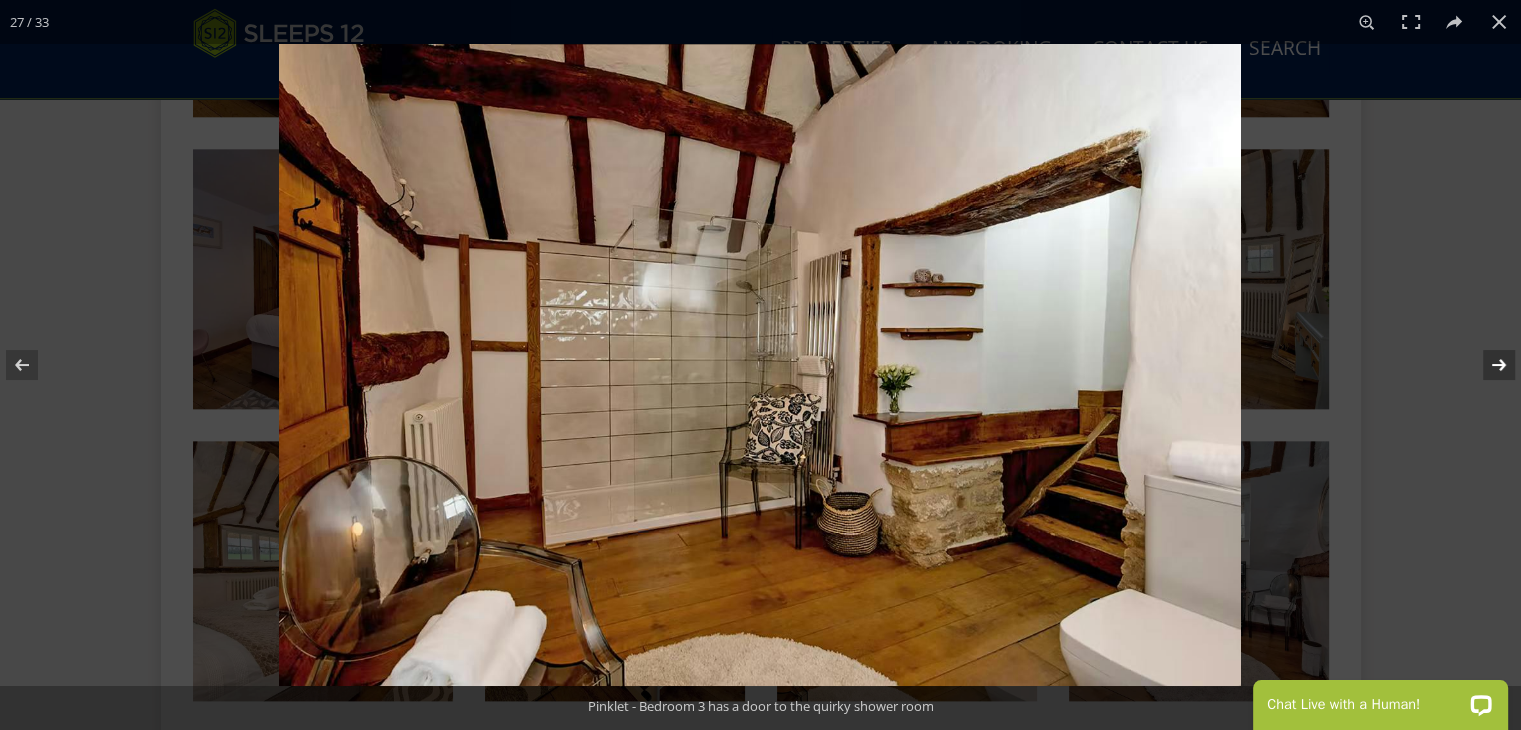 click at bounding box center [1486, 365] 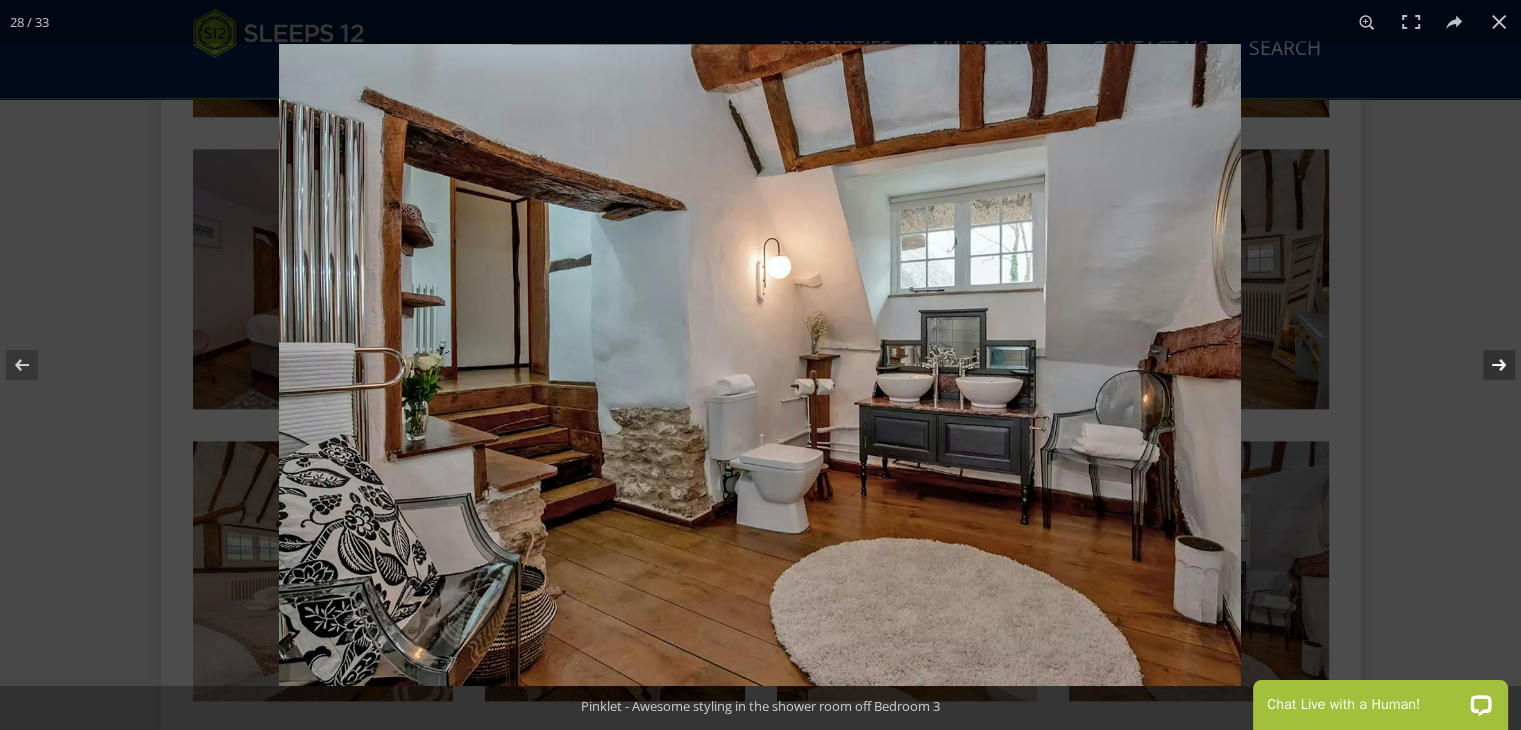 click at bounding box center [1486, 365] 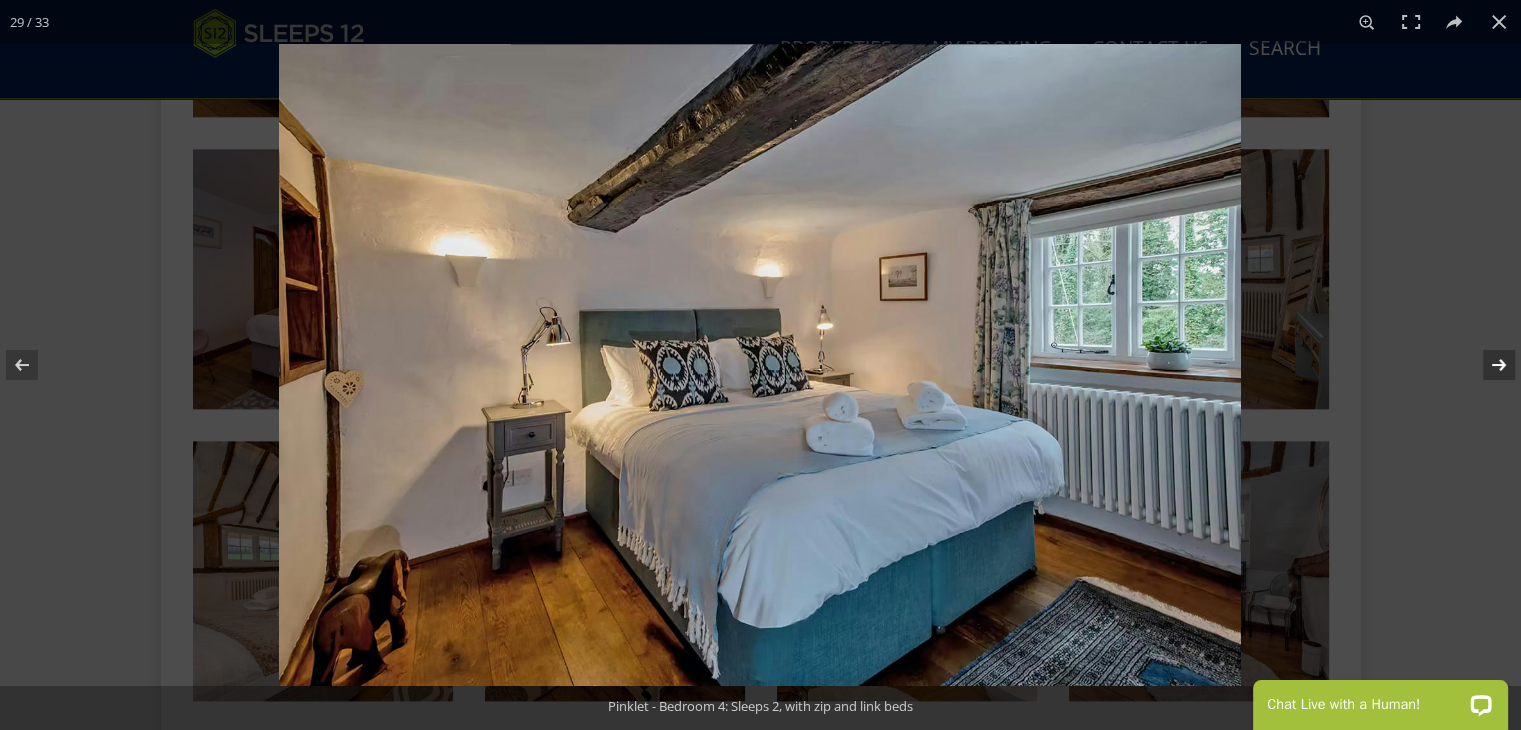 click at bounding box center [1486, 365] 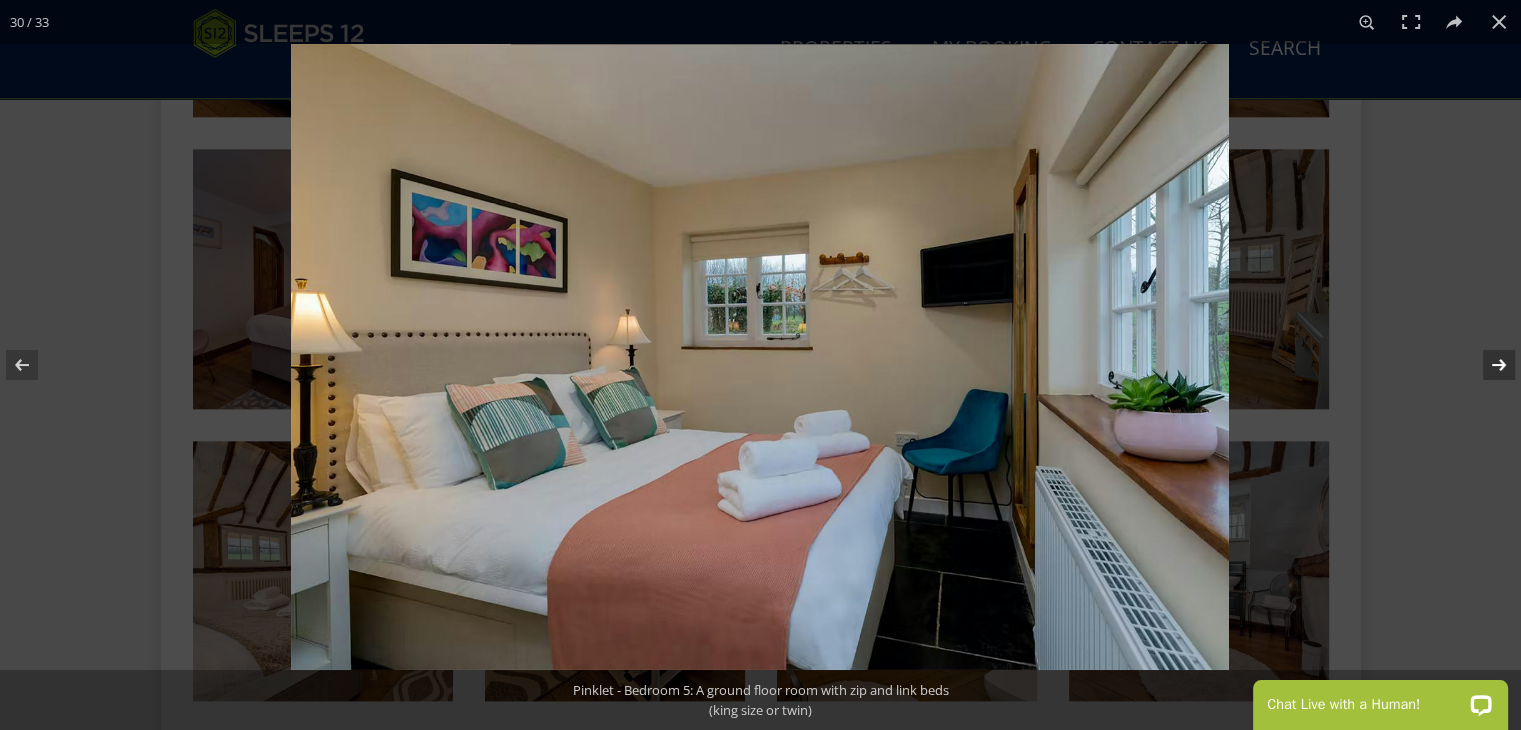 click at bounding box center (1486, 365) 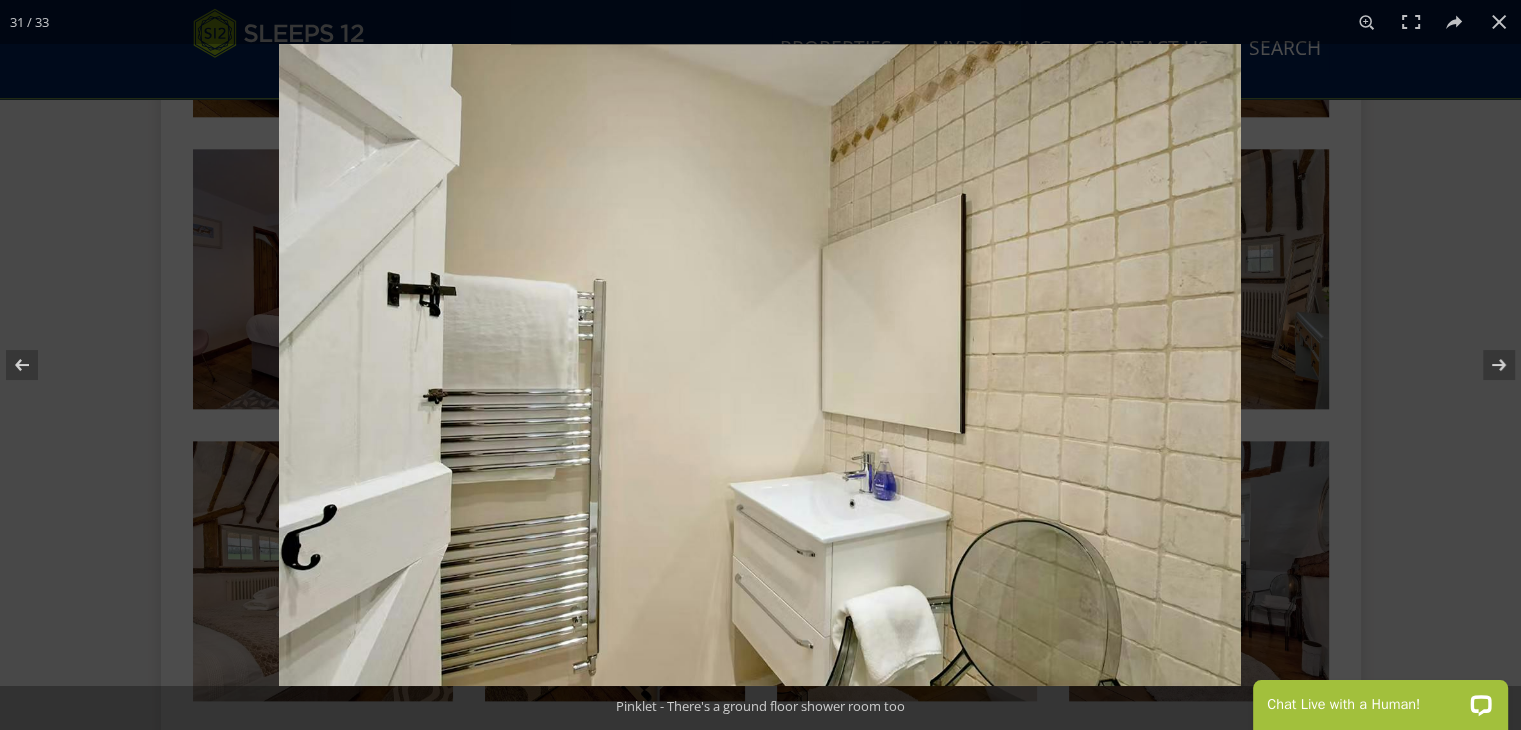 drag, startPoint x: 1496, startPoint y: 15, endPoint x: 1281, endPoint y: 181, distance: 271.6266 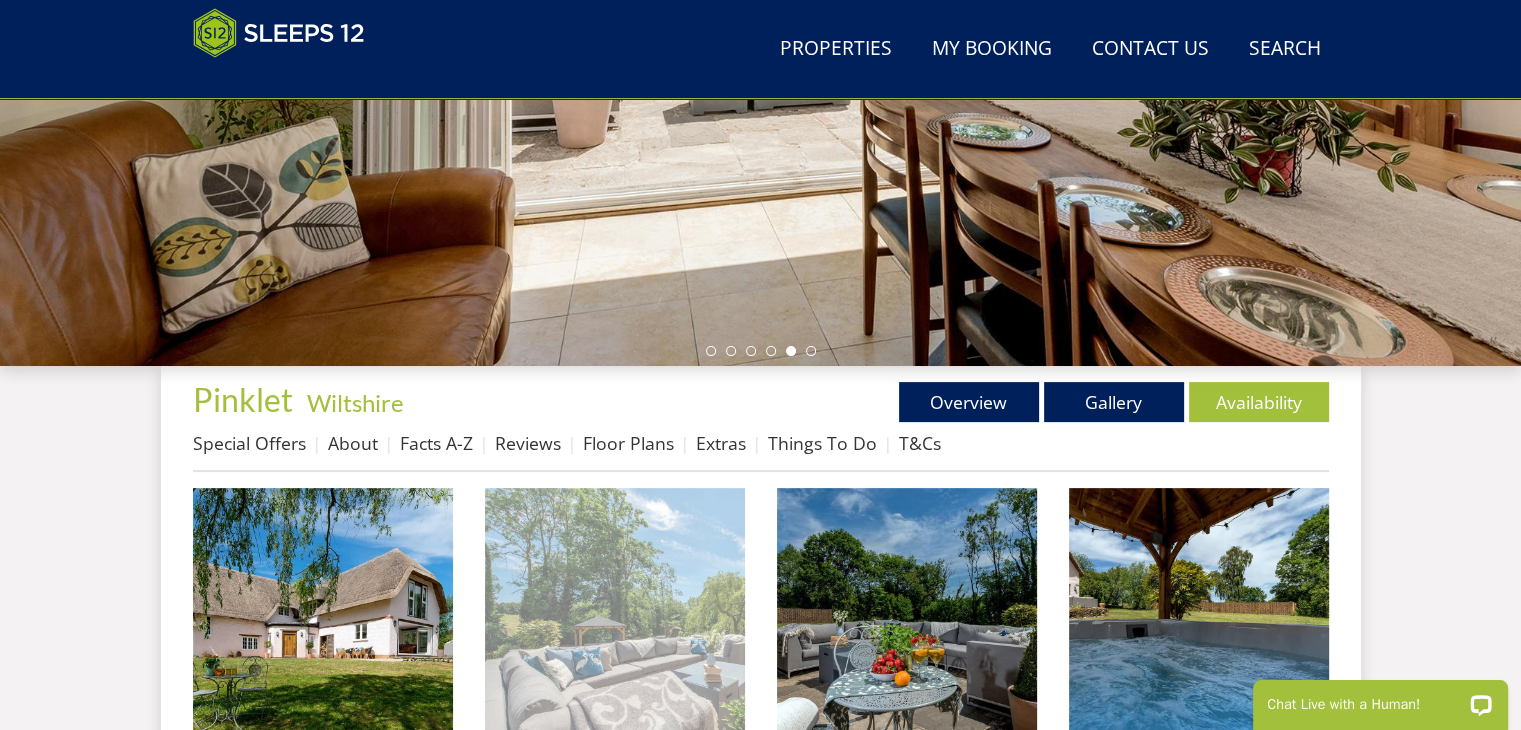 scroll, scrollTop: 576, scrollLeft: 0, axis: vertical 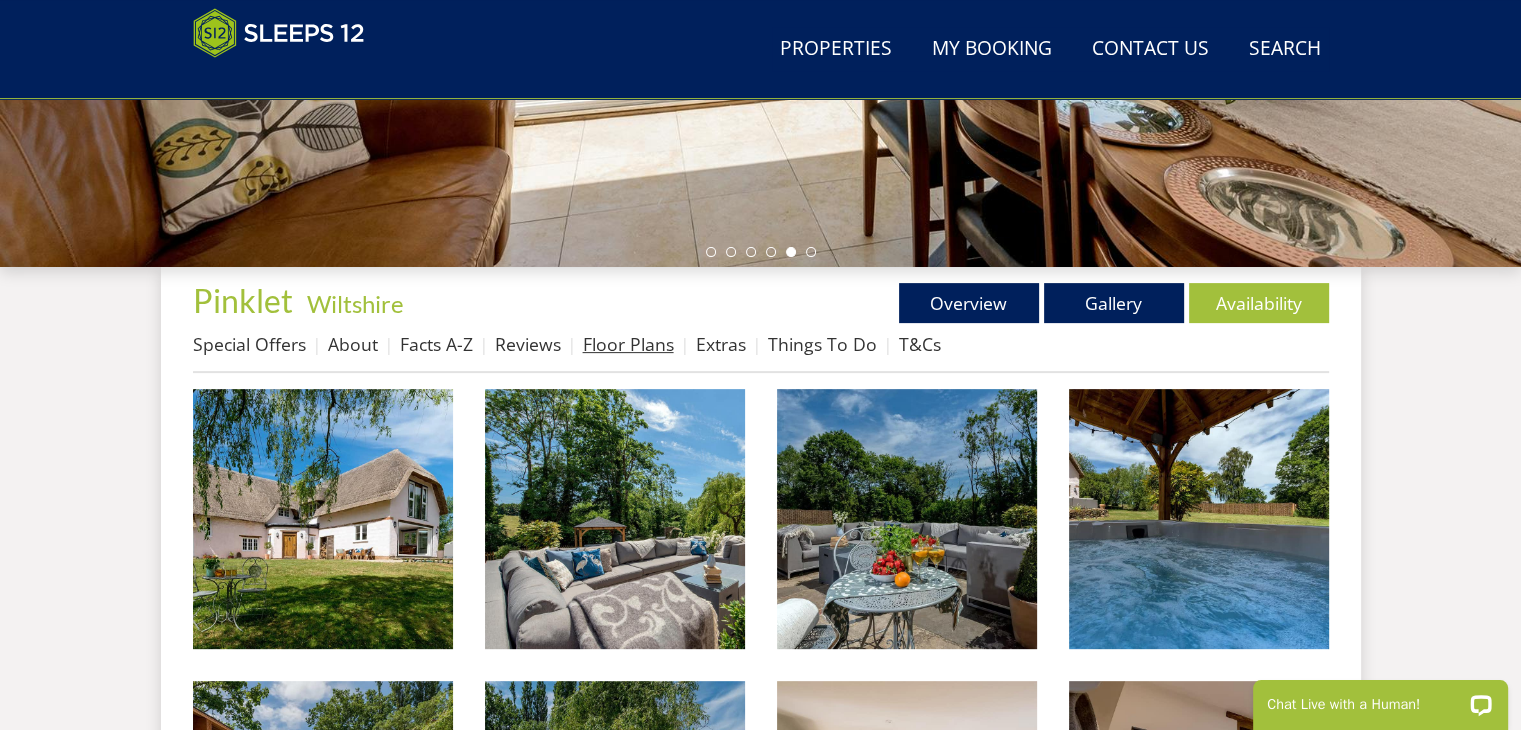 click on "Floor Plans" at bounding box center (628, 344) 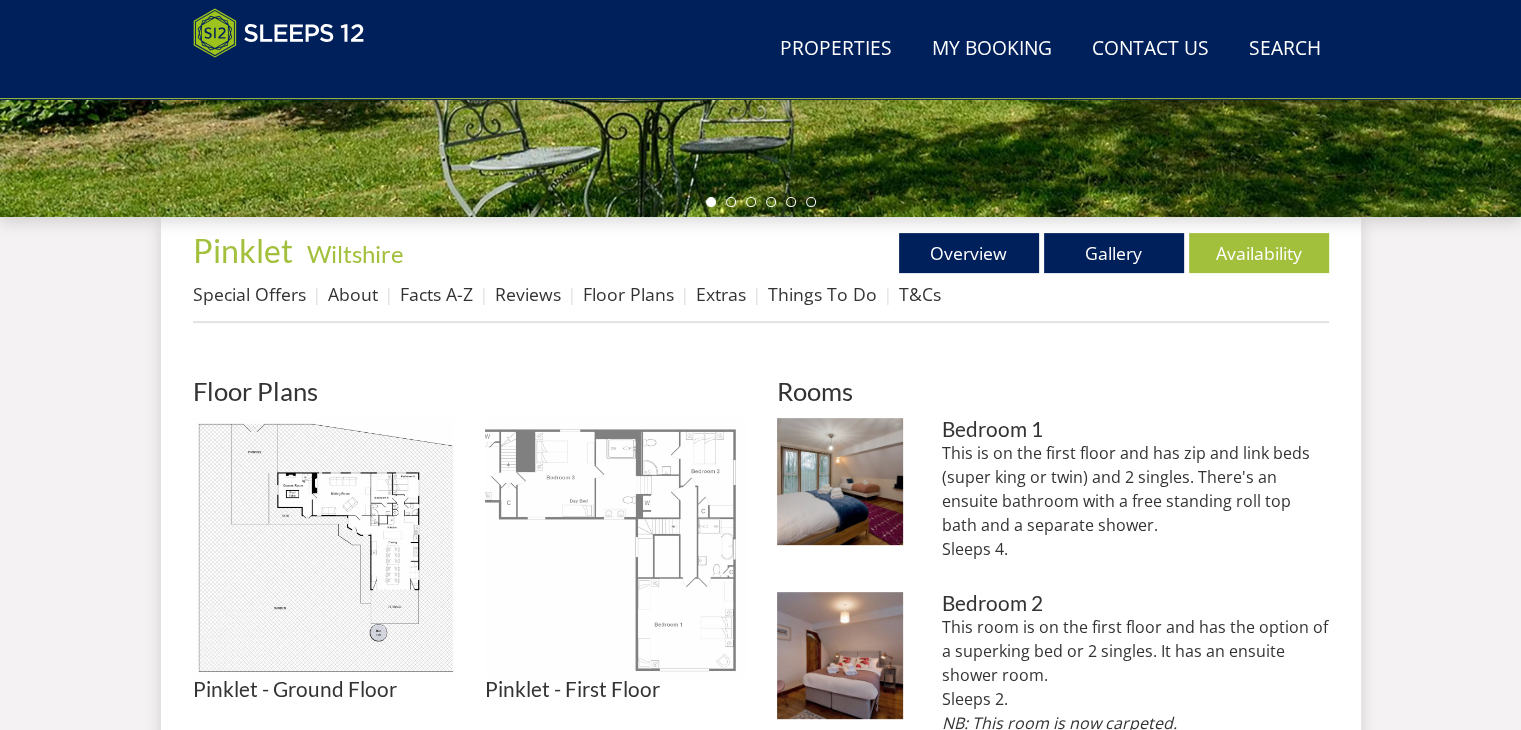 scroll, scrollTop: 900, scrollLeft: 0, axis: vertical 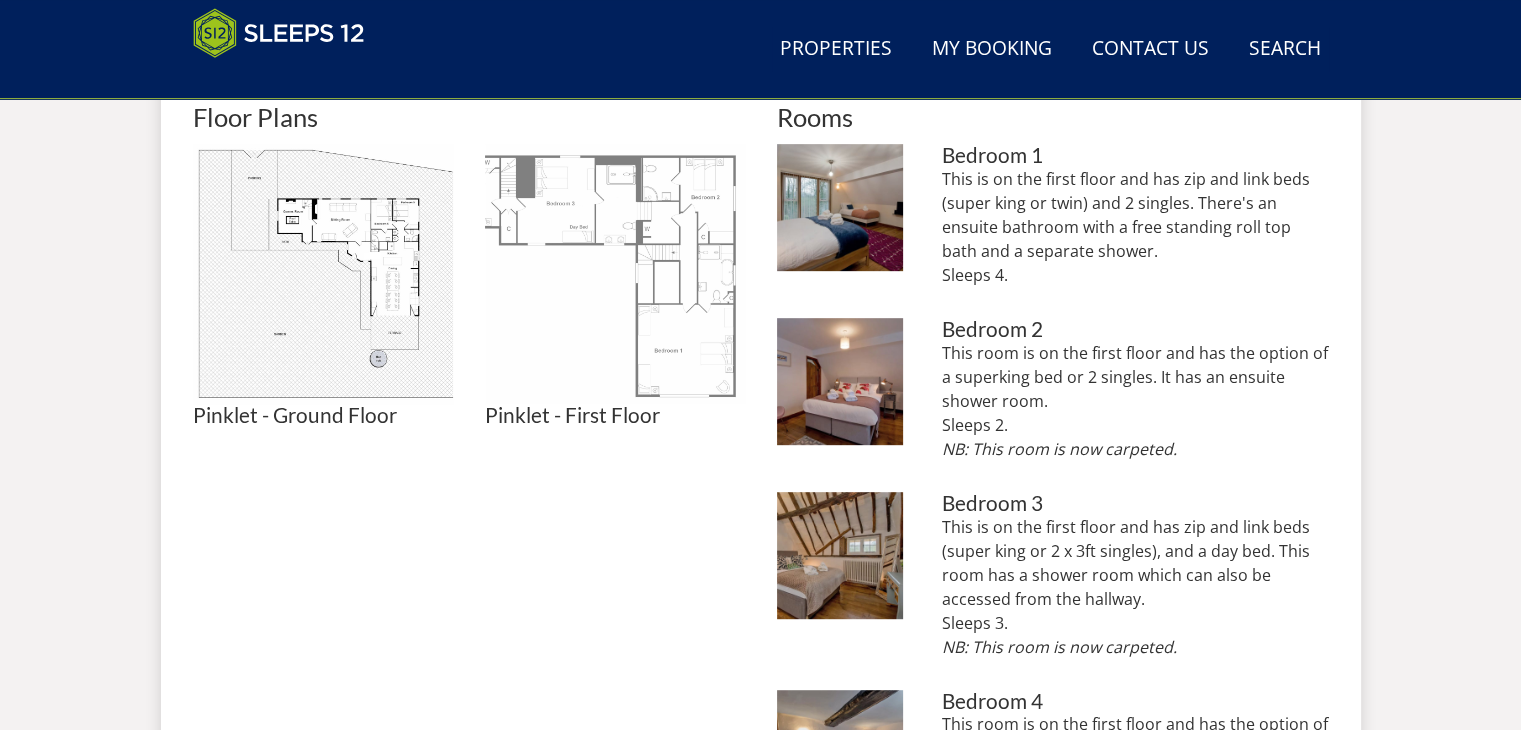 click at bounding box center (615, 274) 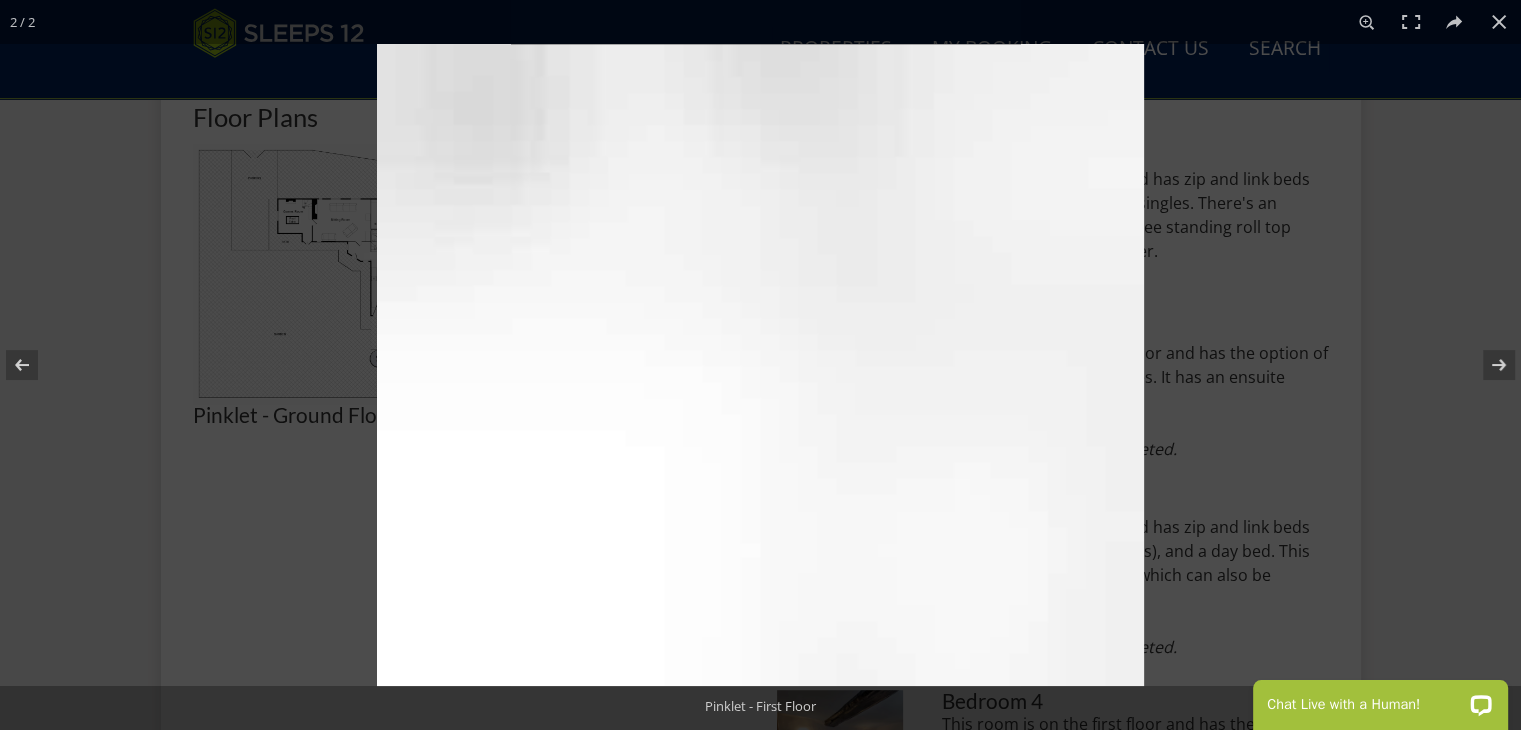 scroll, scrollTop: 0, scrollLeft: 0, axis: both 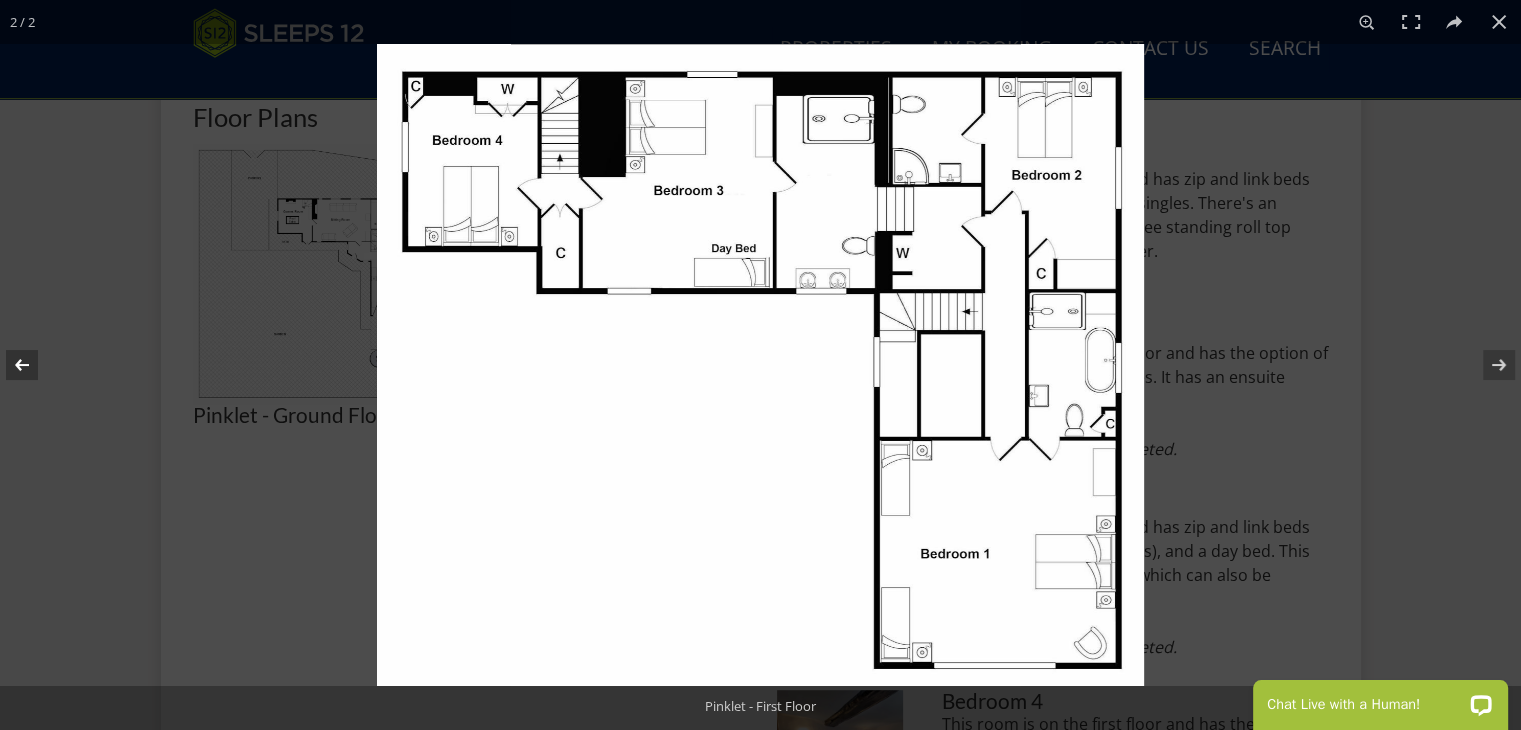 click at bounding box center [35, 365] 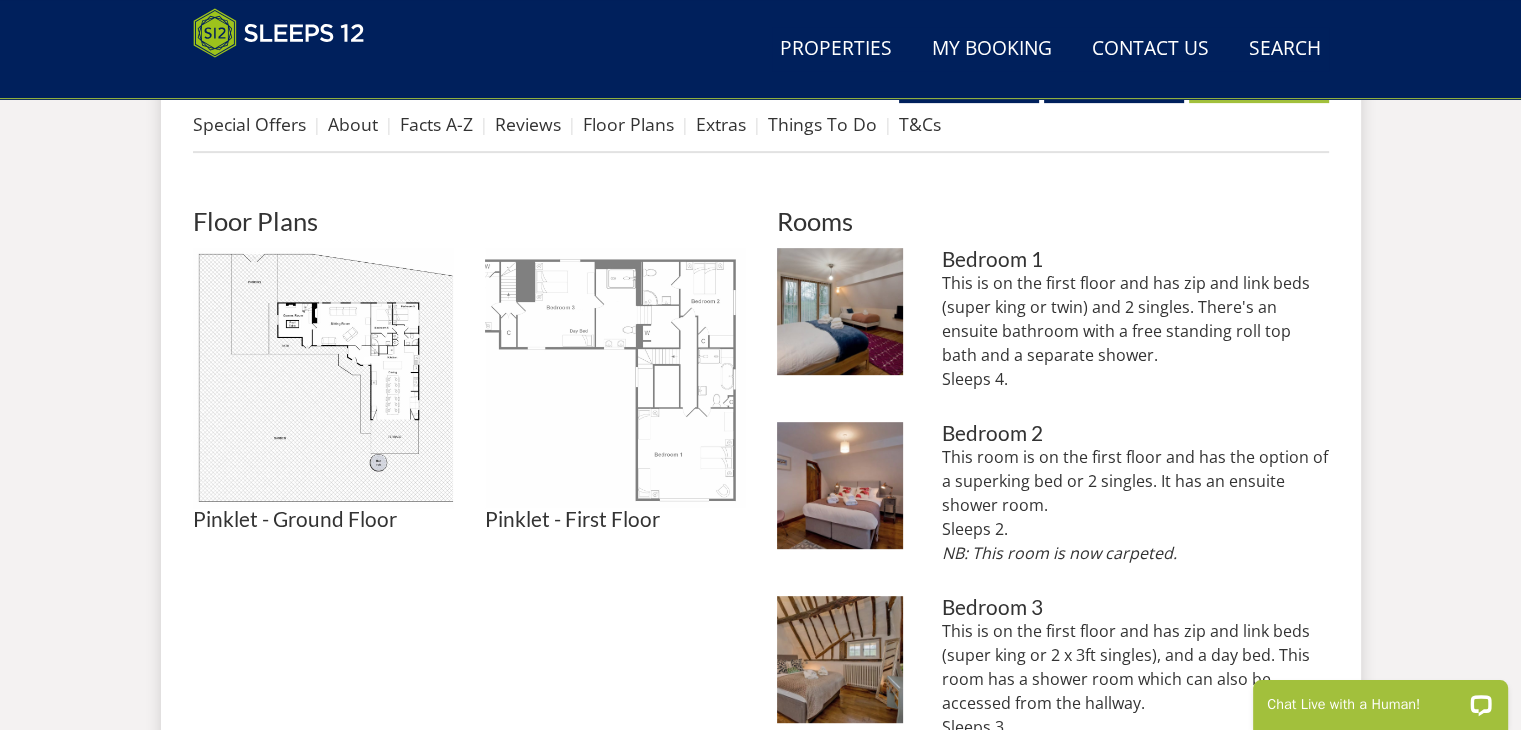 scroll, scrollTop: 800, scrollLeft: 0, axis: vertical 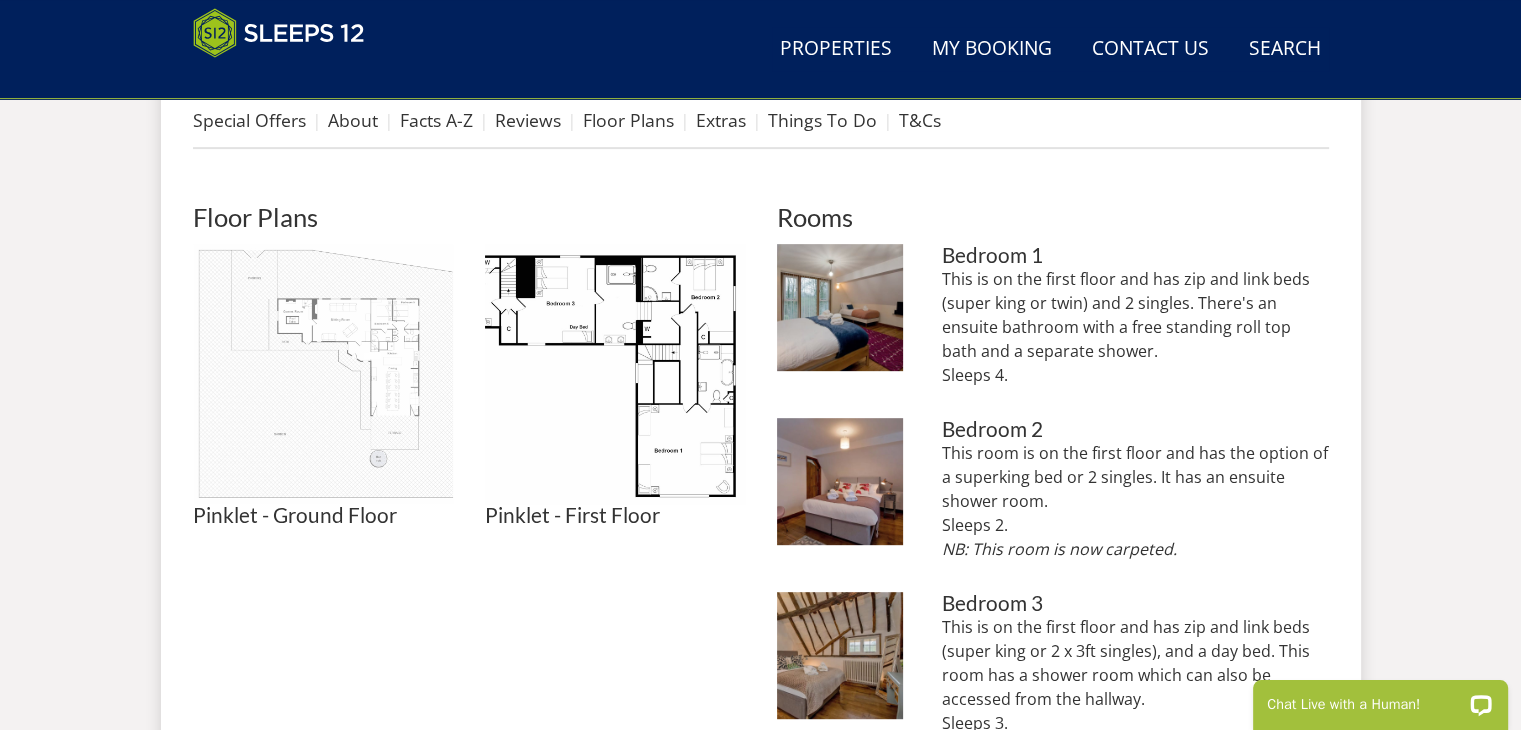 click at bounding box center (323, 374) 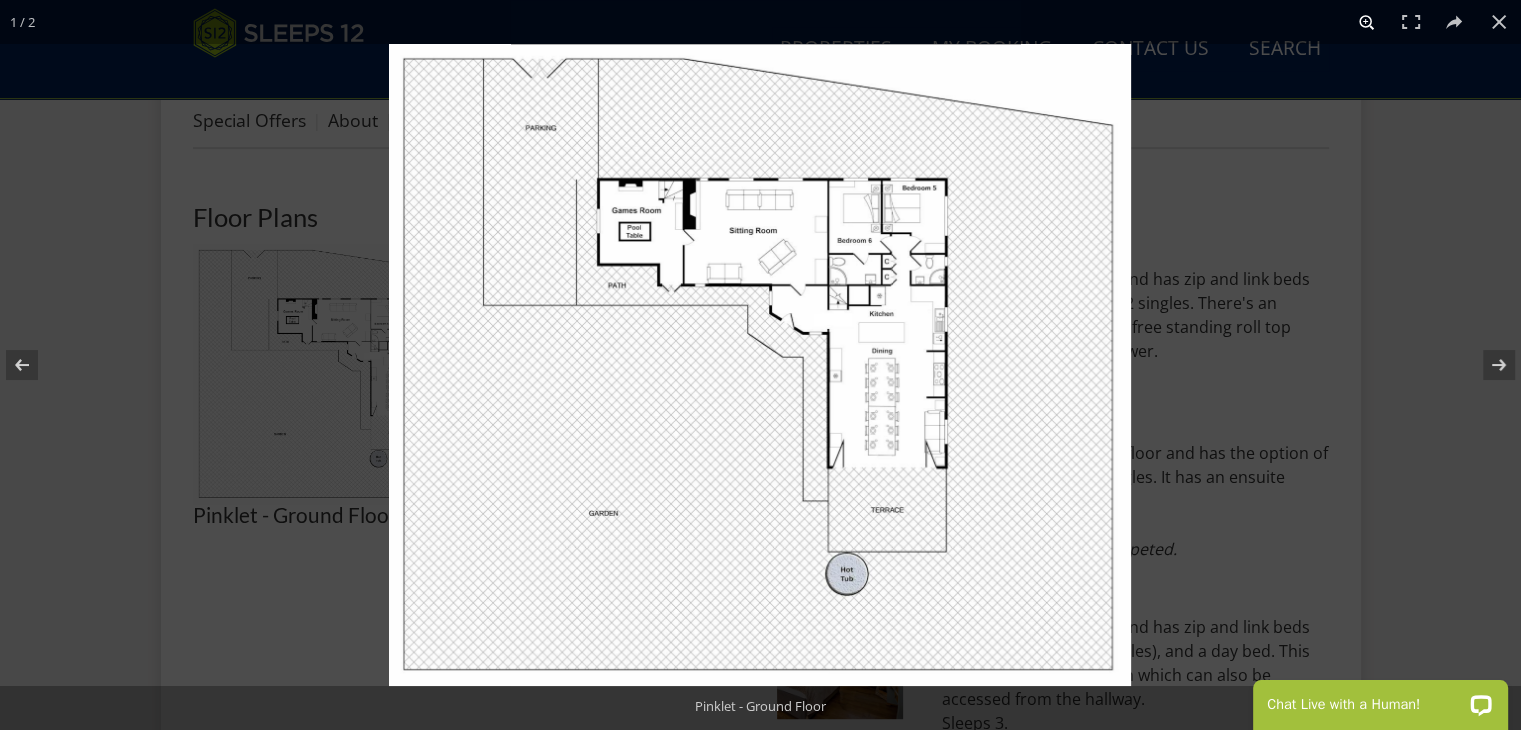 click at bounding box center [1367, 22] 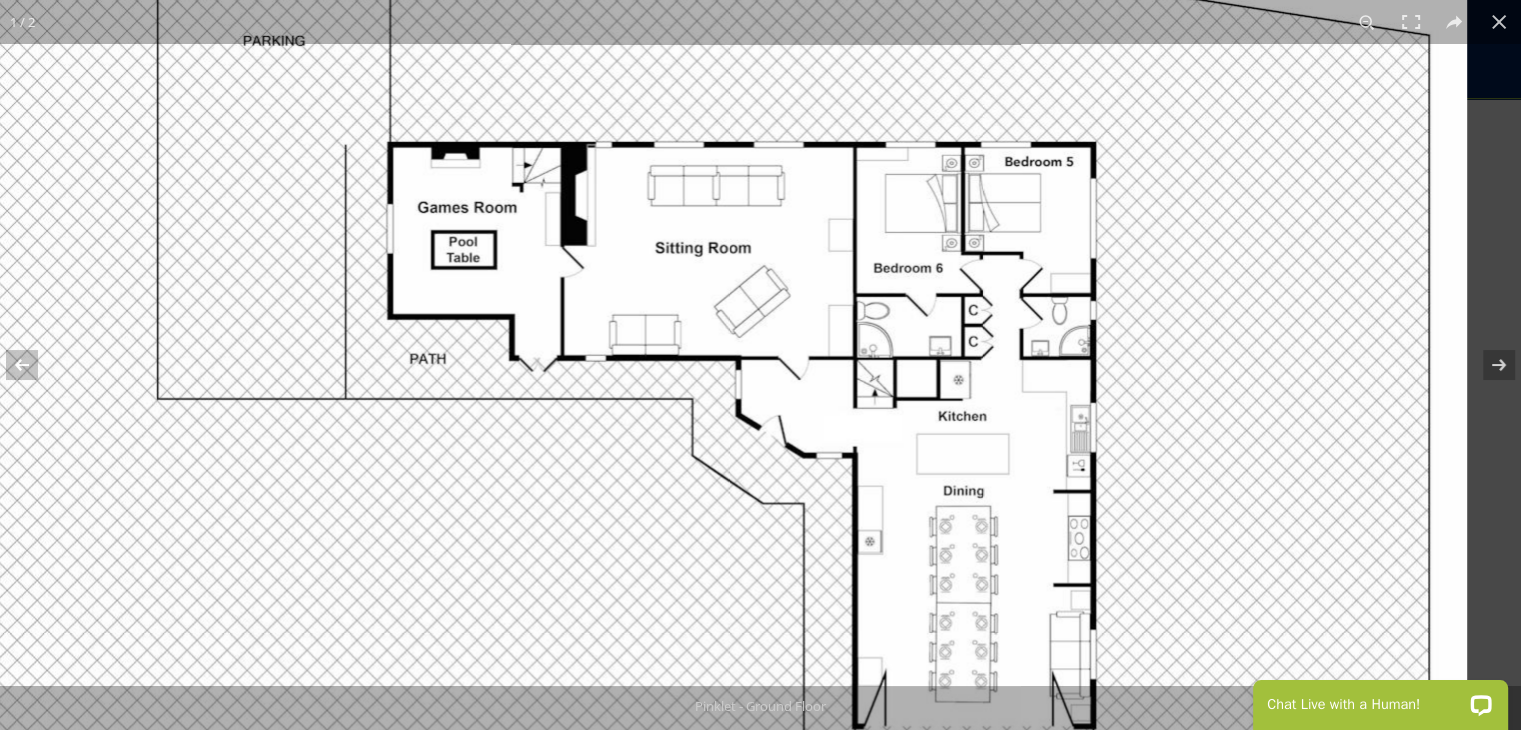 drag, startPoint x: 693, startPoint y: 333, endPoint x: 510, endPoint y: 511, distance: 255.29002 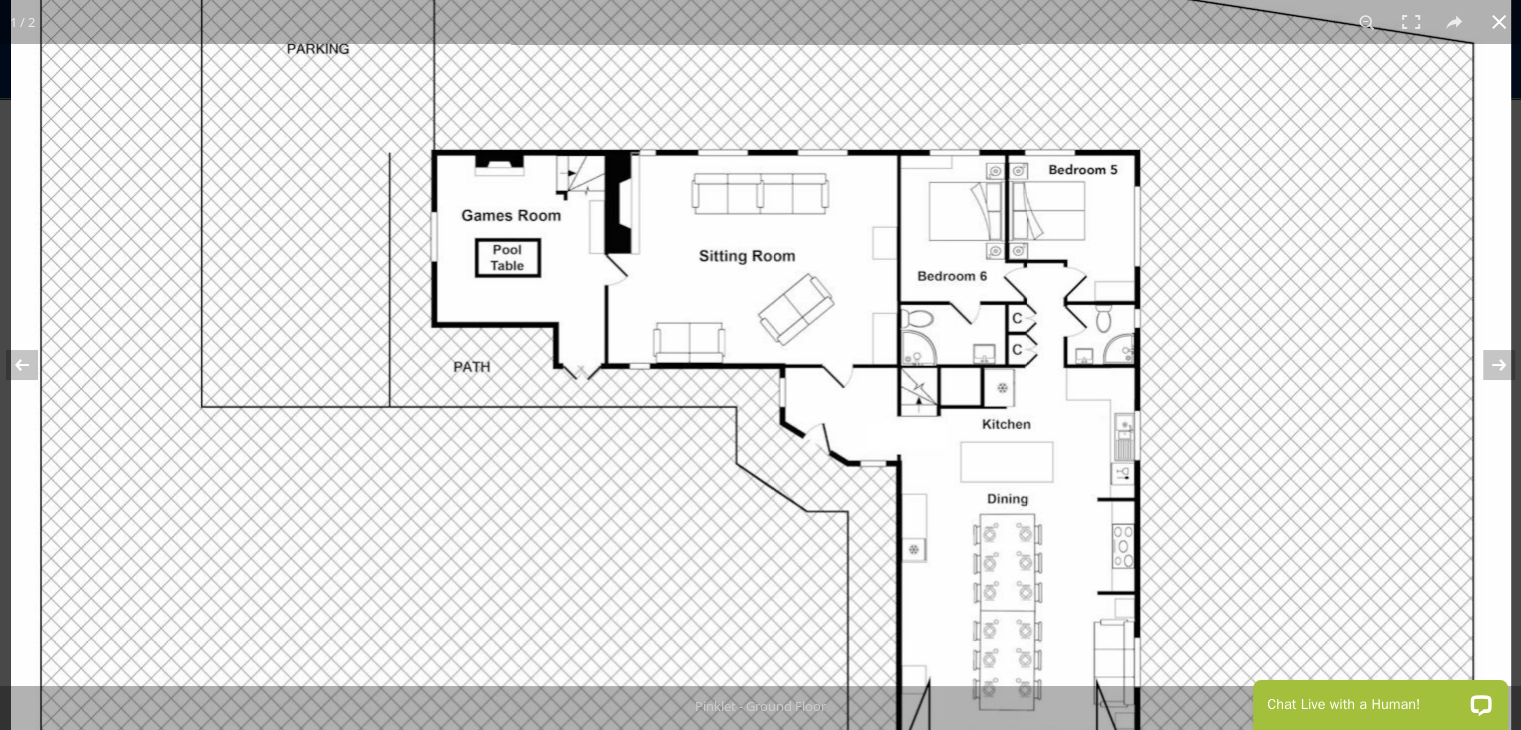 click at bounding box center [1499, 22] 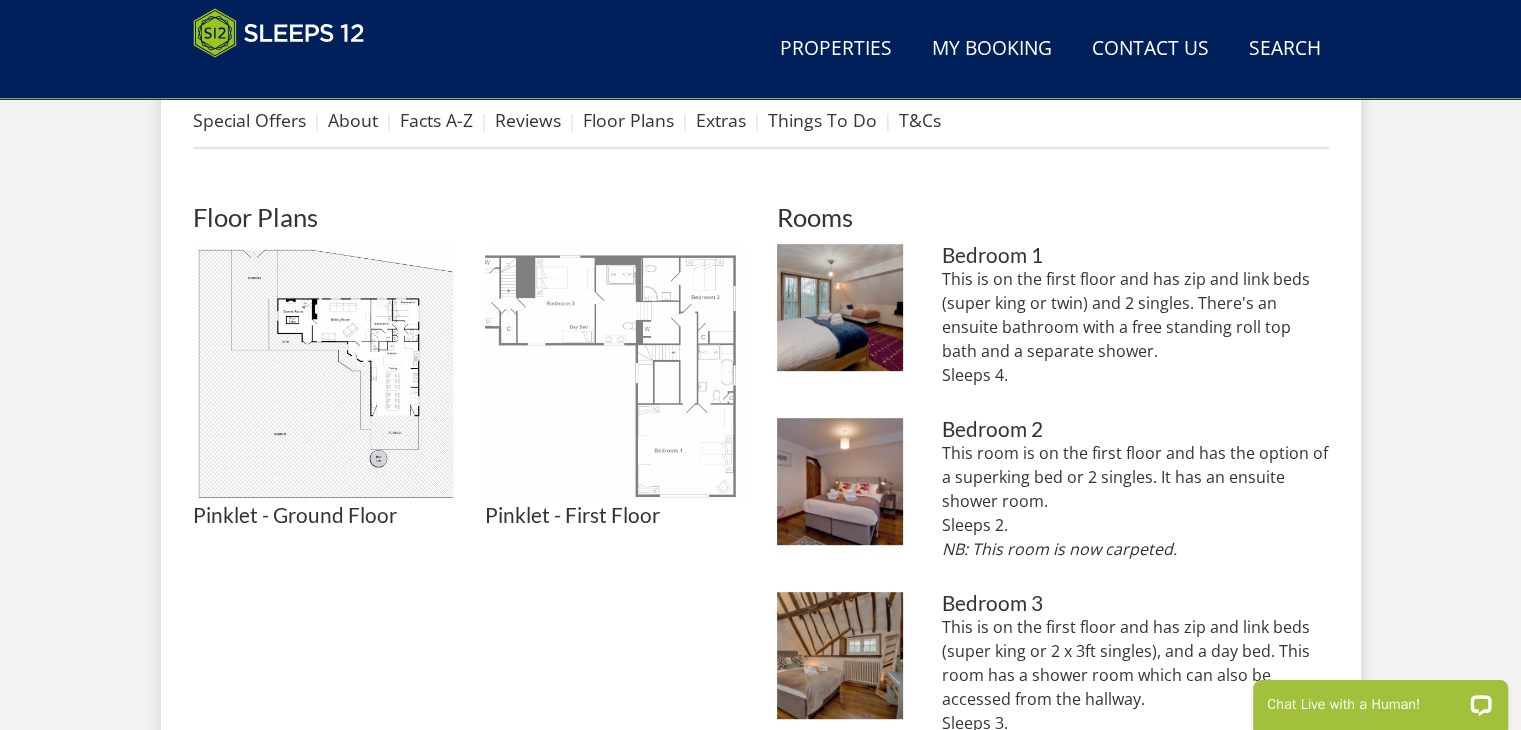 click at bounding box center (615, 374) 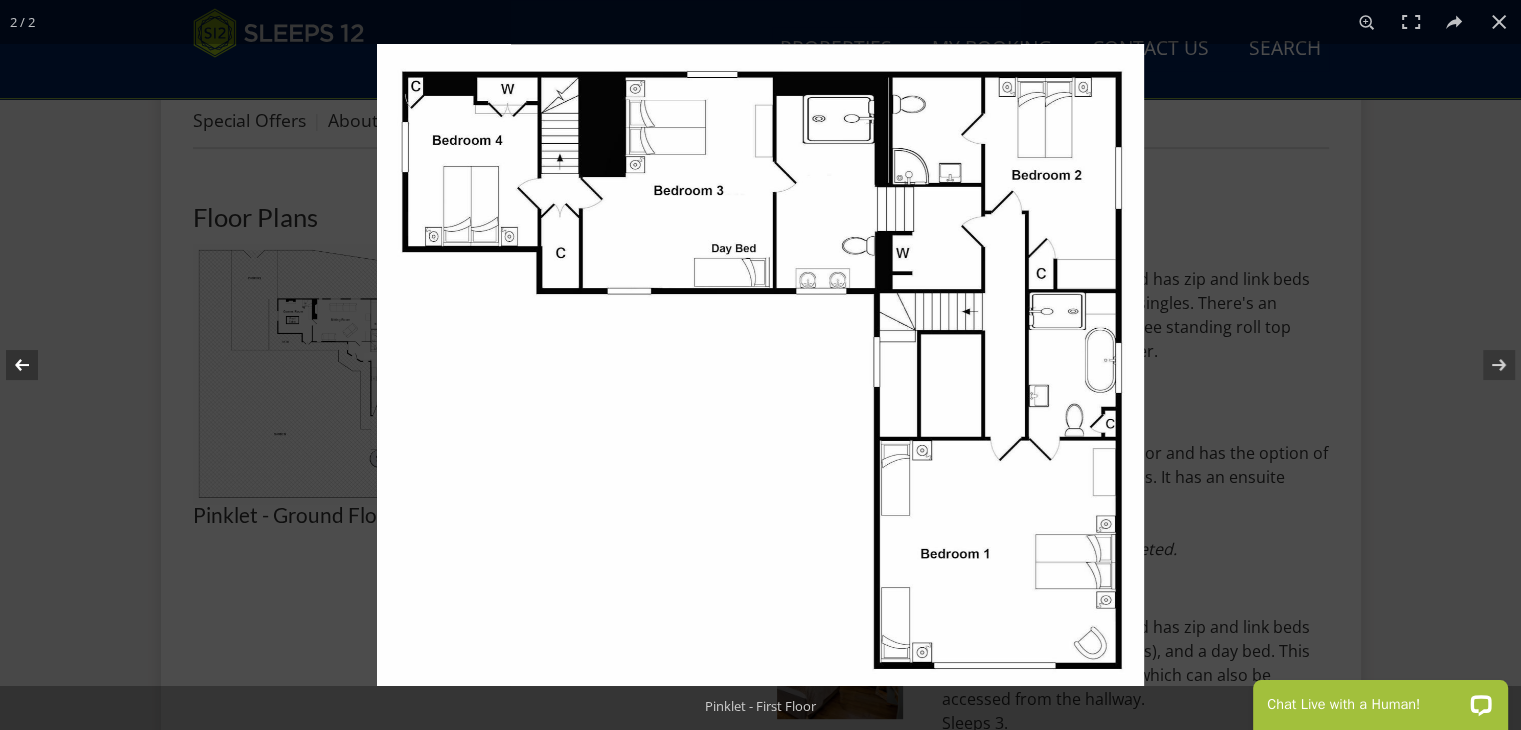 click at bounding box center (35, 365) 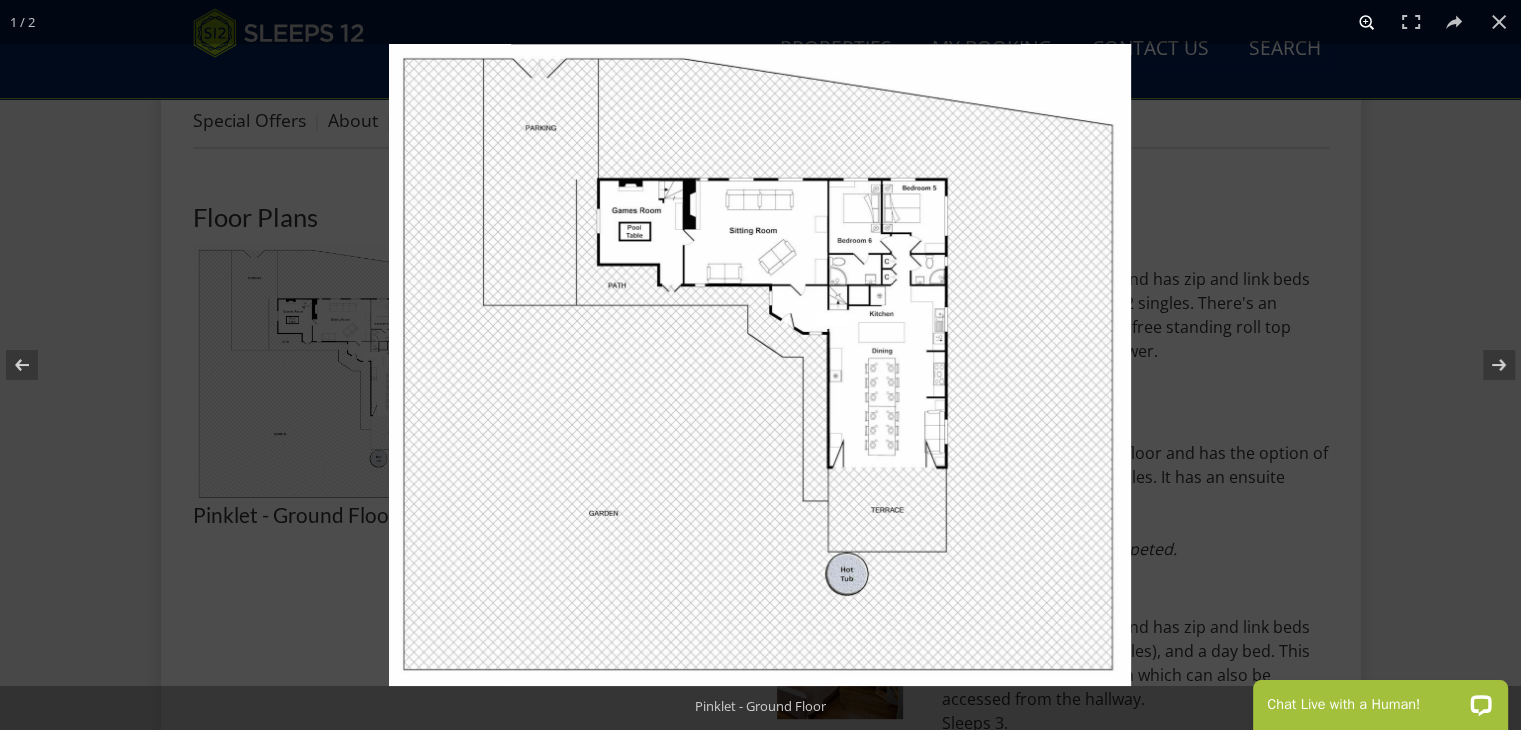 click at bounding box center [1367, 22] 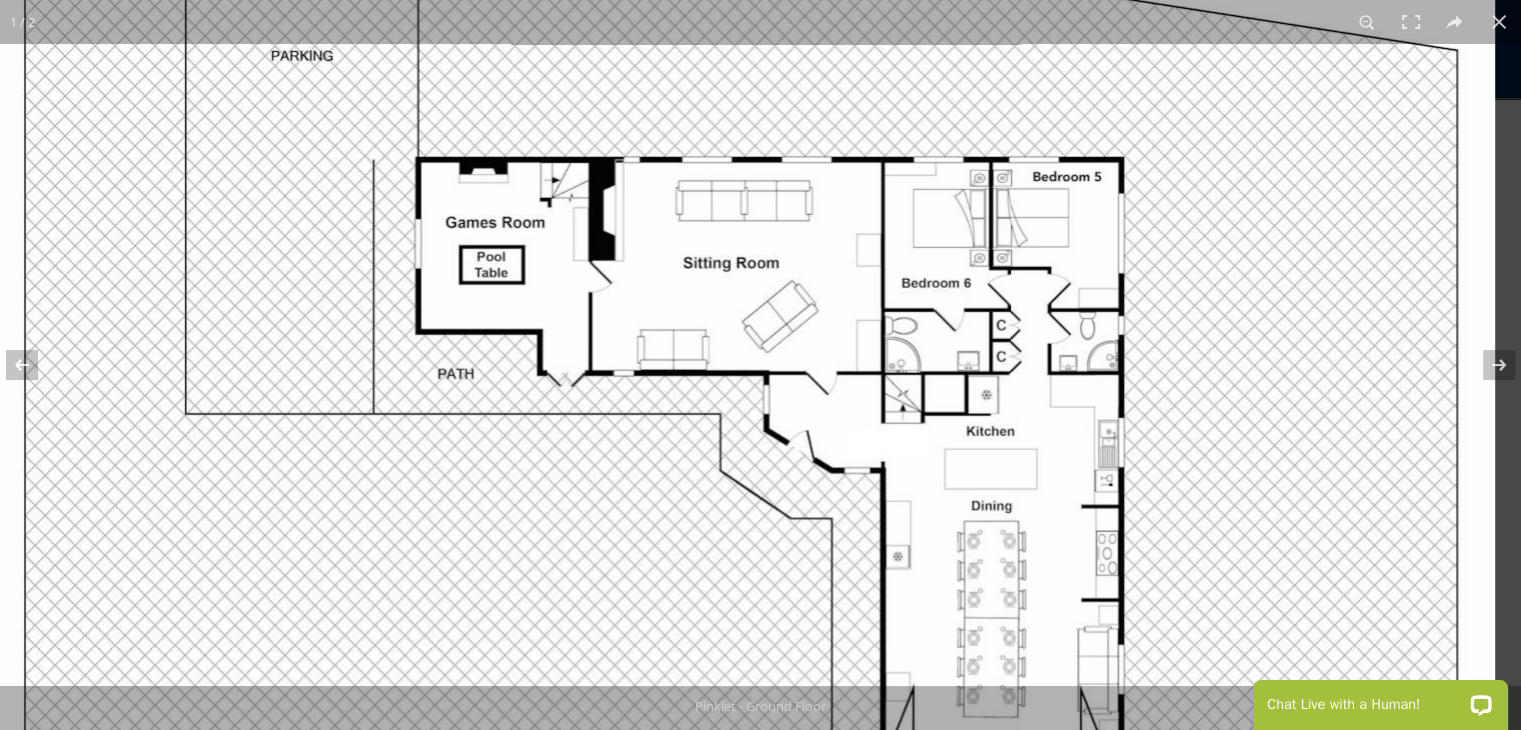 drag, startPoint x: 596, startPoint y: 226, endPoint x: 549, endPoint y: 357, distance: 139.17615 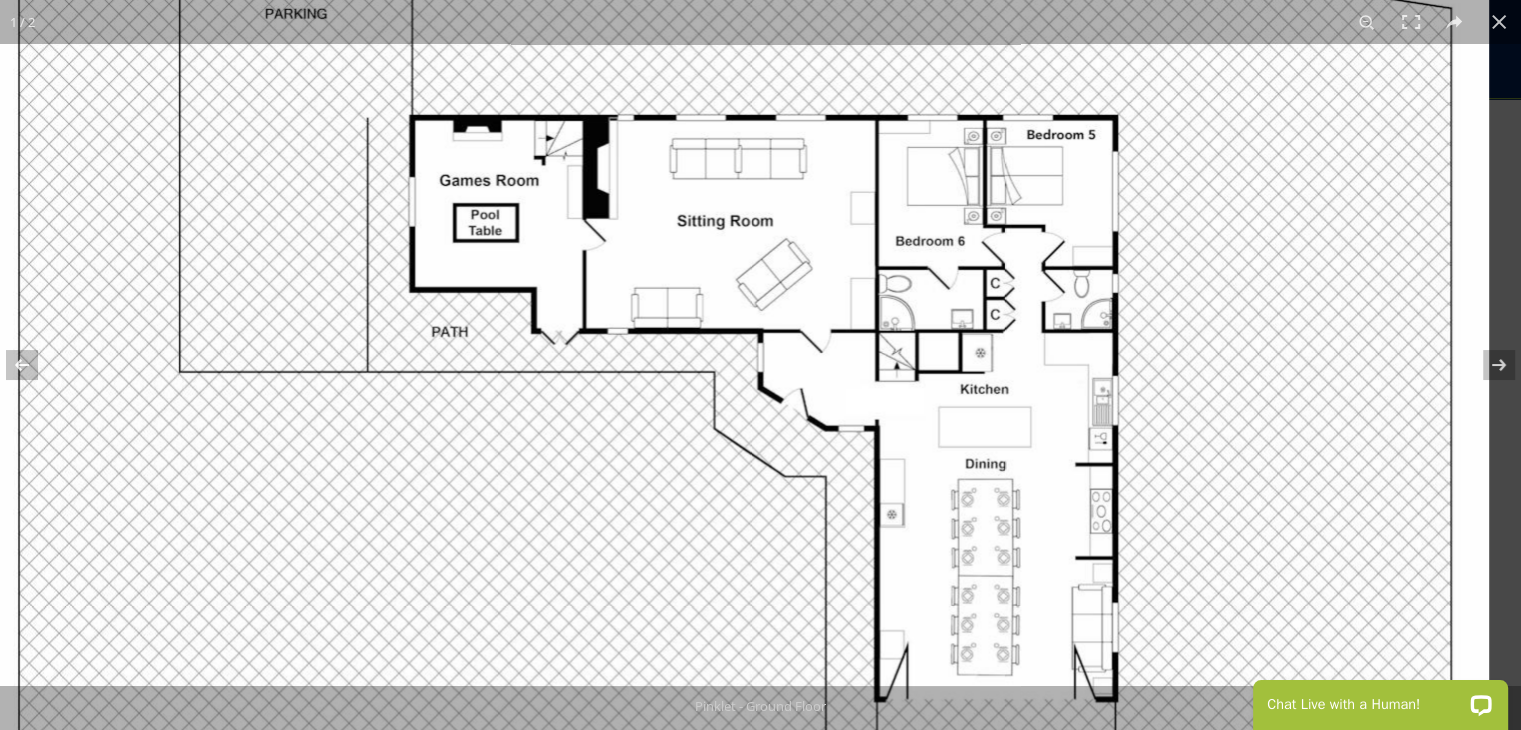 drag, startPoint x: 984, startPoint y: 349, endPoint x: 916, endPoint y: 161, distance: 199.91998 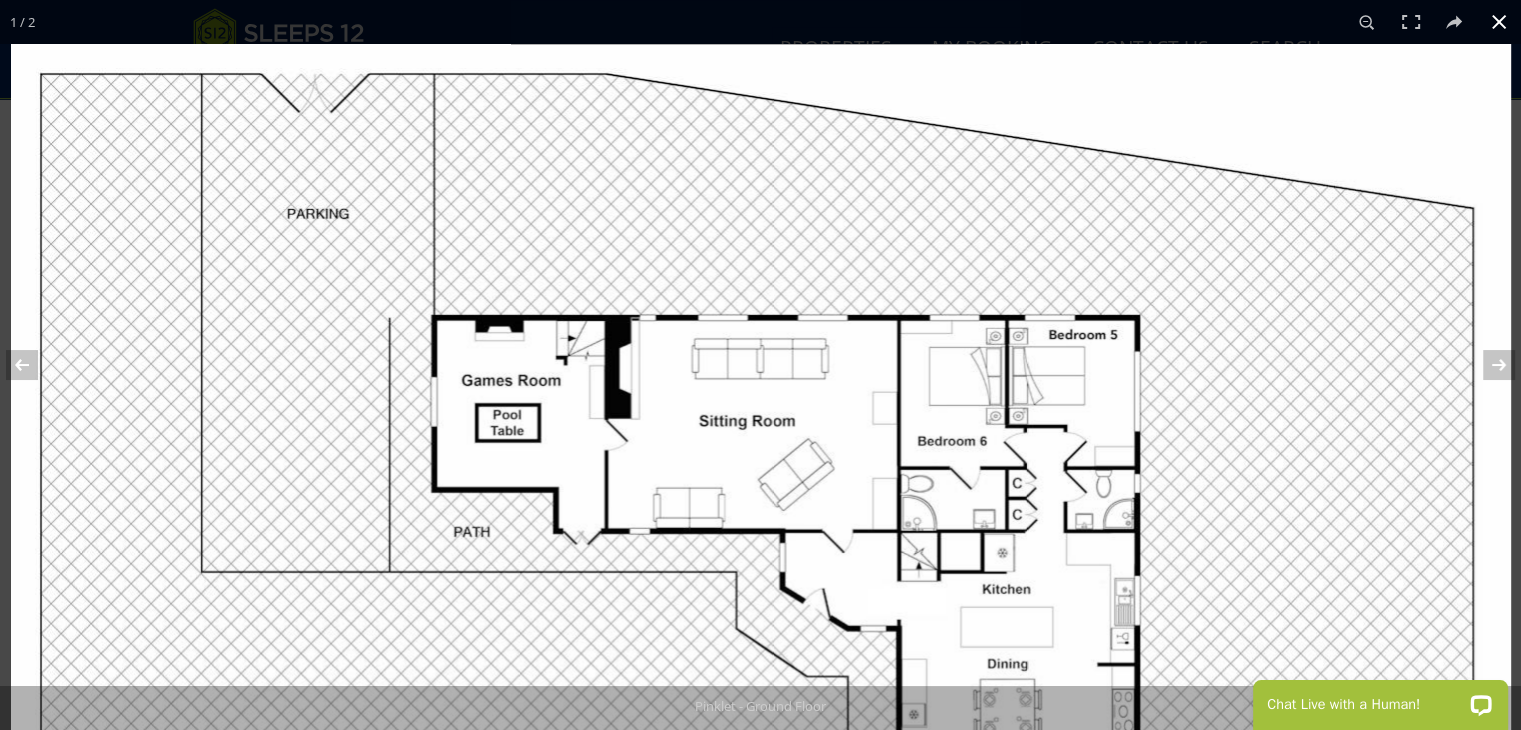 click at bounding box center [1499, 22] 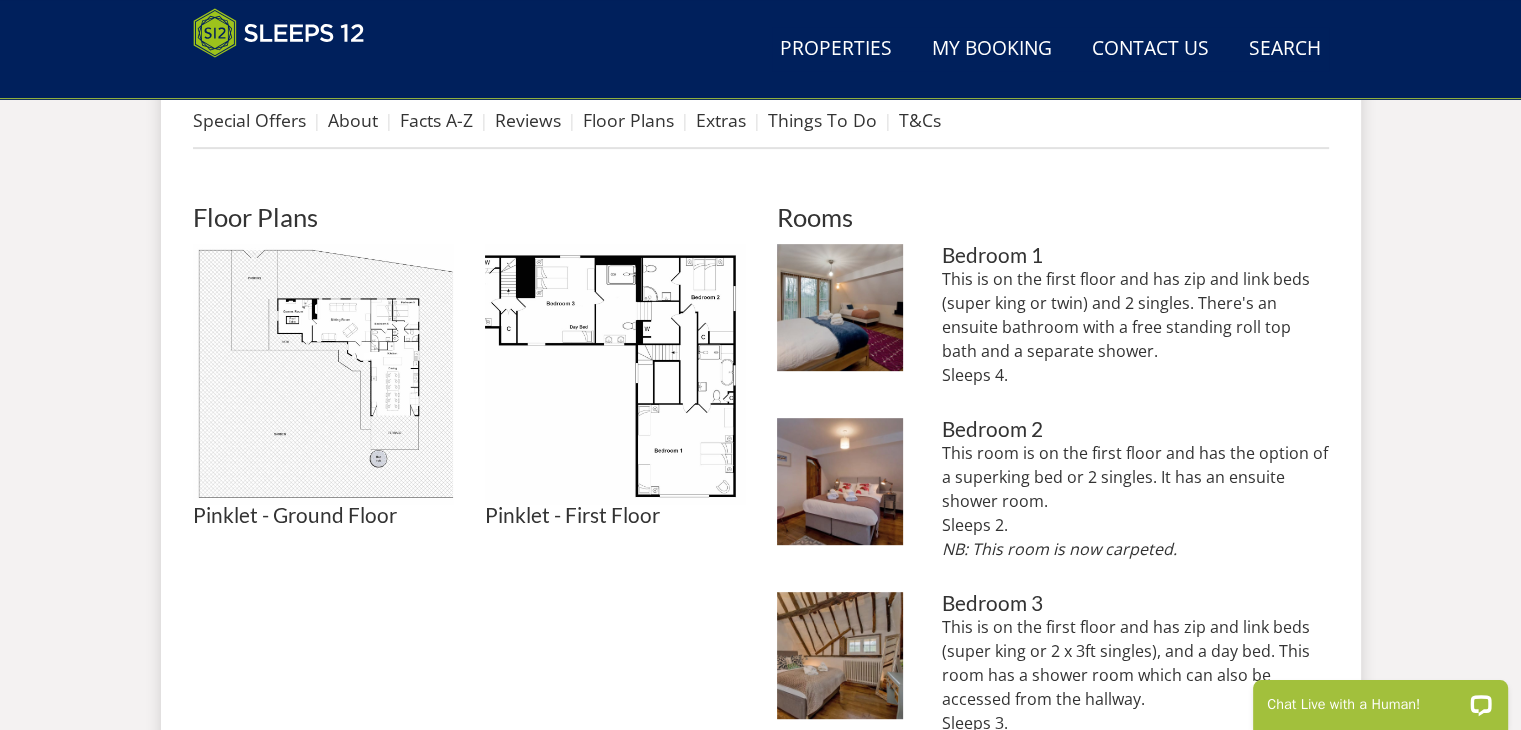 scroll, scrollTop: 600, scrollLeft: 0, axis: vertical 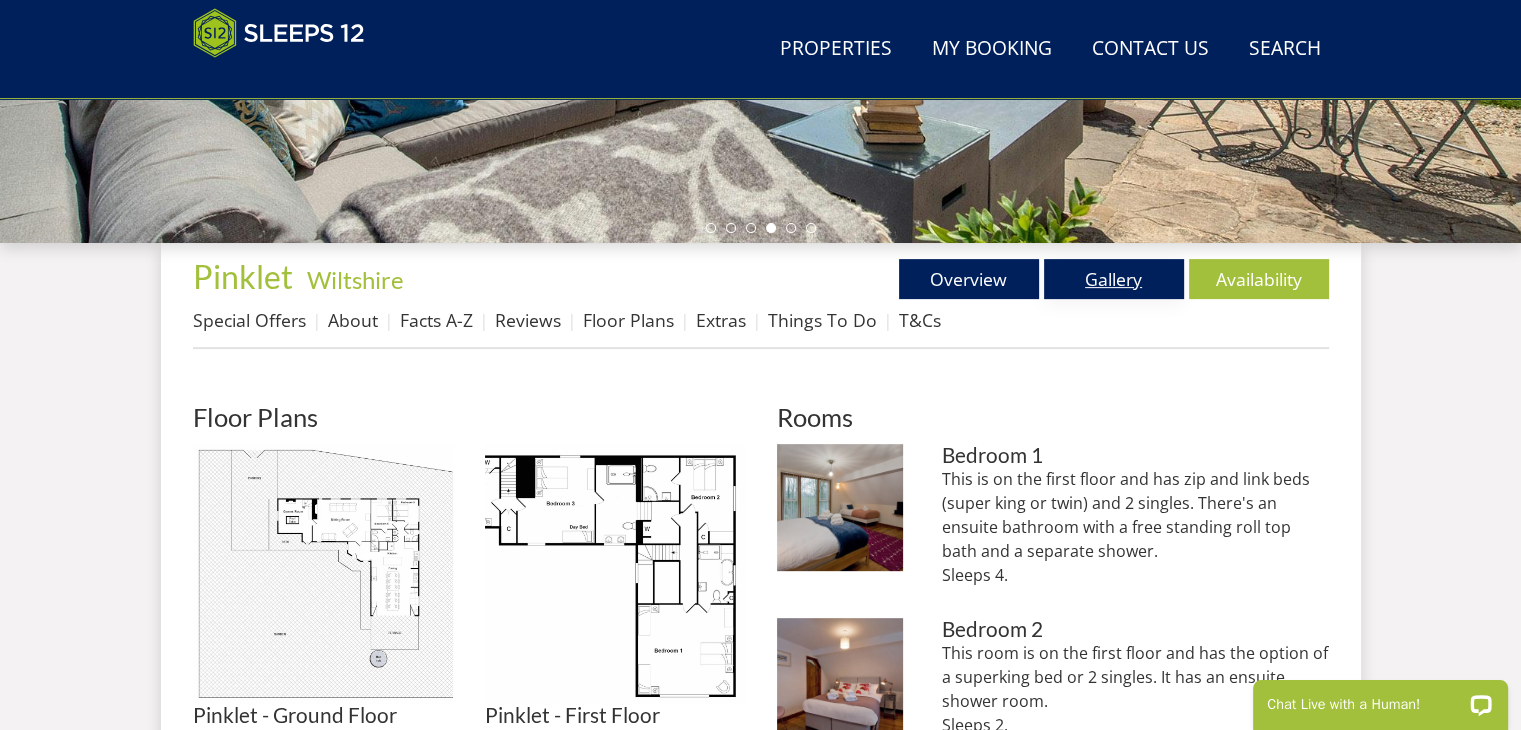 click on "Gallery" at bounding box center [1114, 279] 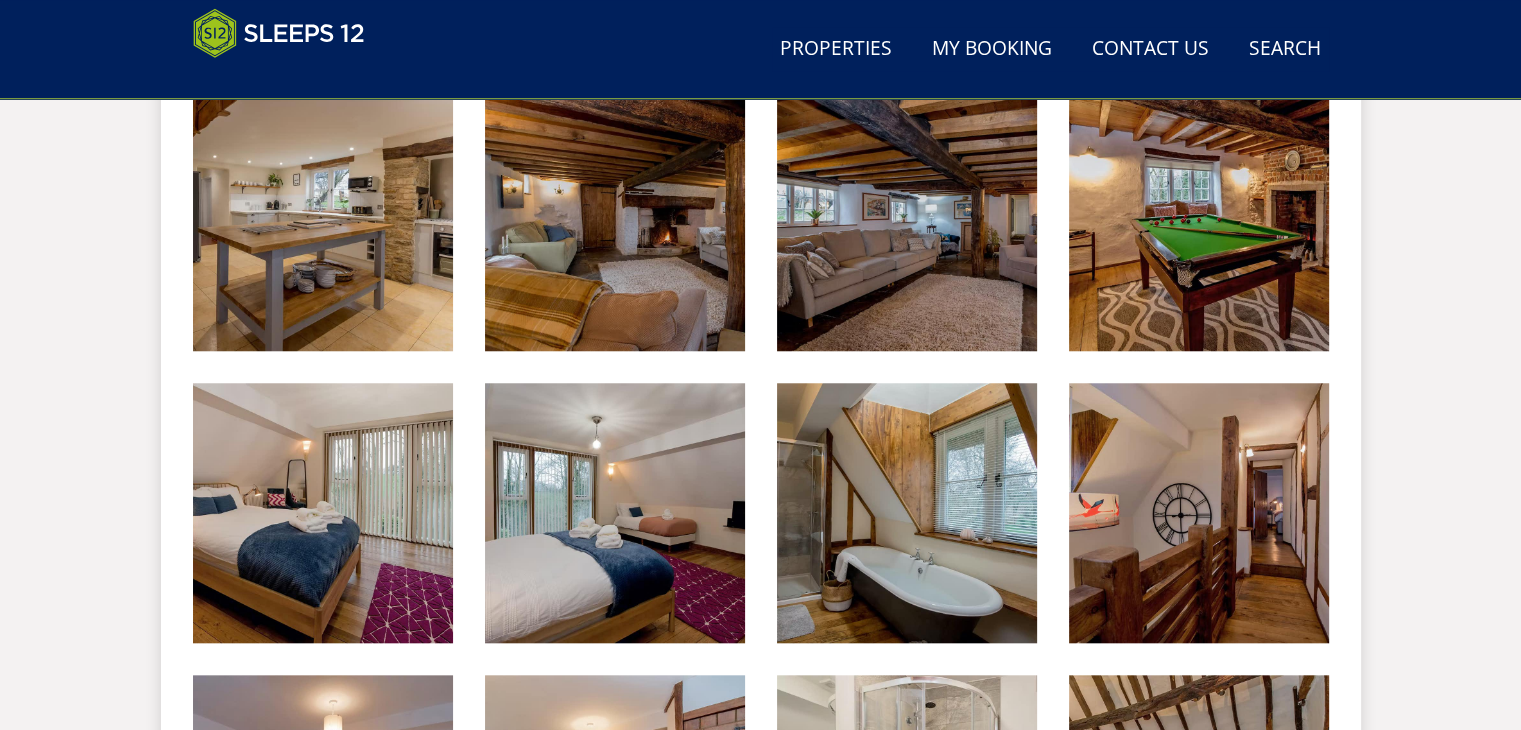 scroll, scrollTop: 1892, scrollLeft: 0, axis: vertical 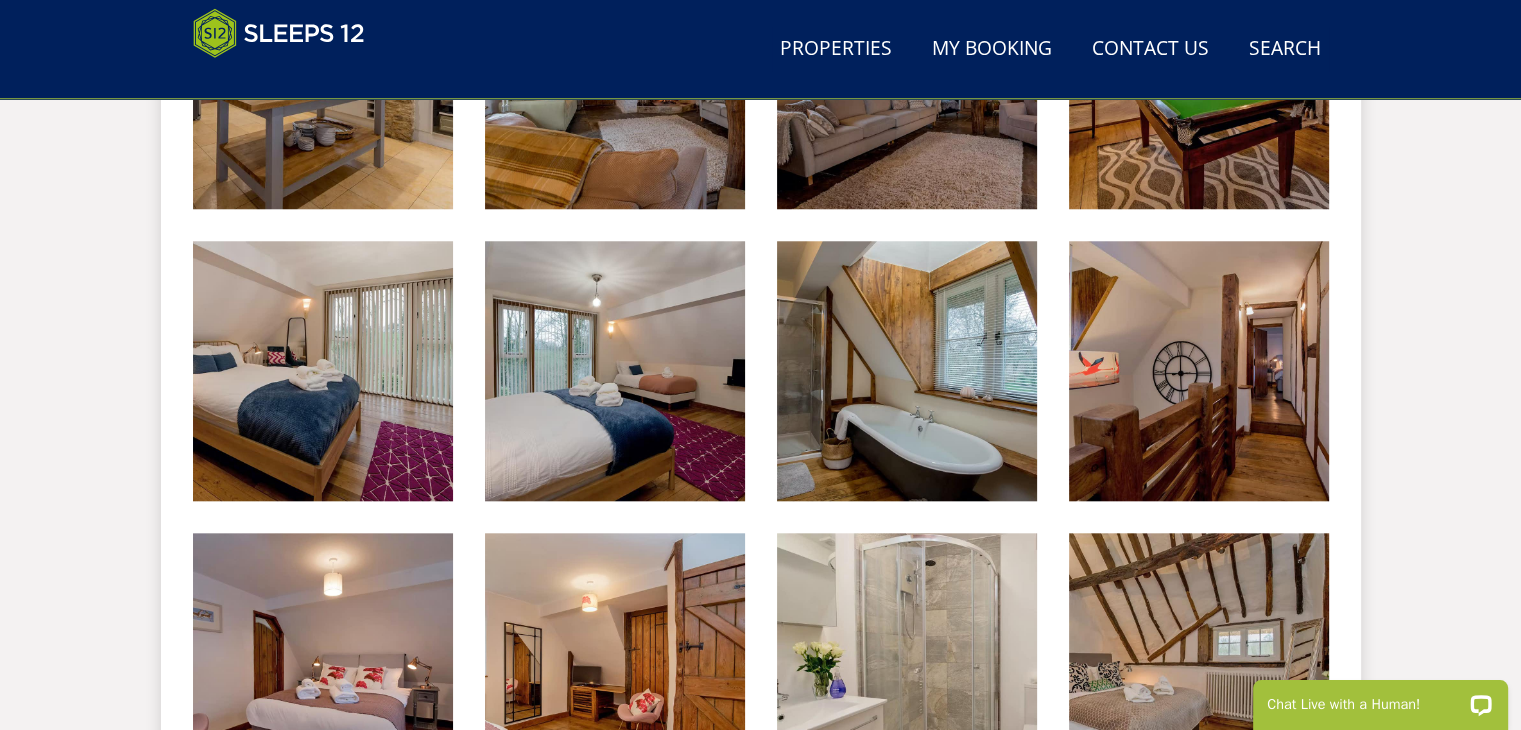 click on "Search
Menu
Properties
My Booking
Contact Us  01823 665500
Search  Check Availability
Guests
1
2
3
4
5
6
7
8
9
10
11
12
13
14
15
16
17
18
19
20
21
22
23
24
25
26
27
28
29
30
31
32
Date
04/08/2025
Search
Properties" at bounding box center (760, 37) 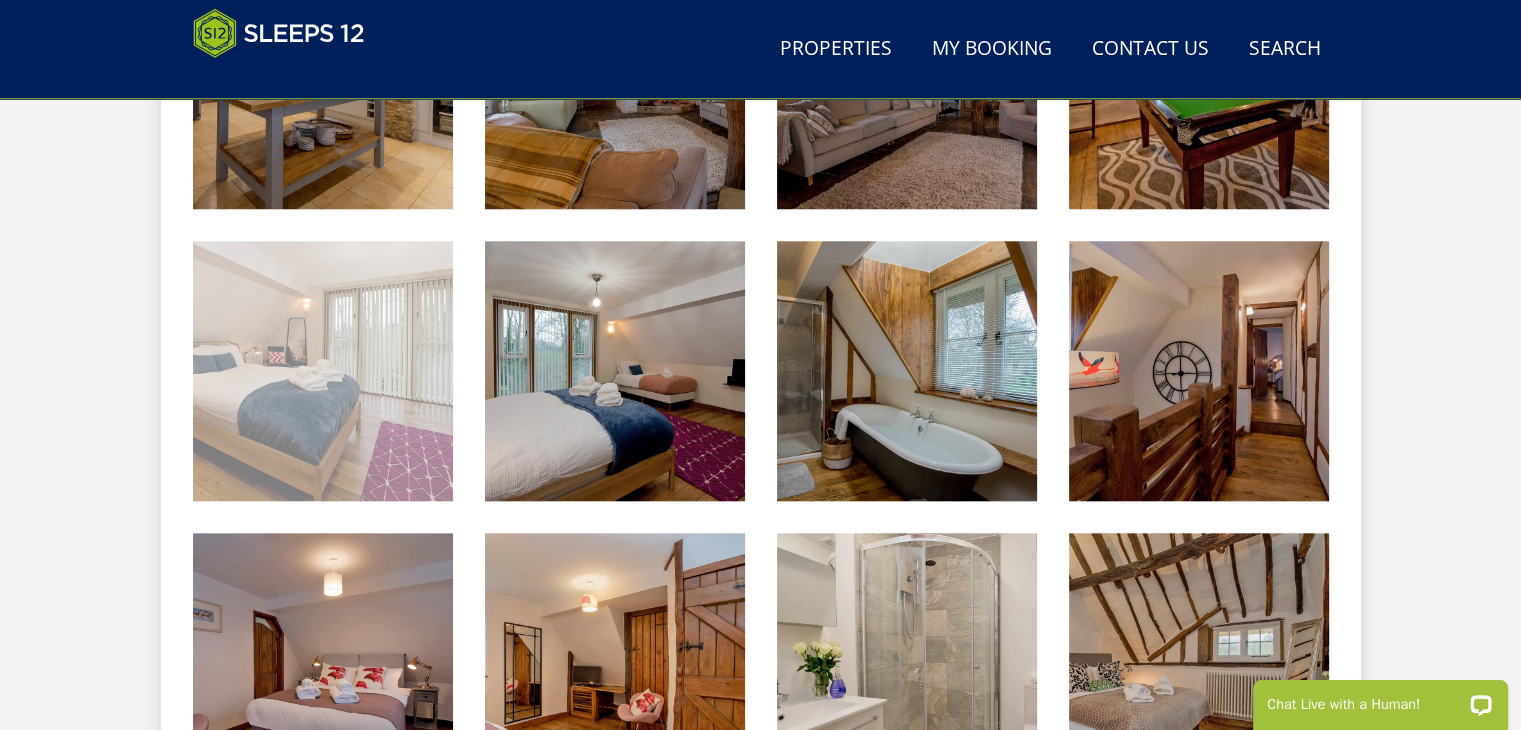 click at bounding box center [323, 371] 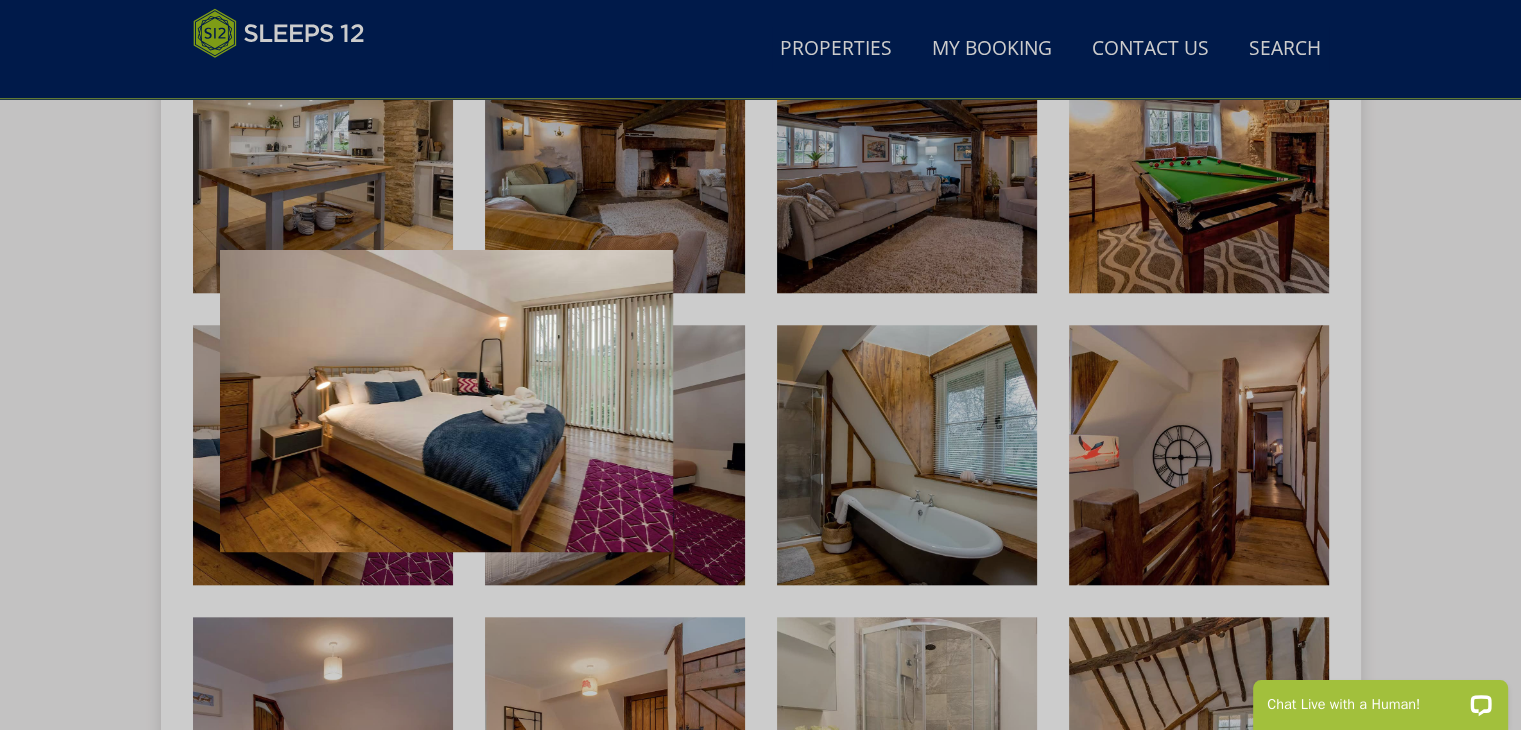 scroll, scrollTop: 1792, scrollLeft: 0, axis: vertical 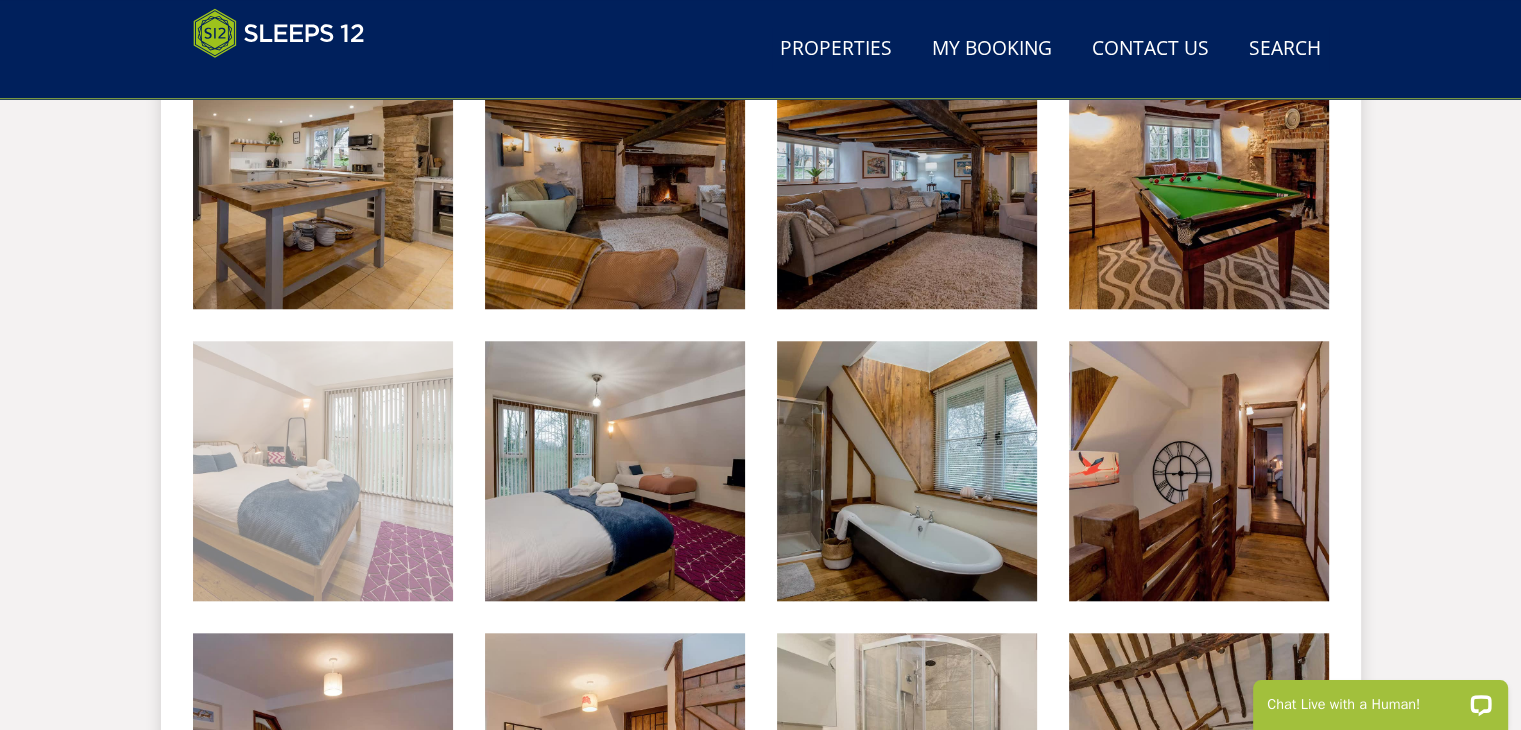 click at bounding box center (323, 471) 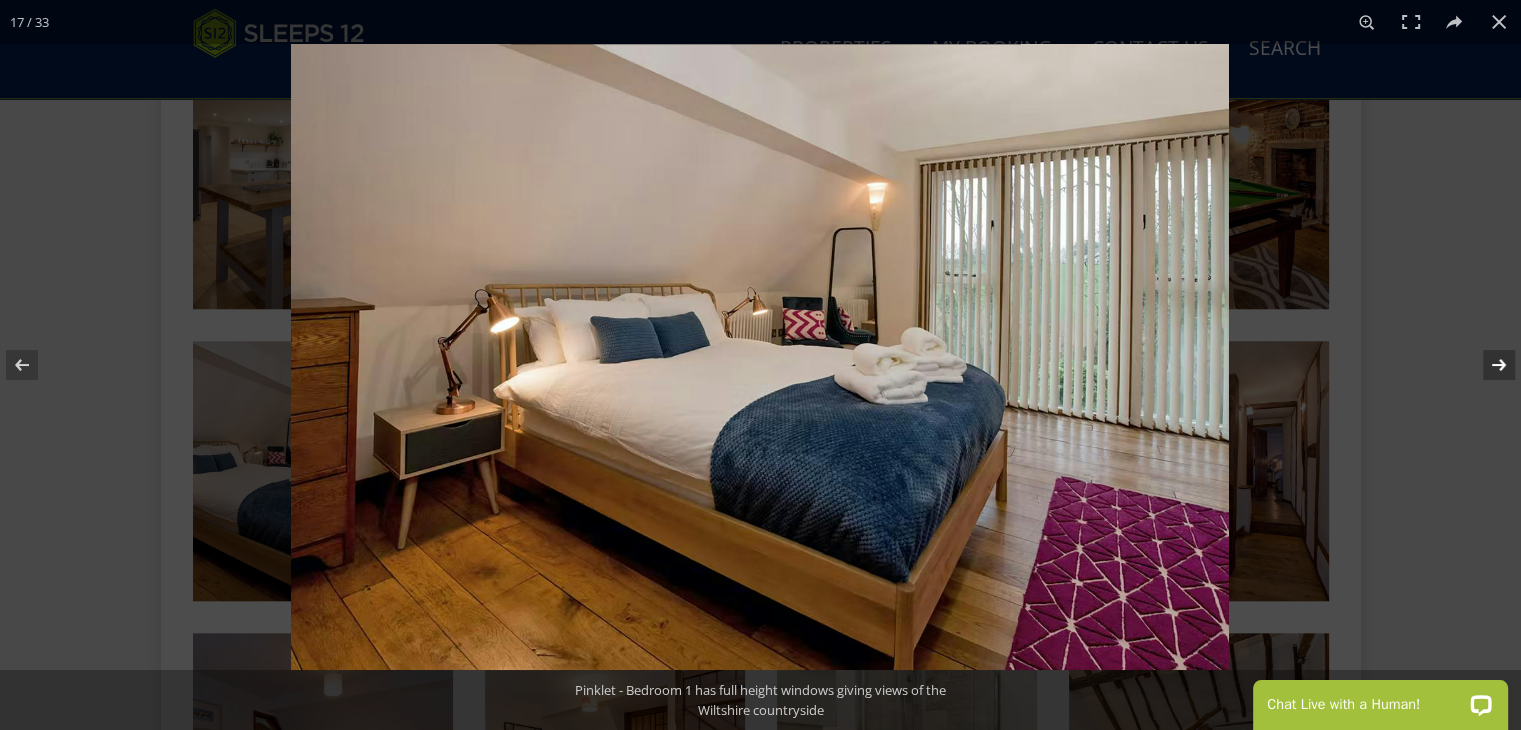 click at bounding box center (1486, 365) 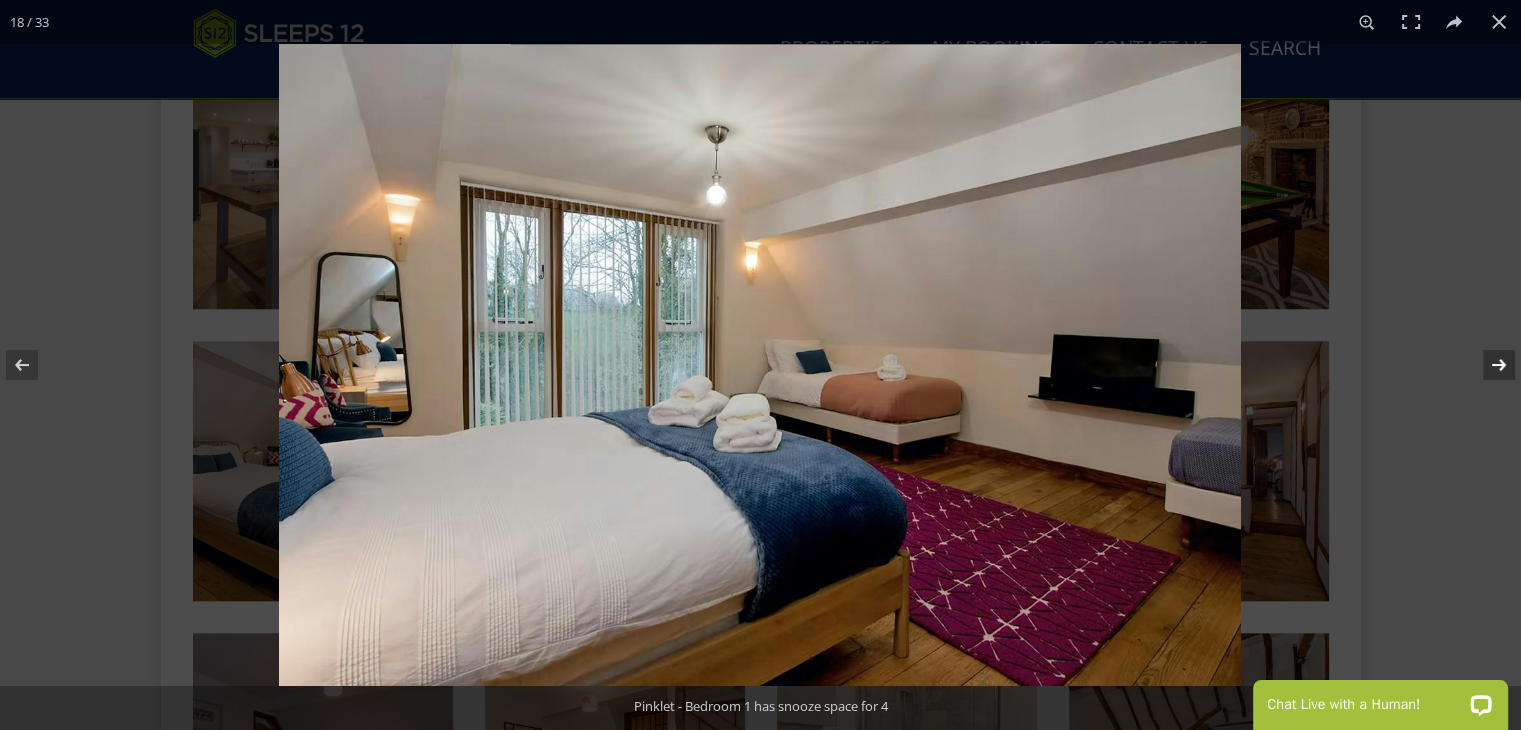 click at bounding box center [1486, 365] 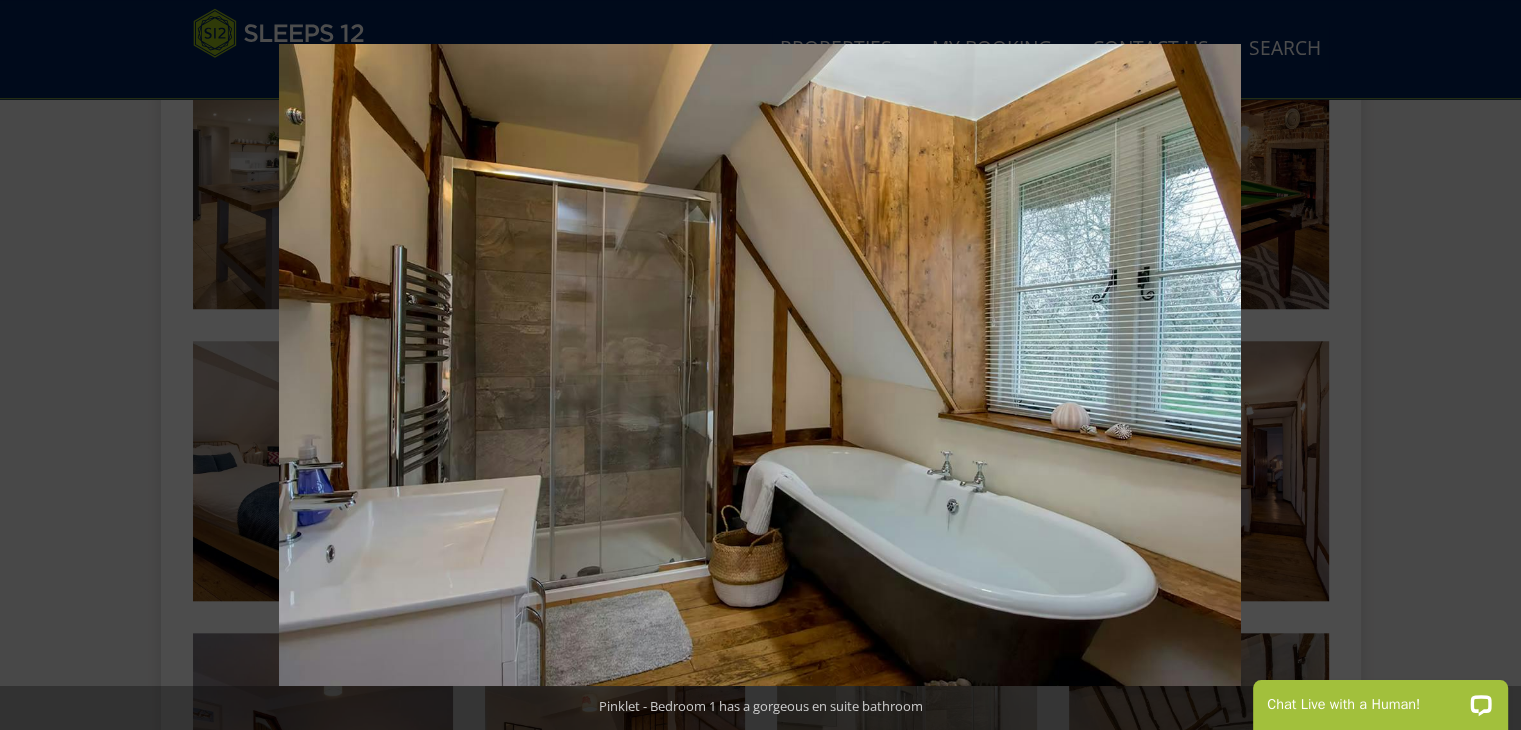 click at bounding box center [1486, 365] 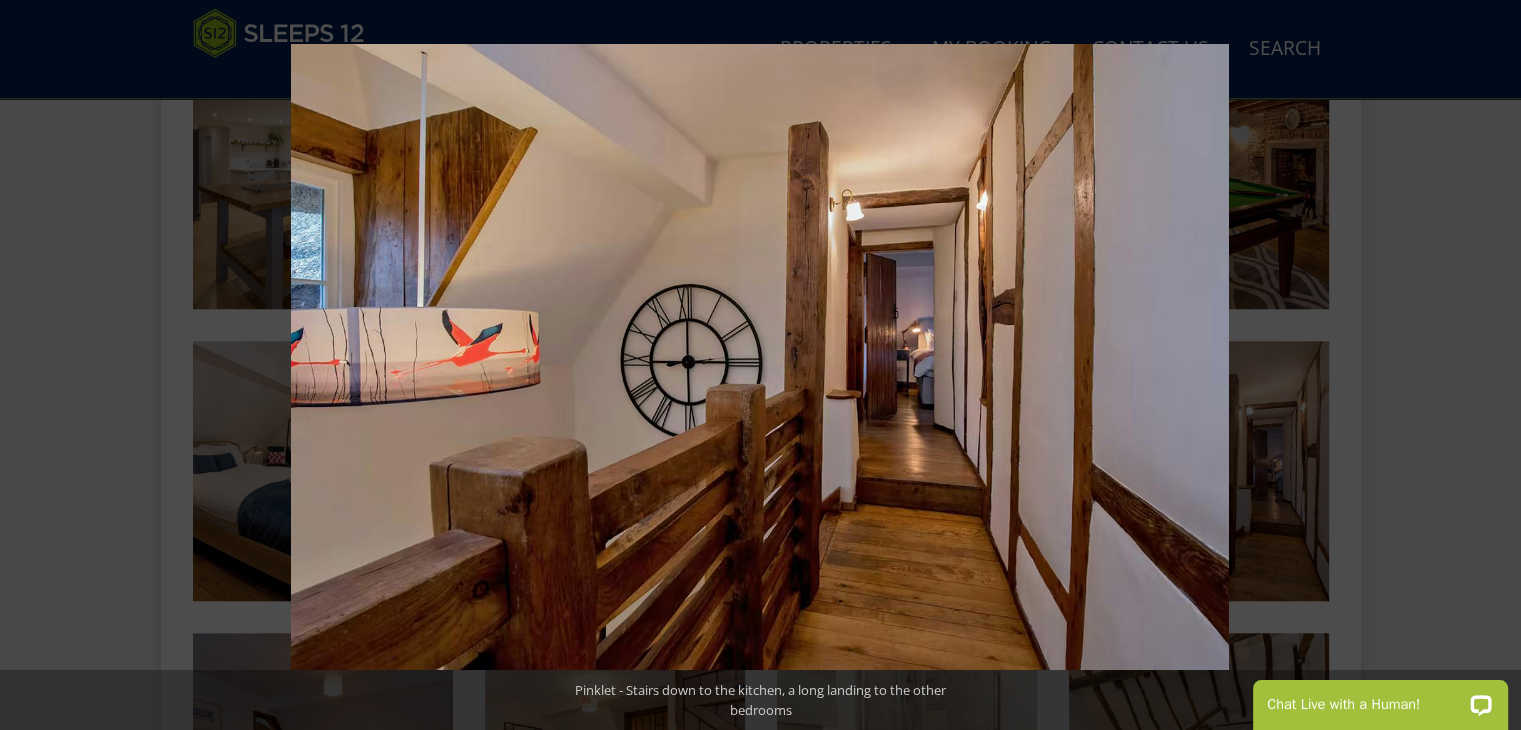 click at bounding box center (1486, 365) 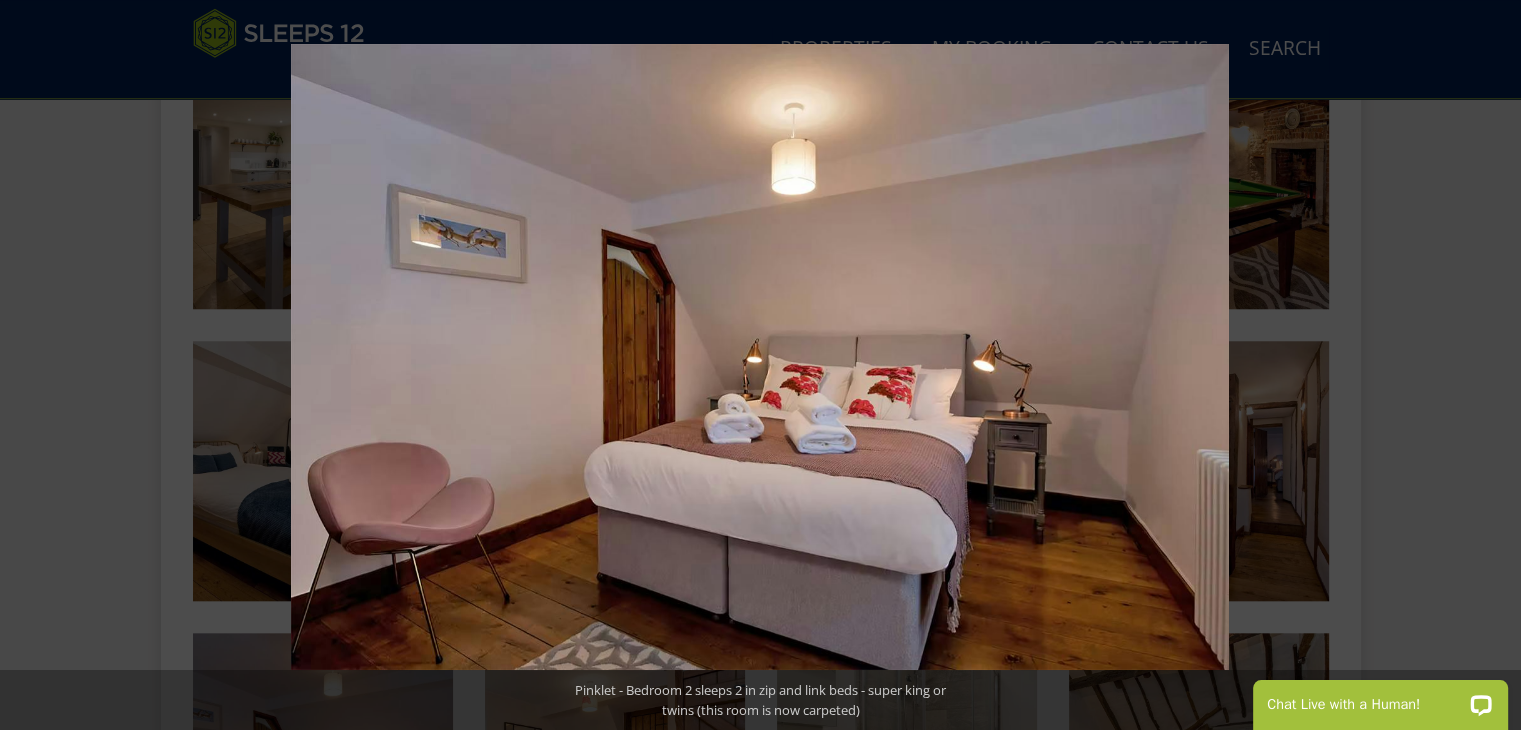 click at bounding box center [1486, 365] 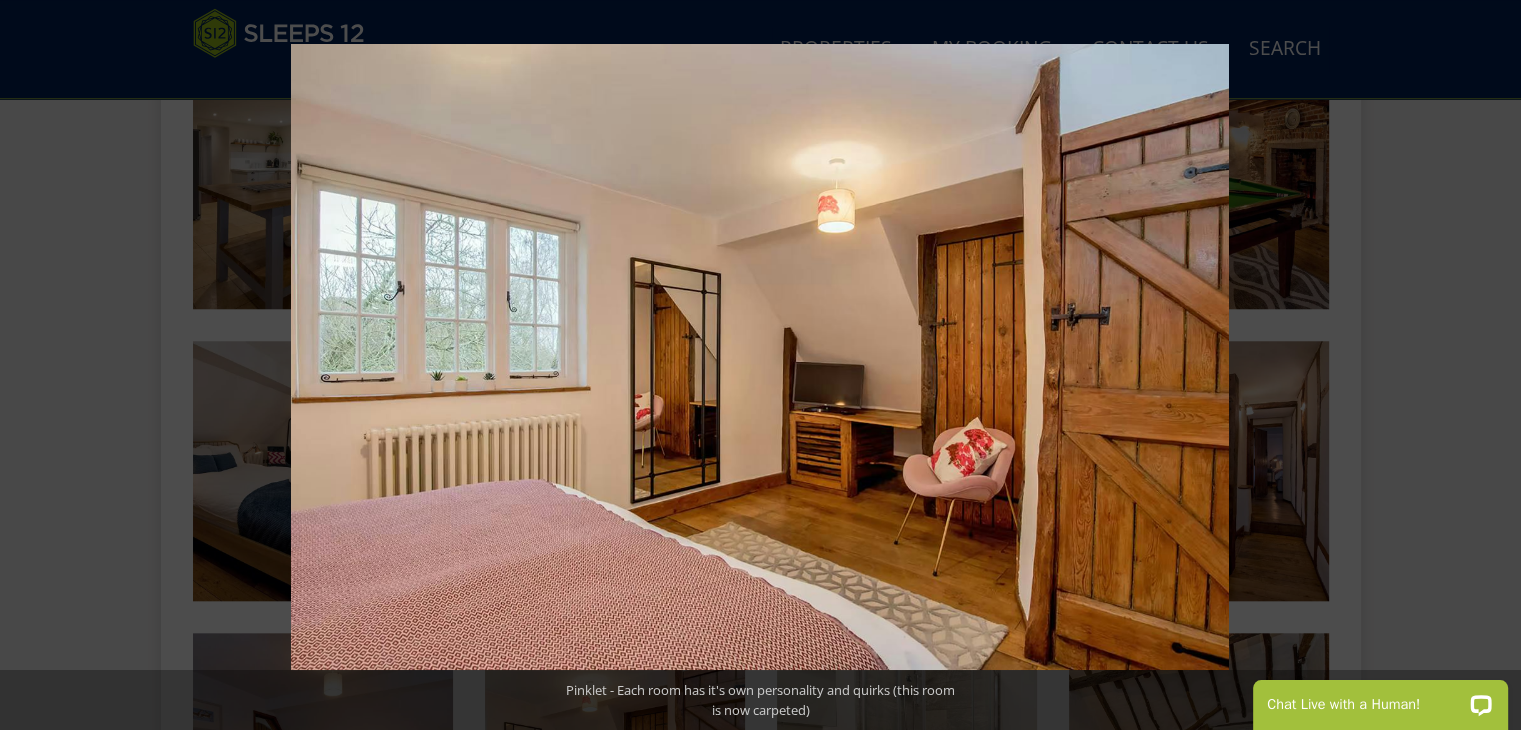 click at bounding box center (1486, 365) 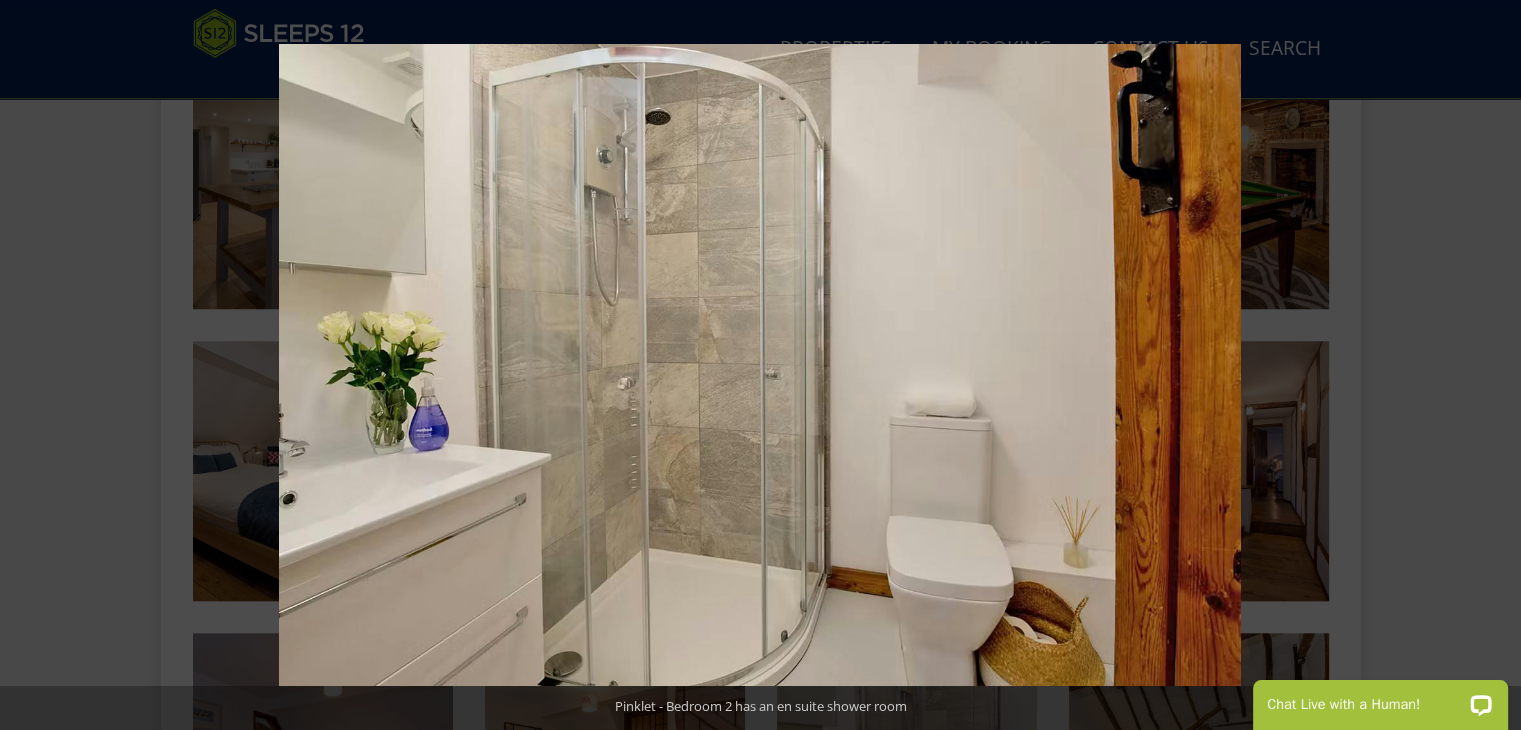 click at bounding box center (1486, 365) 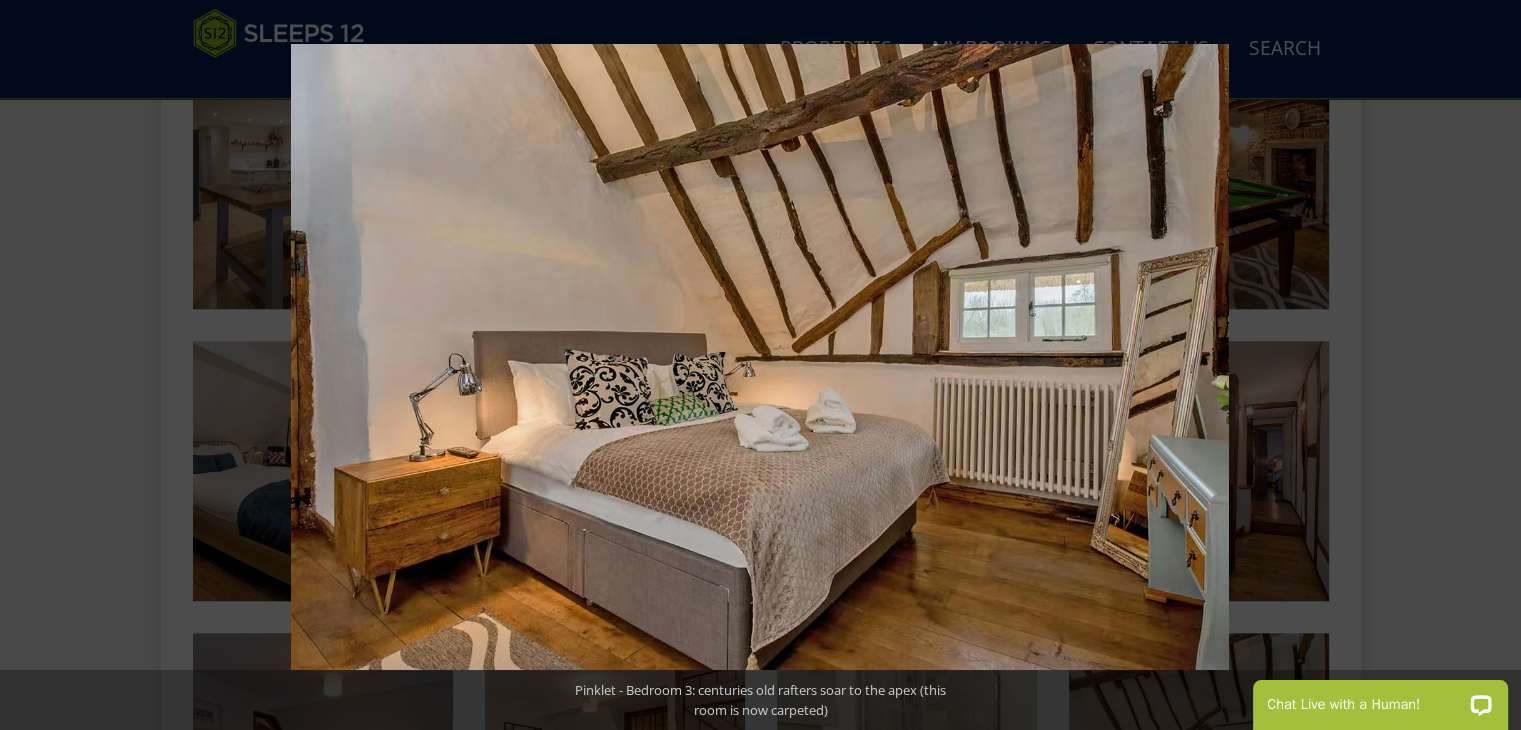 click at bounding box center [1486, 365] 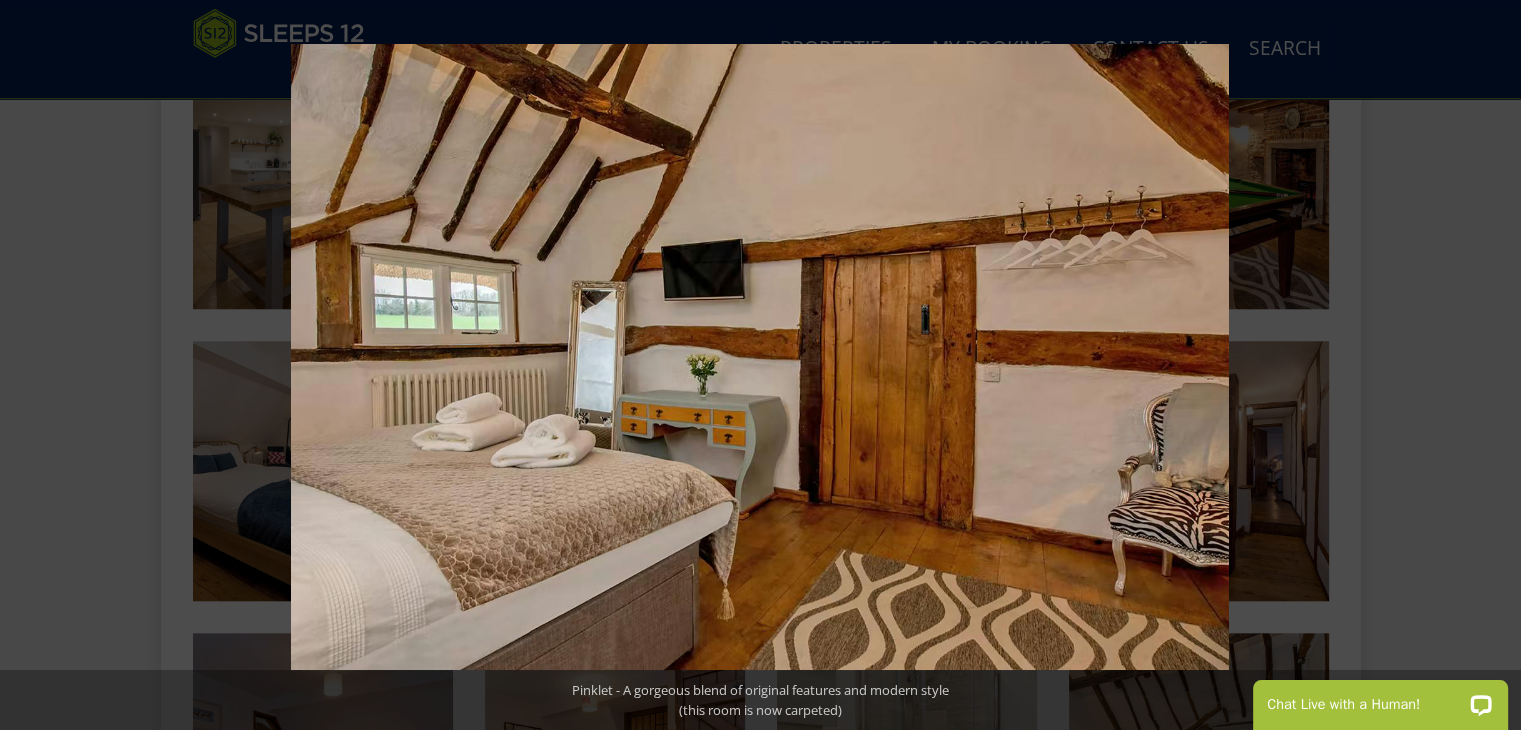 click at bounding box center [1486, 365] 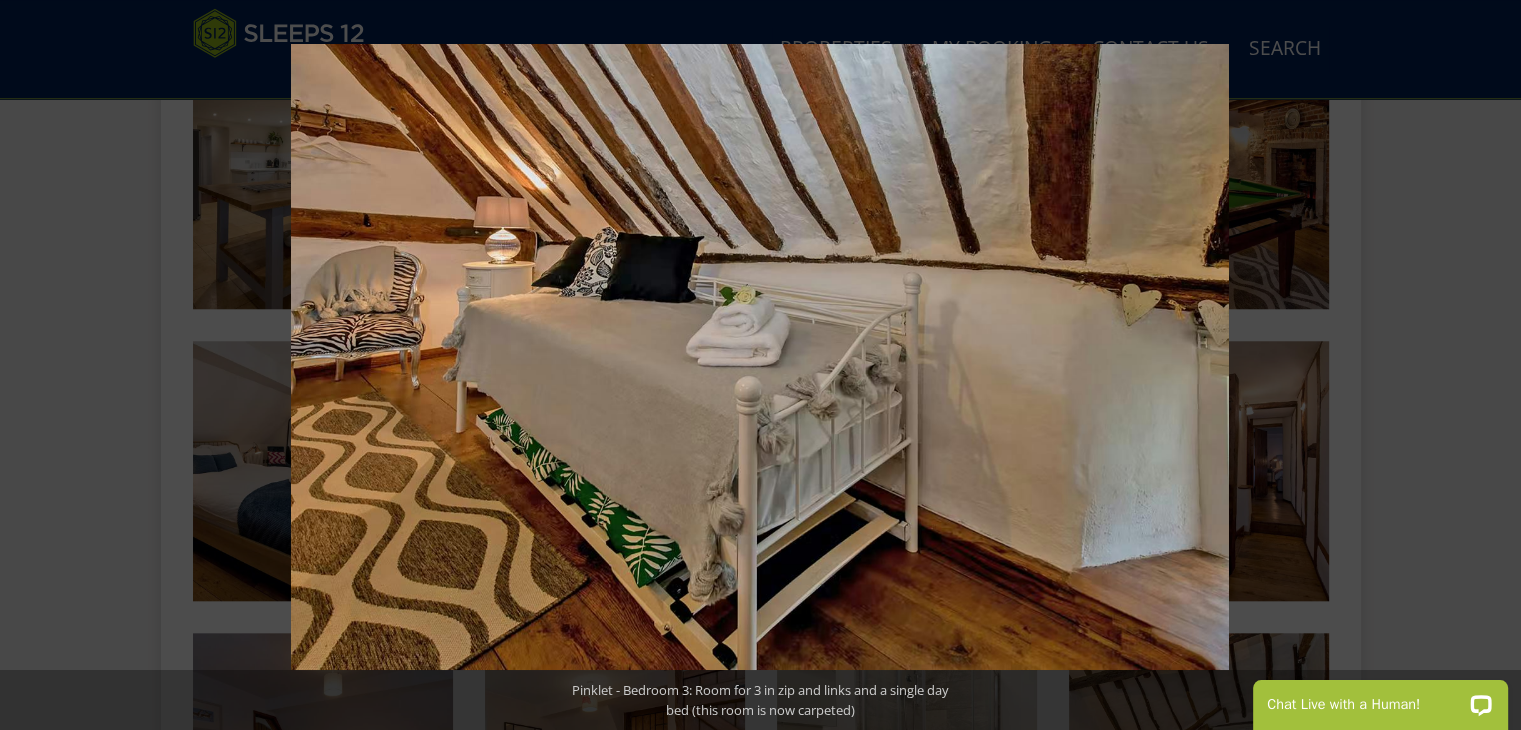 click at bounding box center [1486, 365] 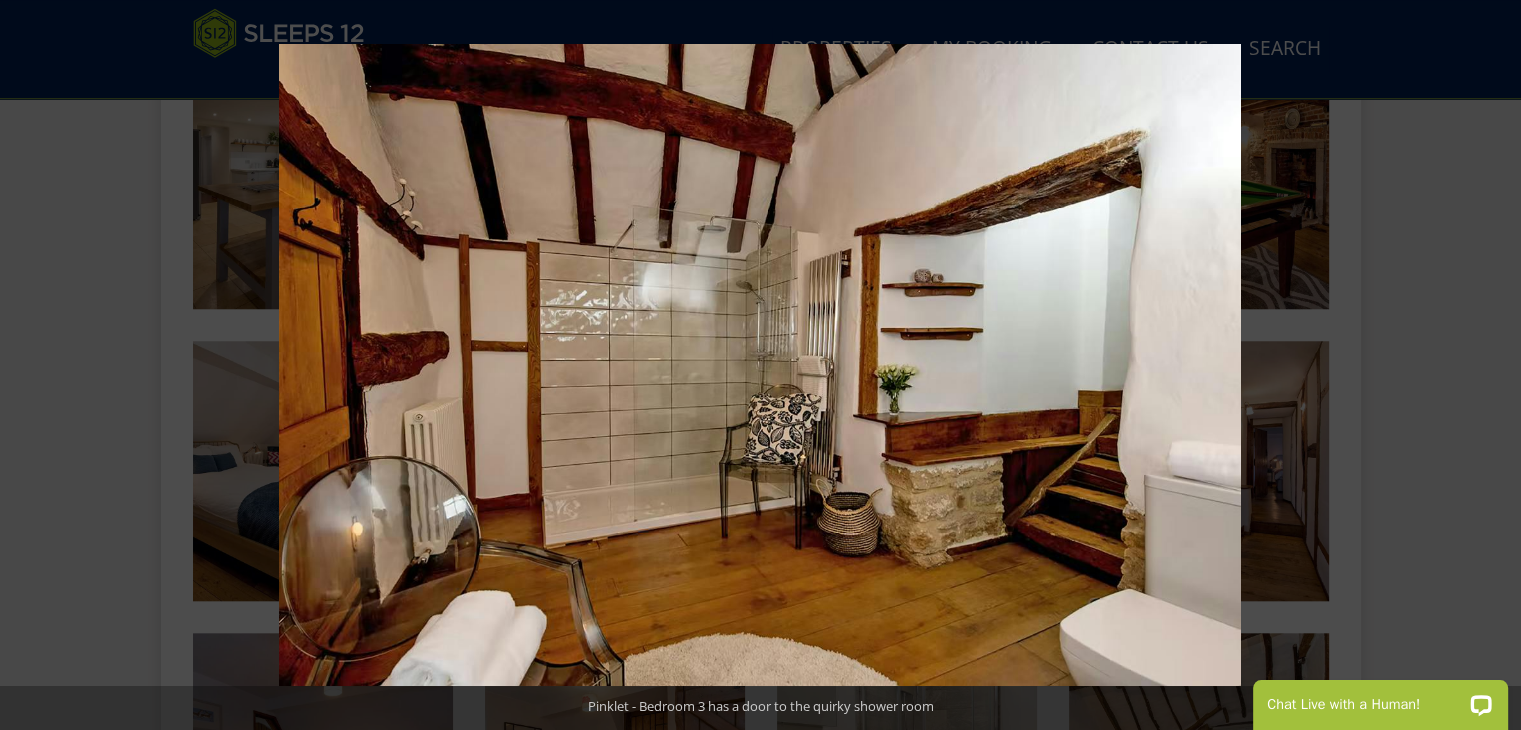 click at bounding box center (1486, 365) 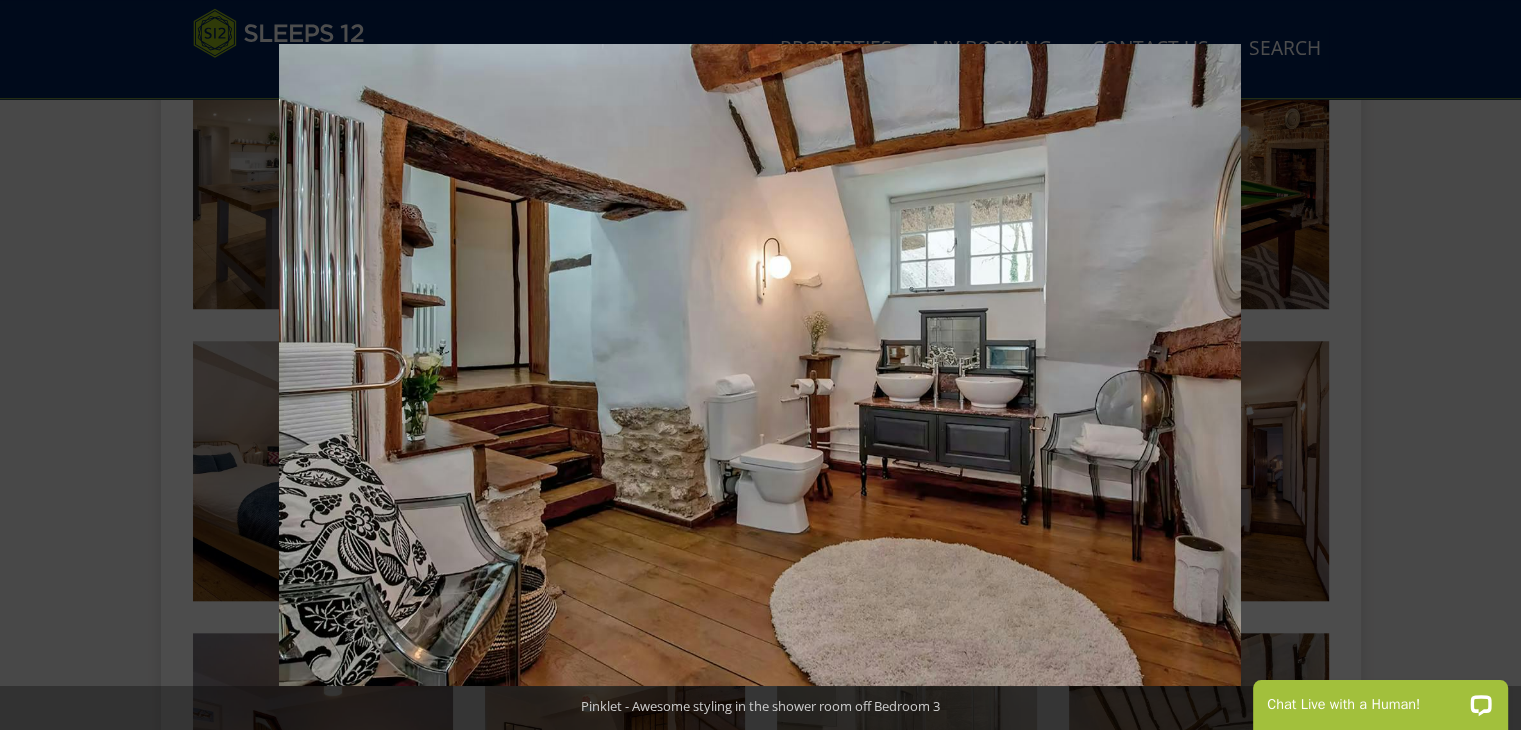 click at bounding box center (1486, 365) 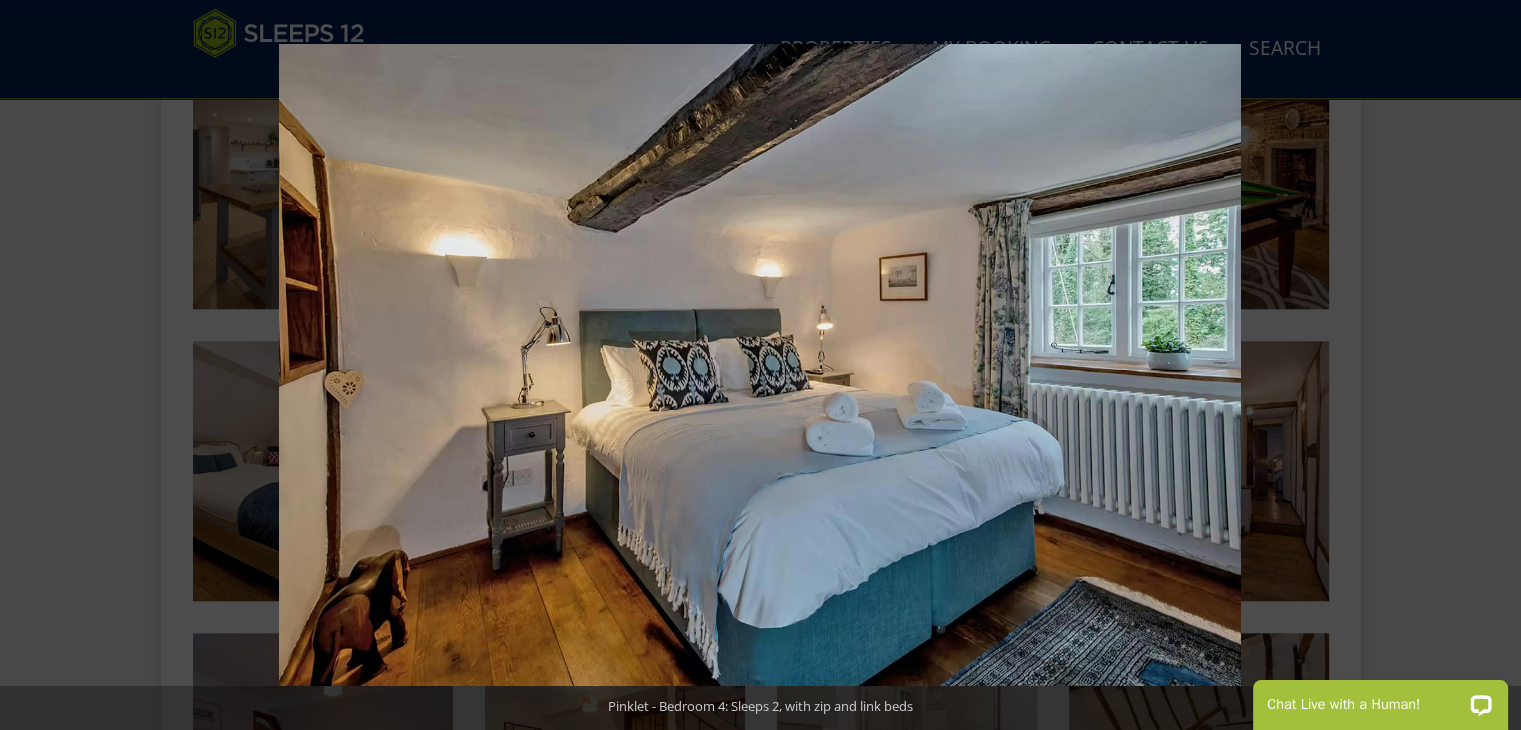 click at bounding box center [1486, 365] 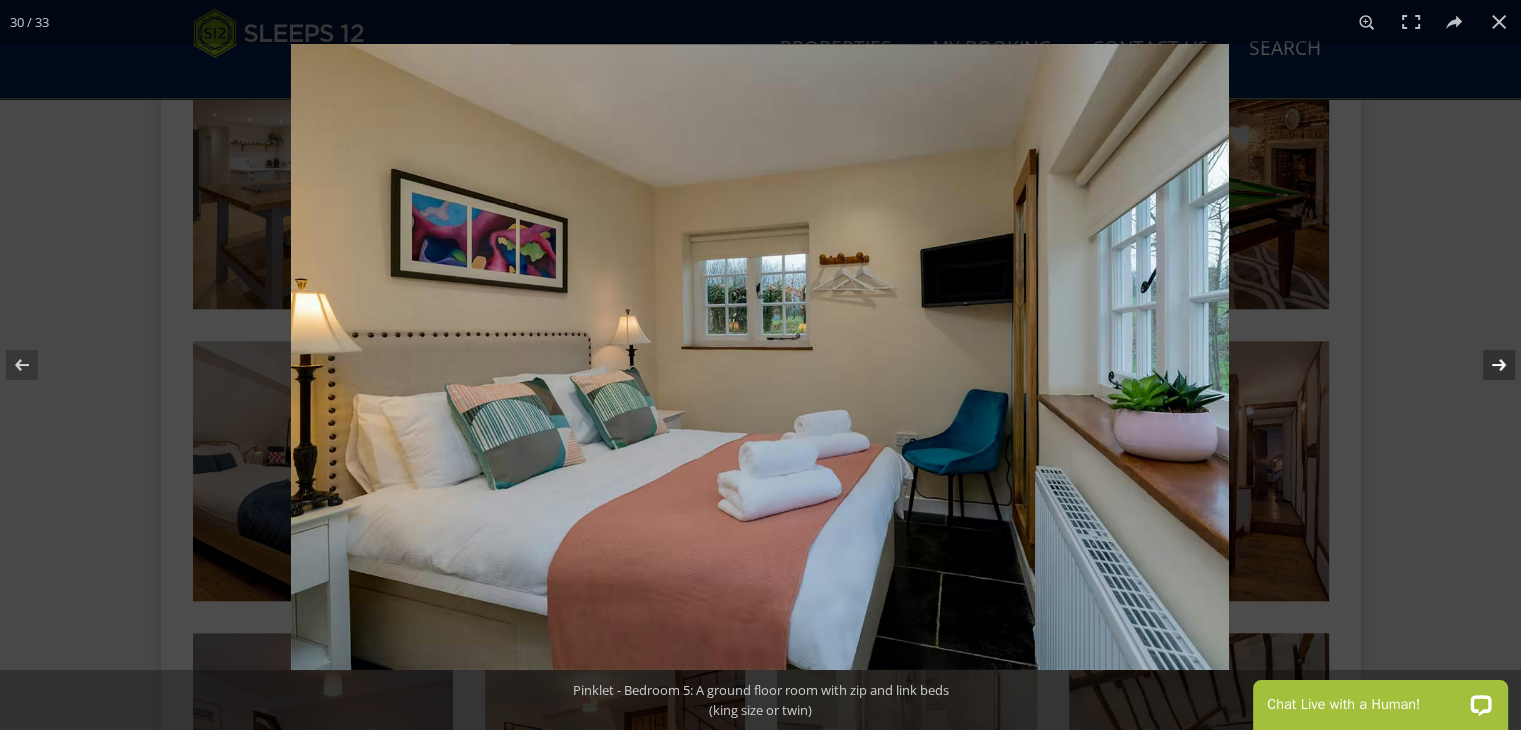 click at bounding box center (1486, 365) 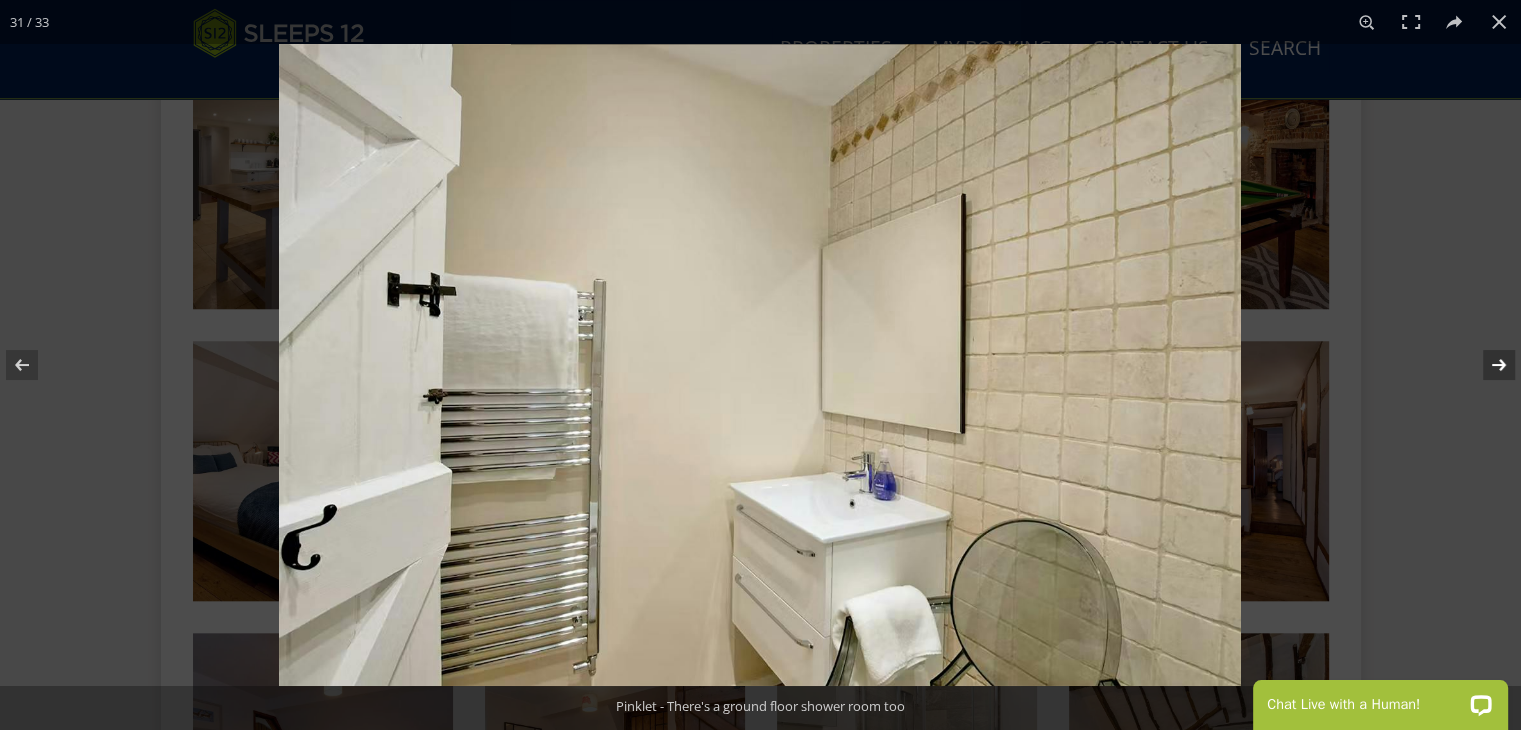 click at bounding box center [1486, 365] 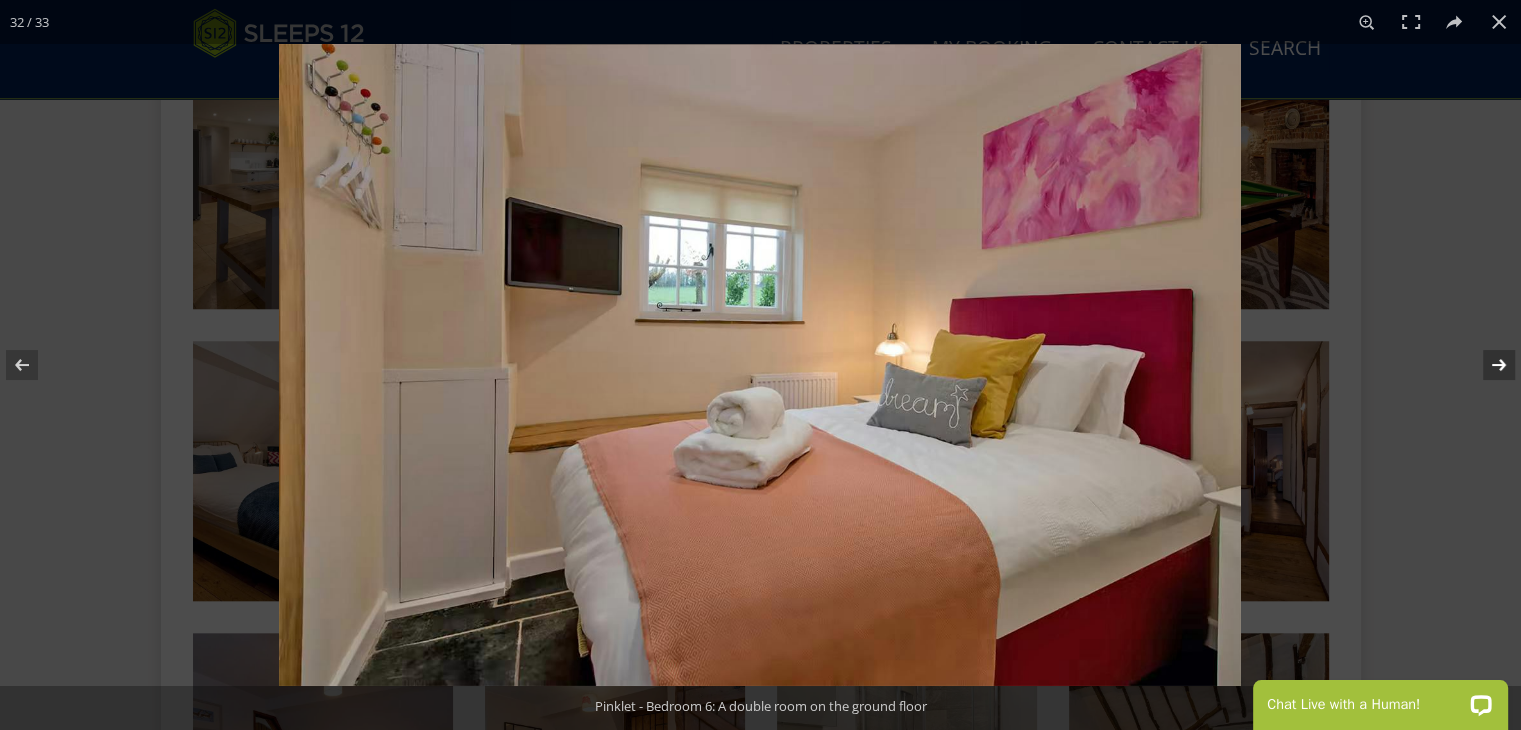 click at bounding box center [1486, 365] 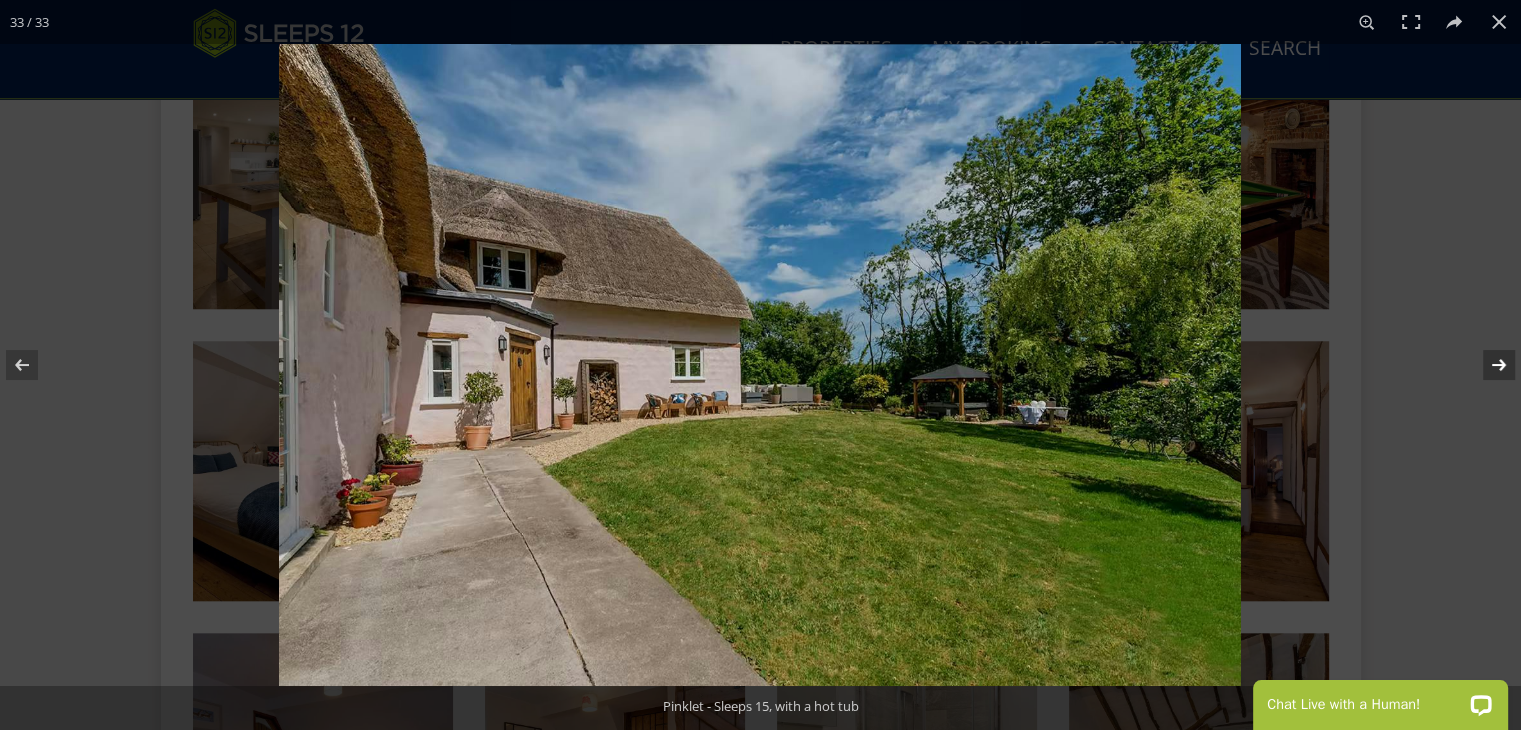 click at bounding box center (1486, 365) 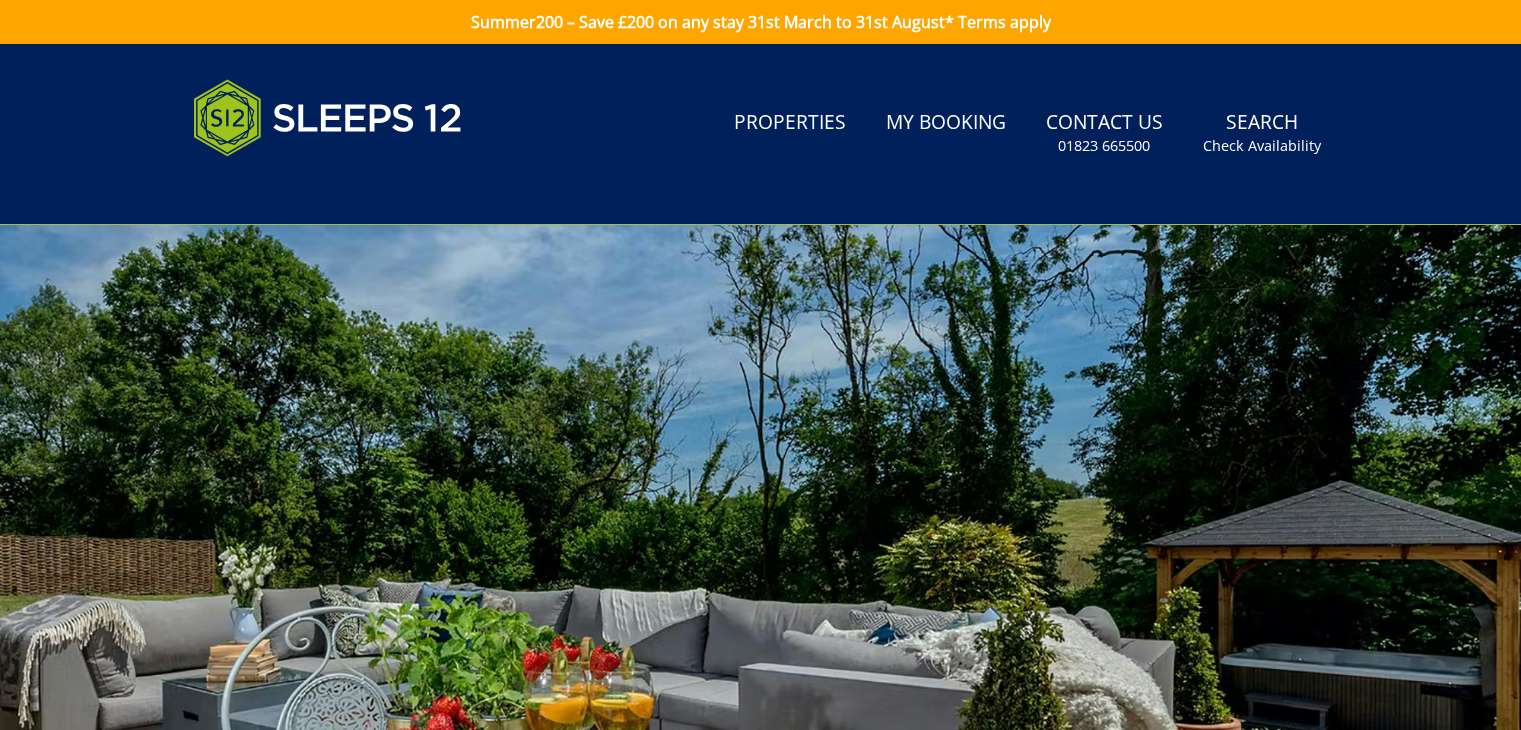 scroll, scrollTop: 924, scrollLeft: 0, axis: vertical 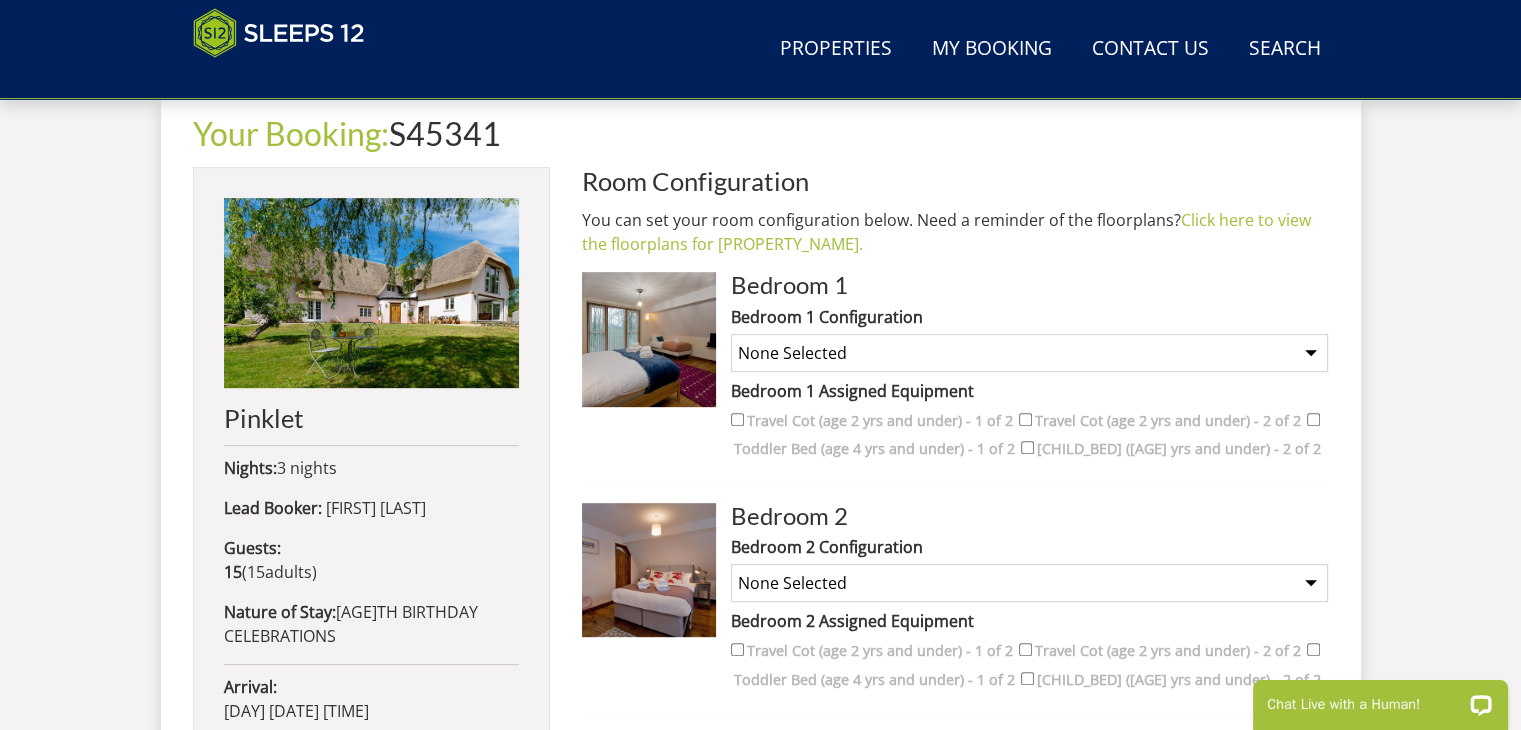 click on "None Selected
1 x Super King Room
1 x Super King and 1 x Single
1 x Super King and 2 x Singles
4 x Singles" at bounding box center [1029, 353] 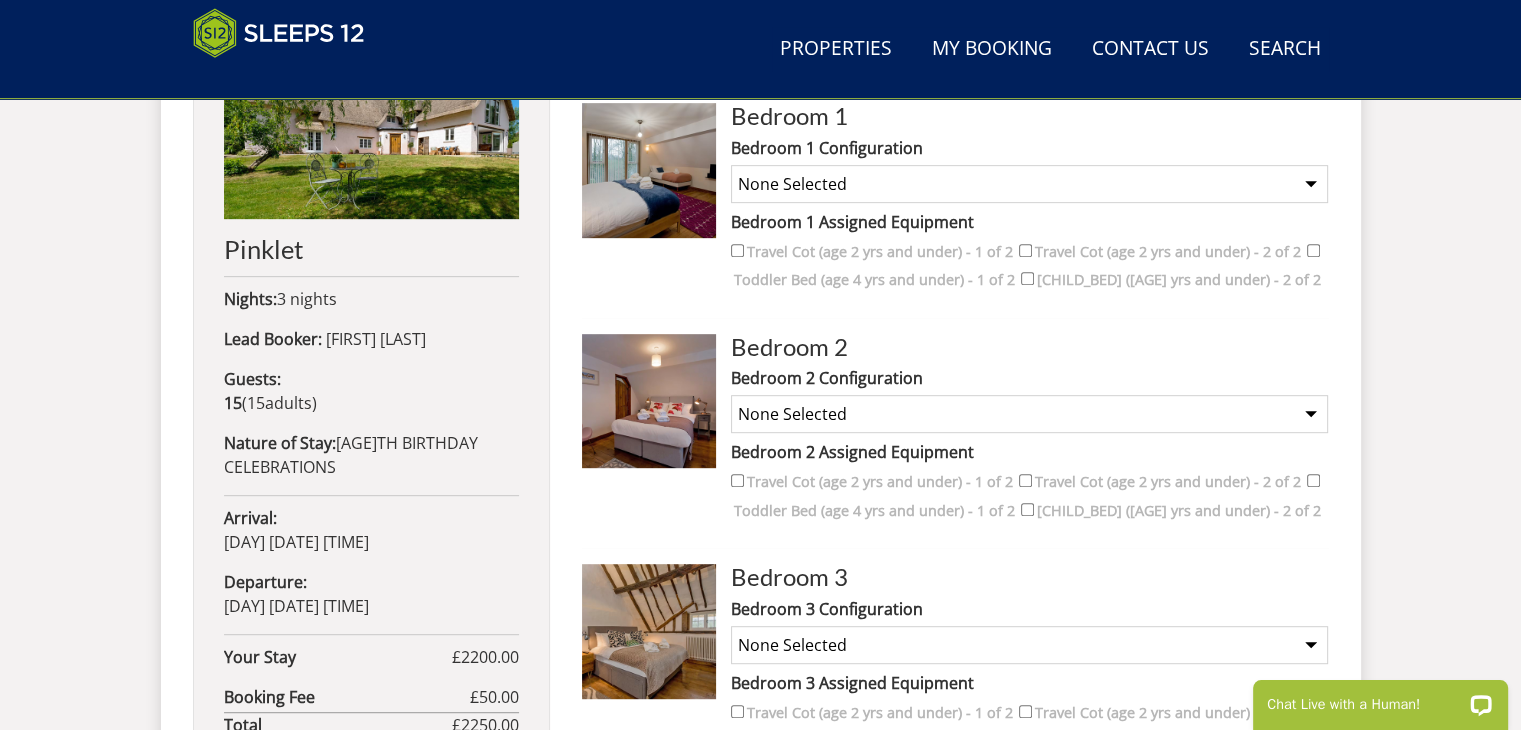 scroll, scrollTop: 943, scrollLeft: 0, axis: vertical 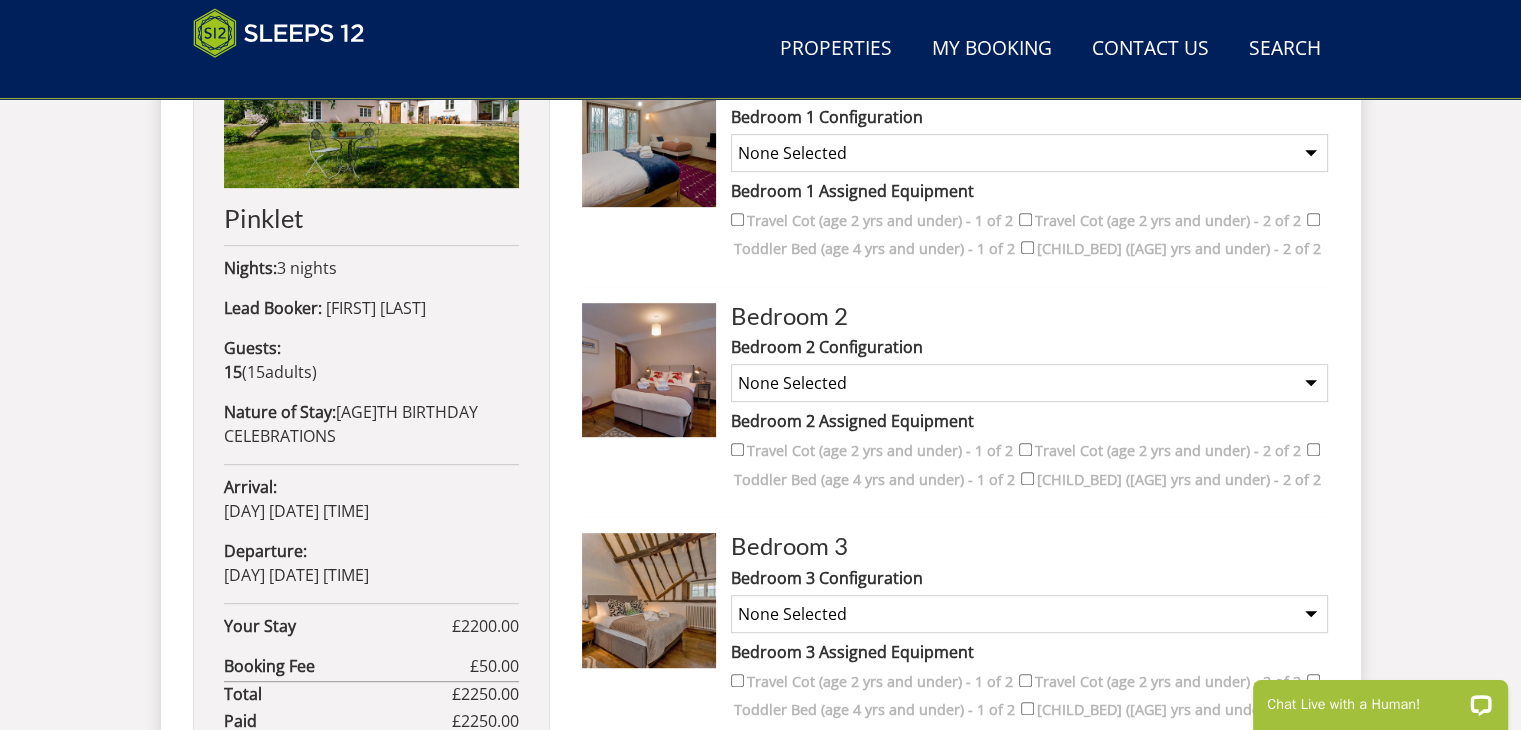 click on "None Selected
1 x [BED_TYPE]
2 x Singles (3')" at bounding box center [1029, 383] 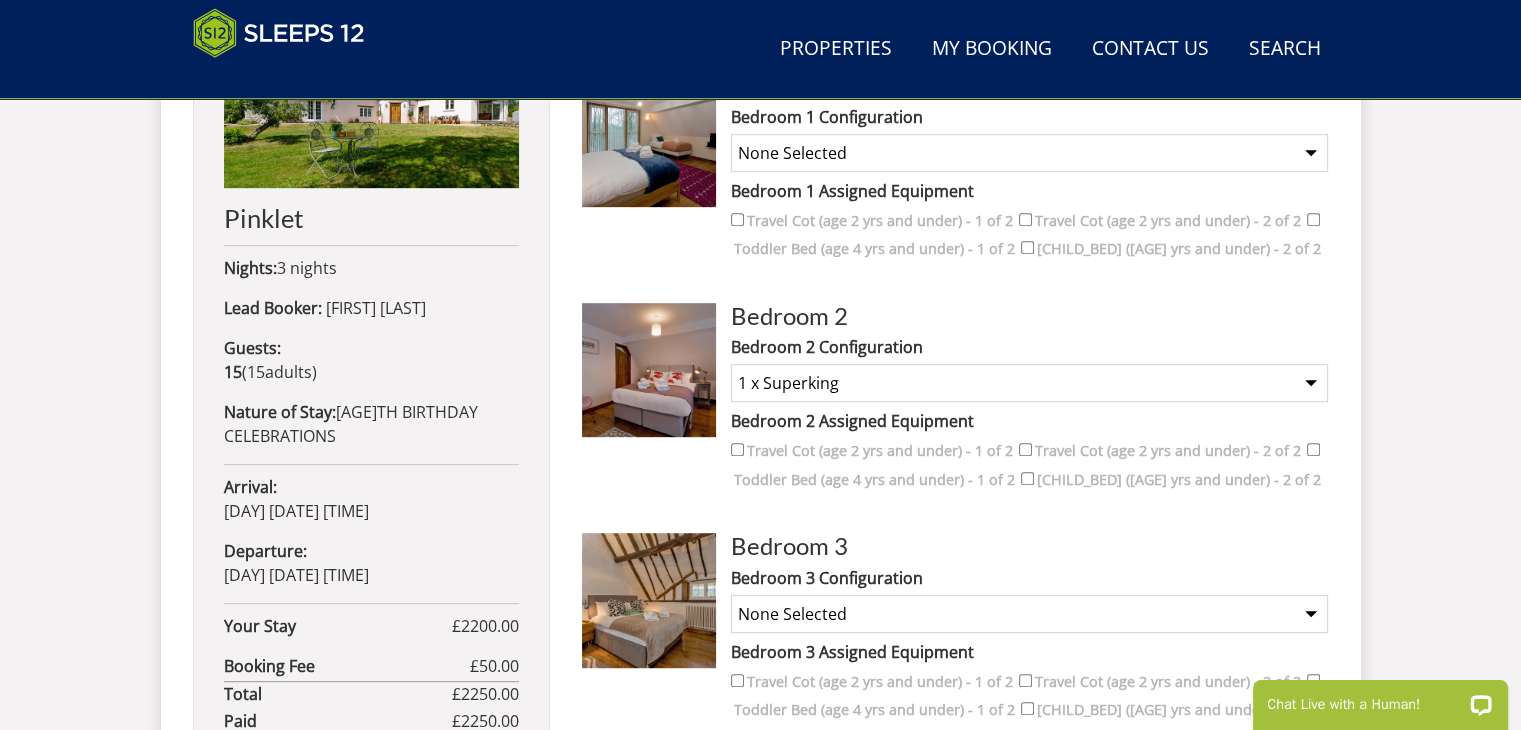 click on "None Selected
1 x [BED_TYPE]
2 x Singles (3')" at bounding box center (1029, 383) 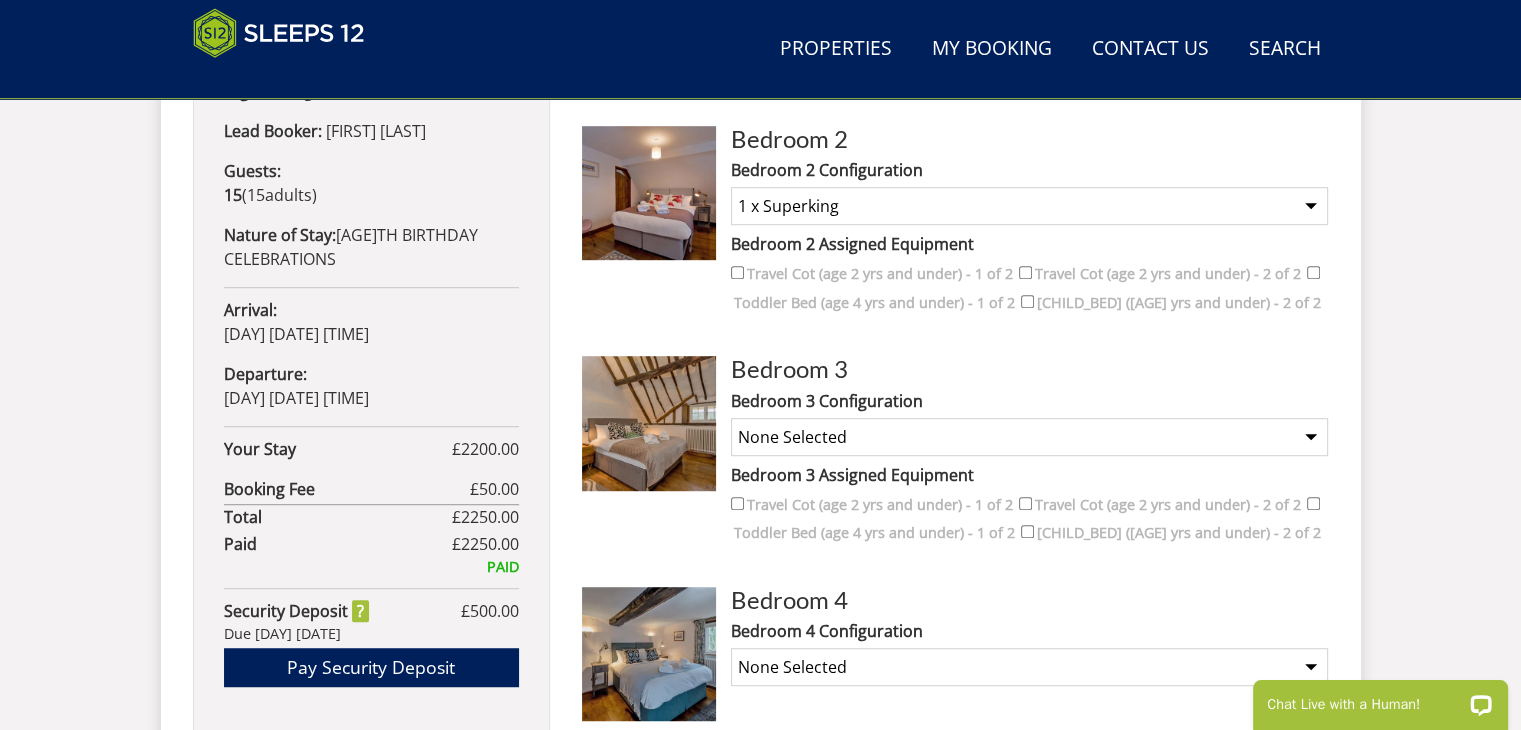 scroll, scrollTop: 1143, scrollLeft: 0, axis: vertical 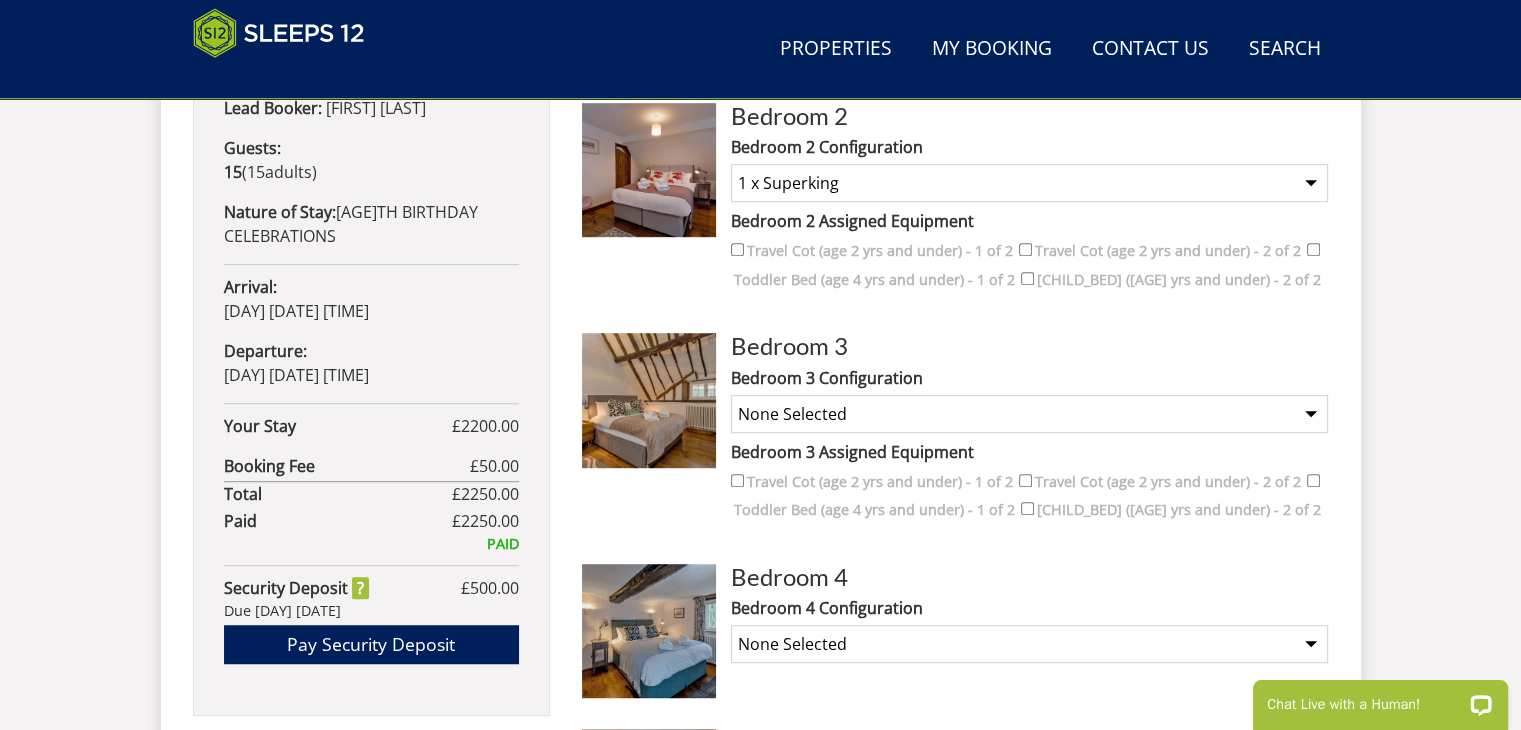 click on "None Selected
1 x [BED_TYPE]
2 x Singles (3')
1 x [BED_TYPE] and the day bed
1 x Twin and the day bed" at bounding box center (1029, 414) 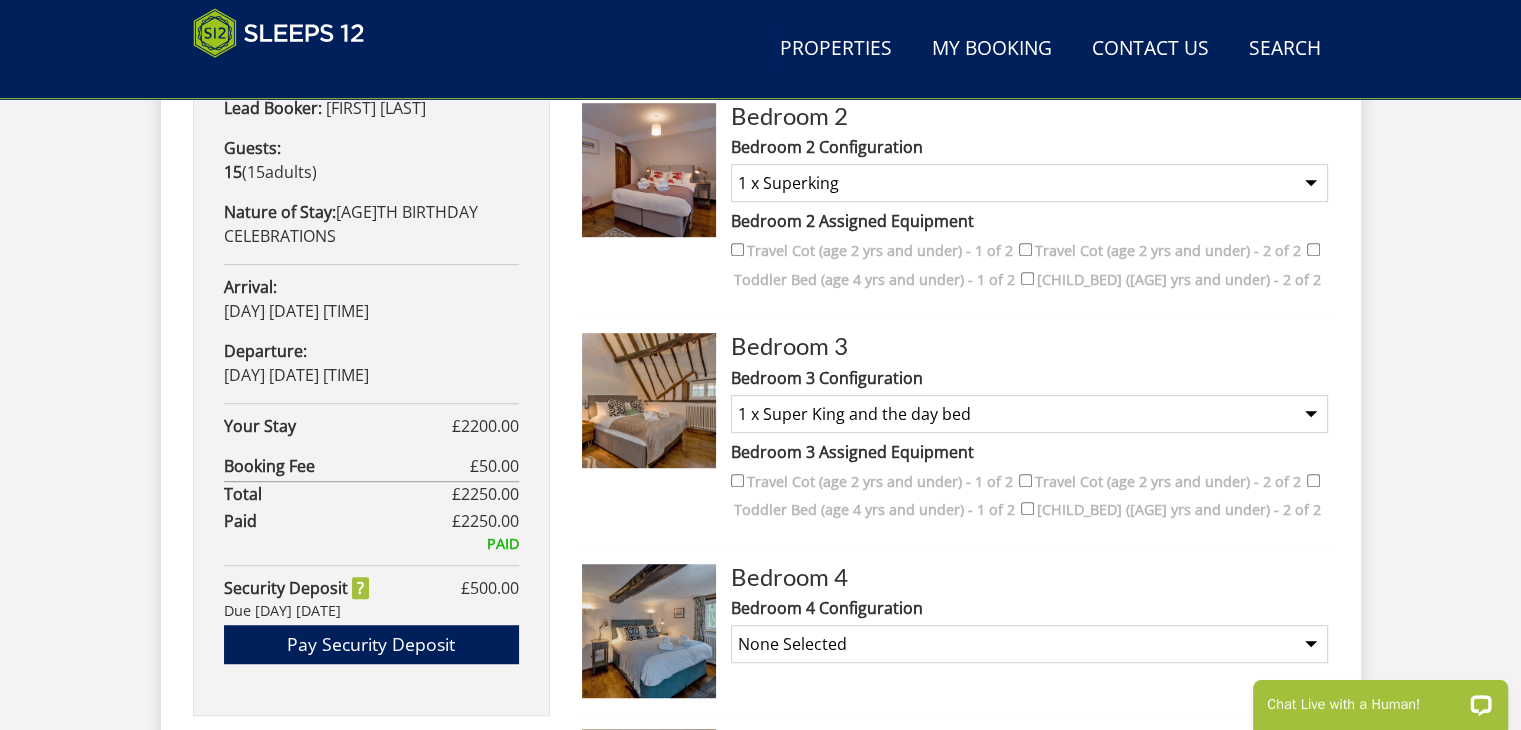 click on "None Selected
1 x [BED_TYPE]
2 x Singles (3')
1 x [BED_TYPE] and the day bed
1 x Twin and the day bed" at bounding box center [1029, 414] 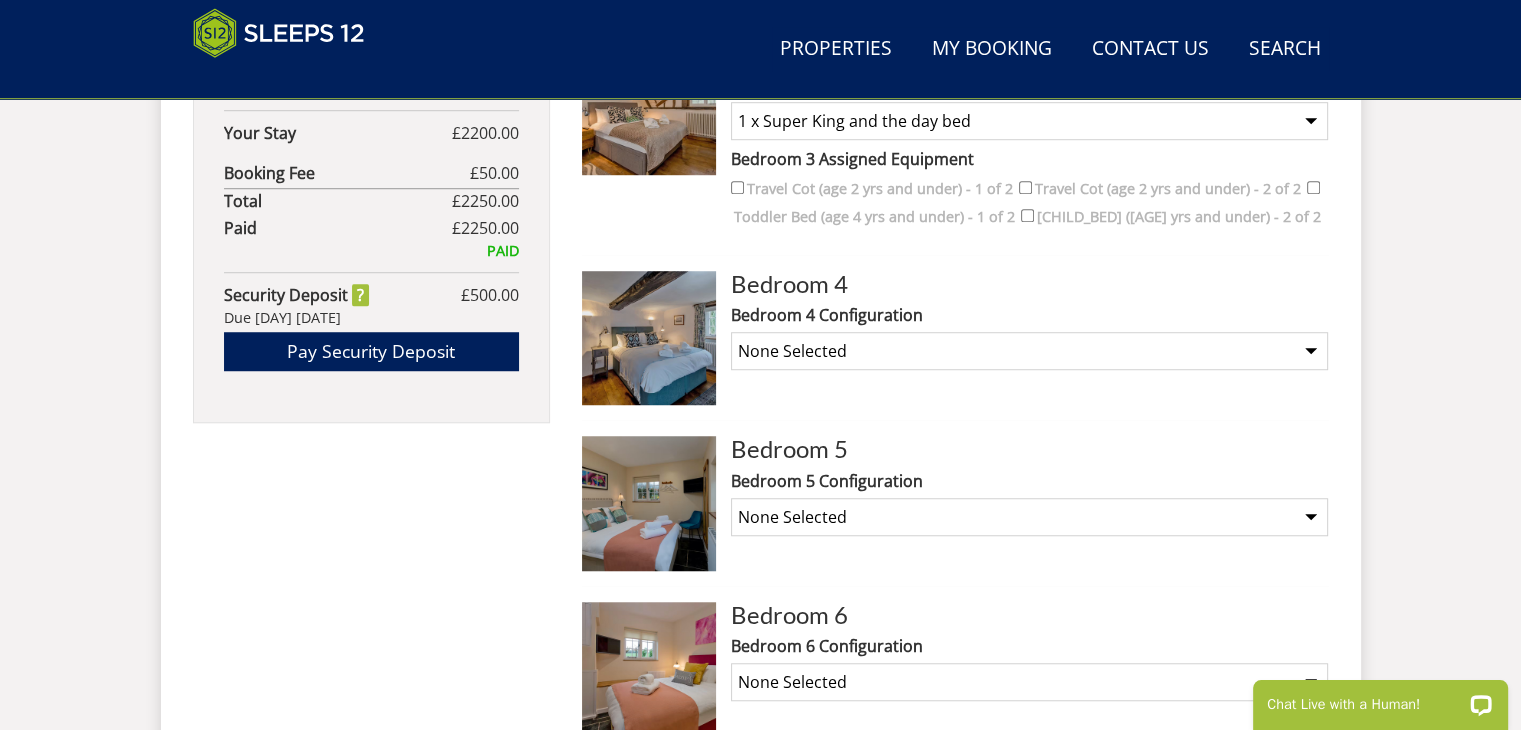 scroll, scrollTop: 1443, scrollLeft: 0, axis: vertical 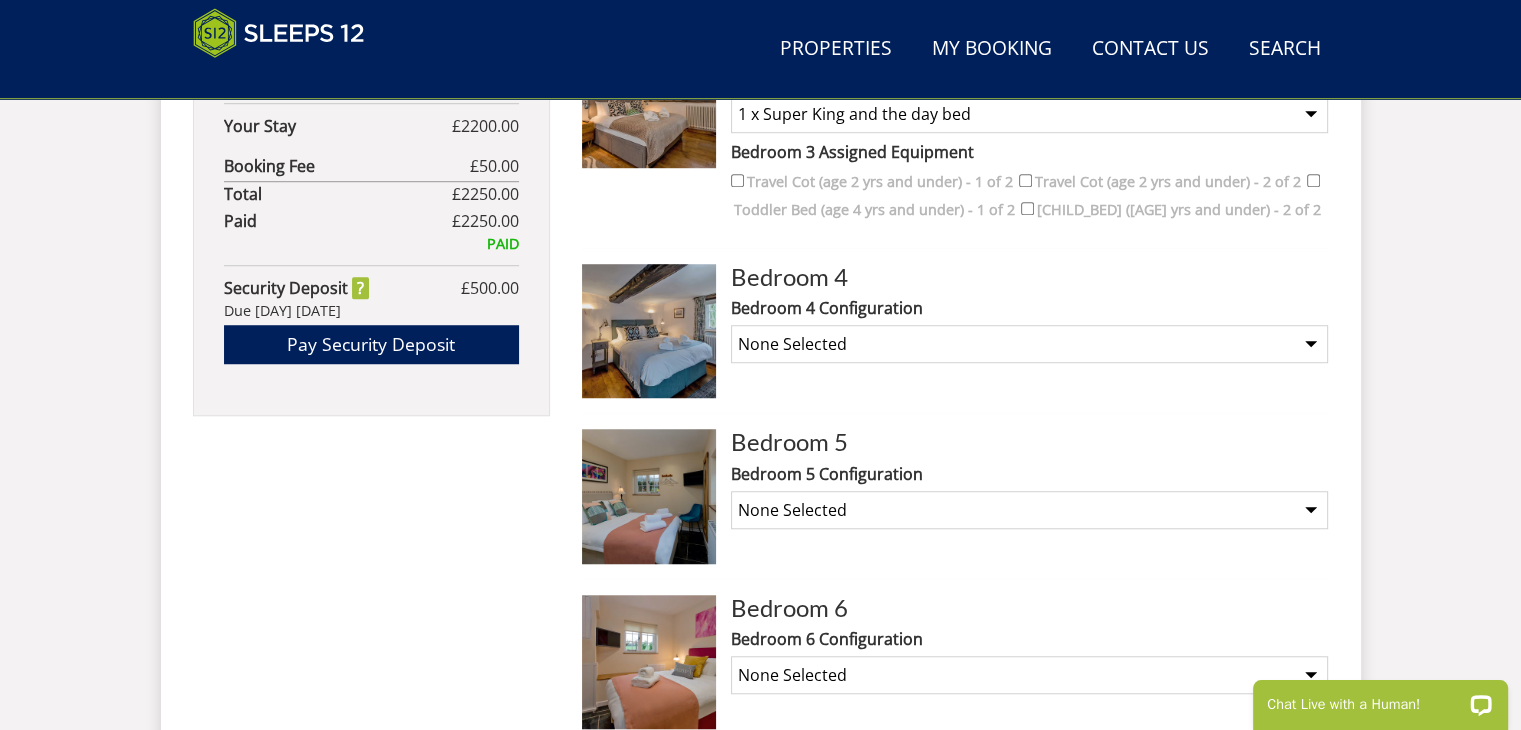 click on "None Selected
1 x [BED_TYPE]
2 x Singles (2' 6")" at bounding box center (1029, 344) 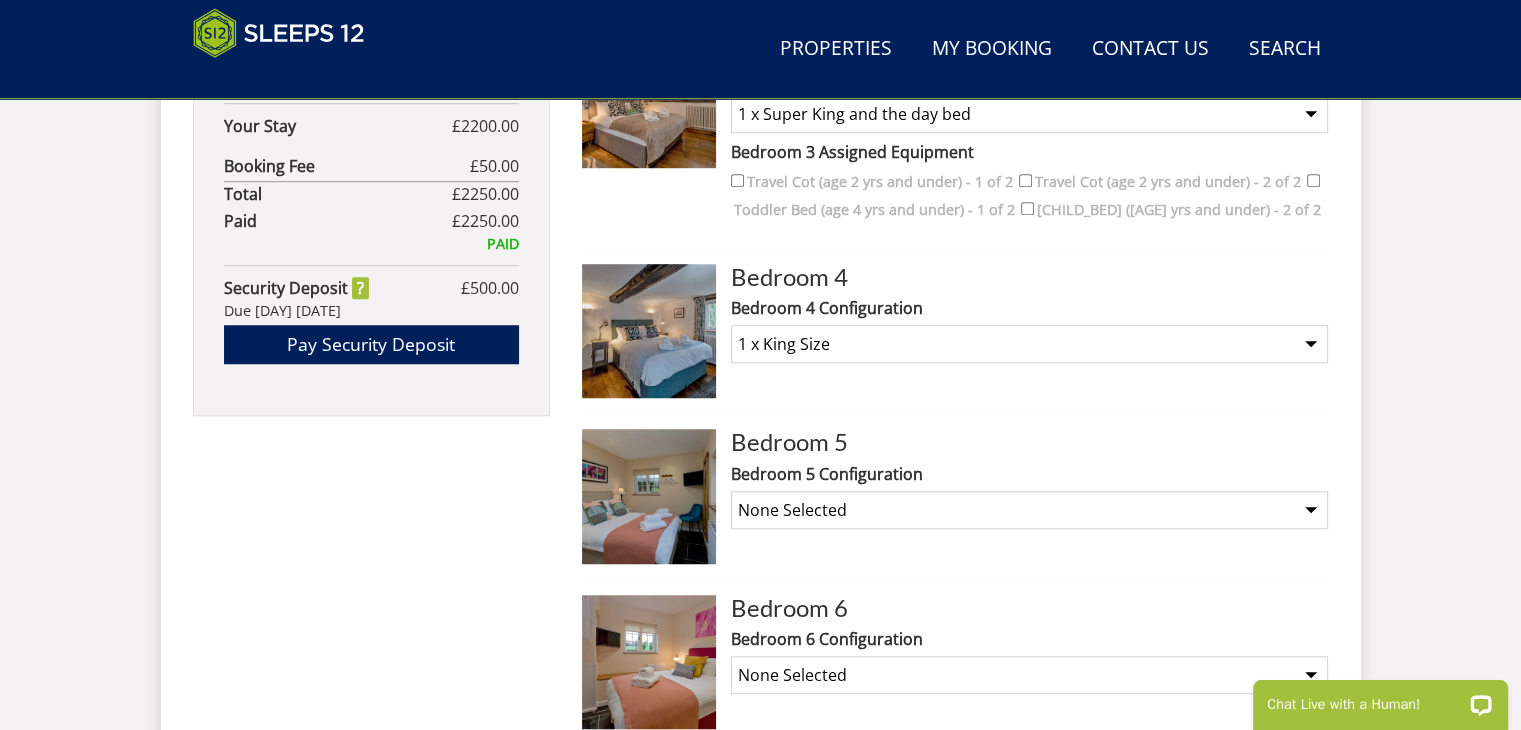 click on "None Selected
1 x [BED_TYPE]
2 x Singles (2' 6")" at bounding box center (1029, 344) 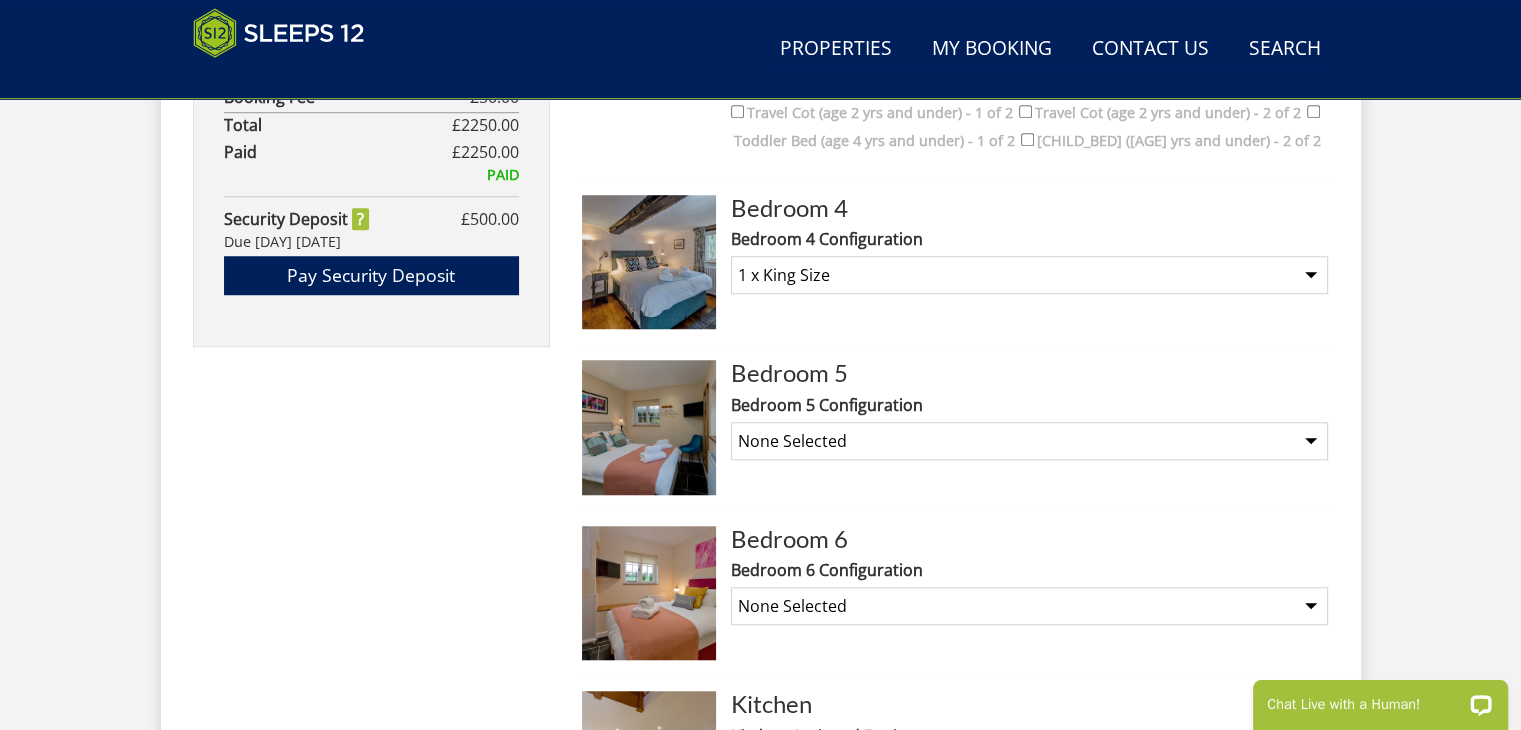 scroll, scrollTop: 1543, scrollLeft: 0, axis: vertical 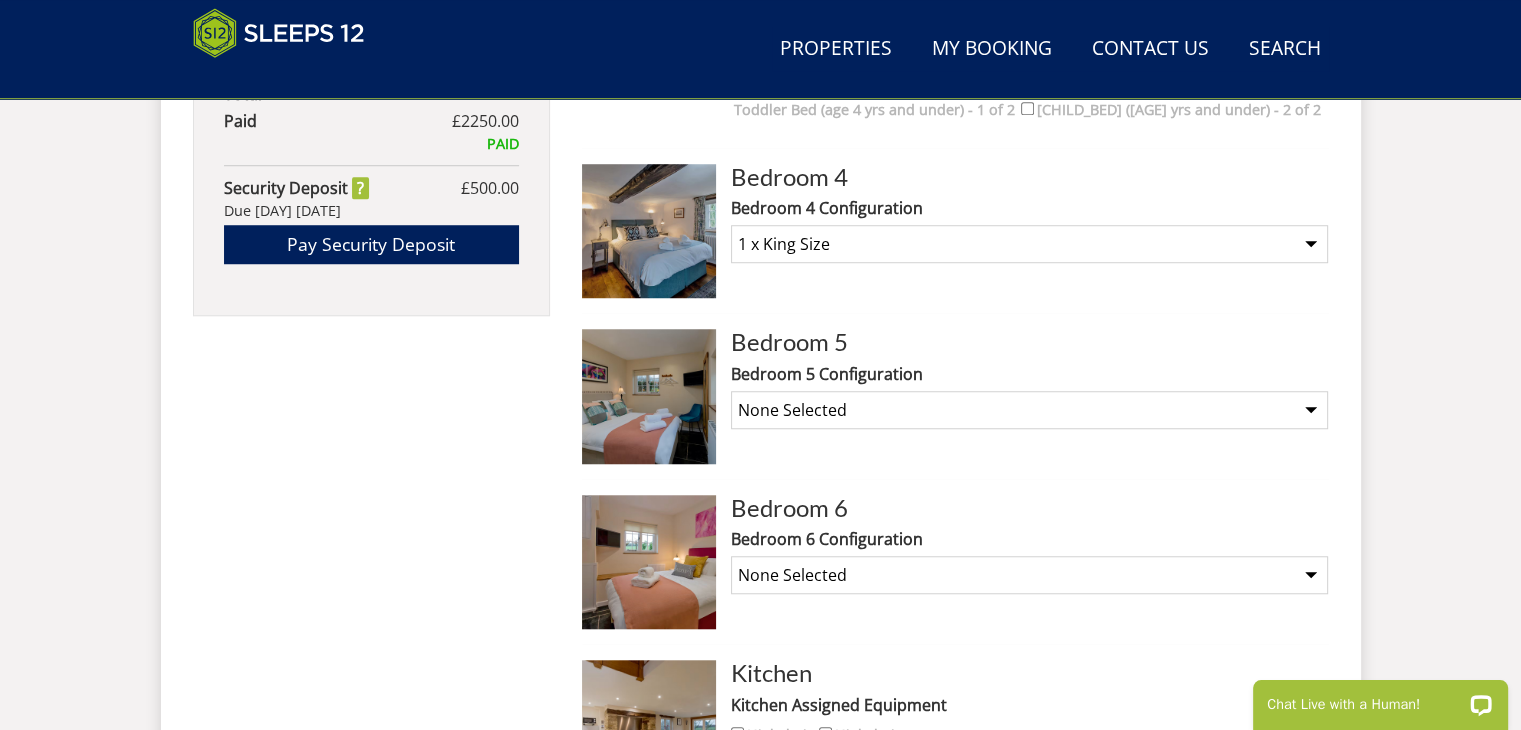 click on "None Selected
King Size Bed
Twin beds" at bounding box center [1029, 410] 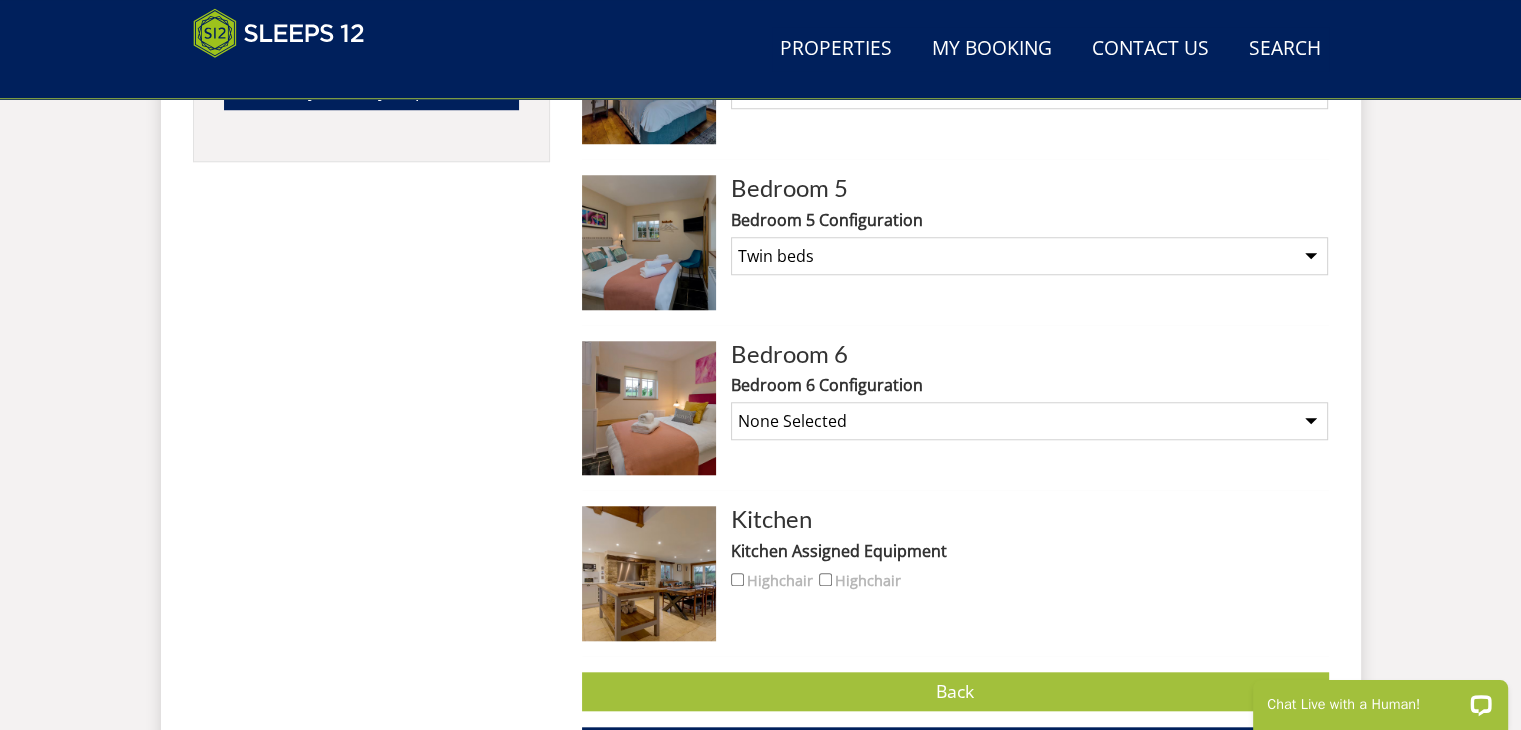 scroll, scrollTop: 1743, scrollLeft: 0, axis: vertical 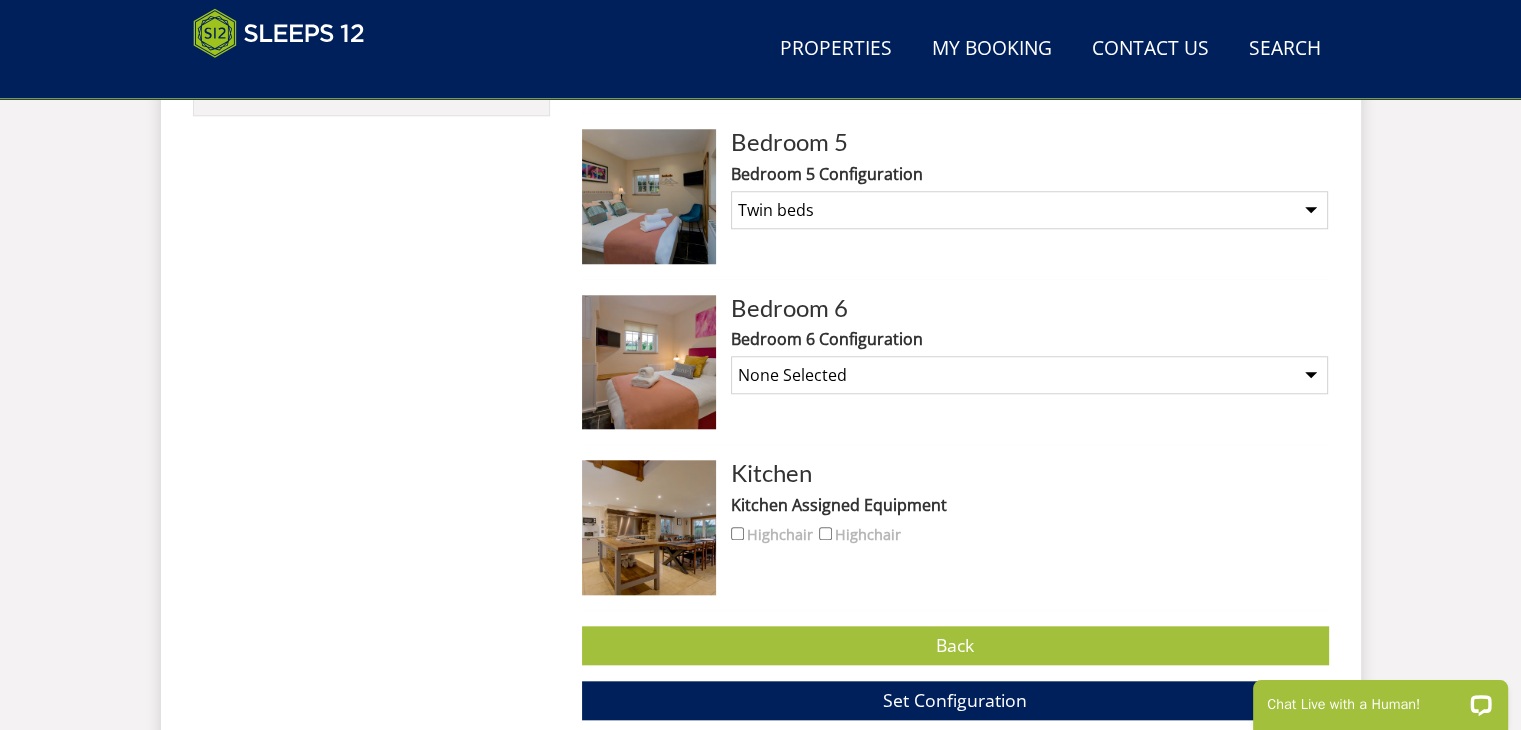click on "None Selected
Double bed" at bounding box center [1029, 375] 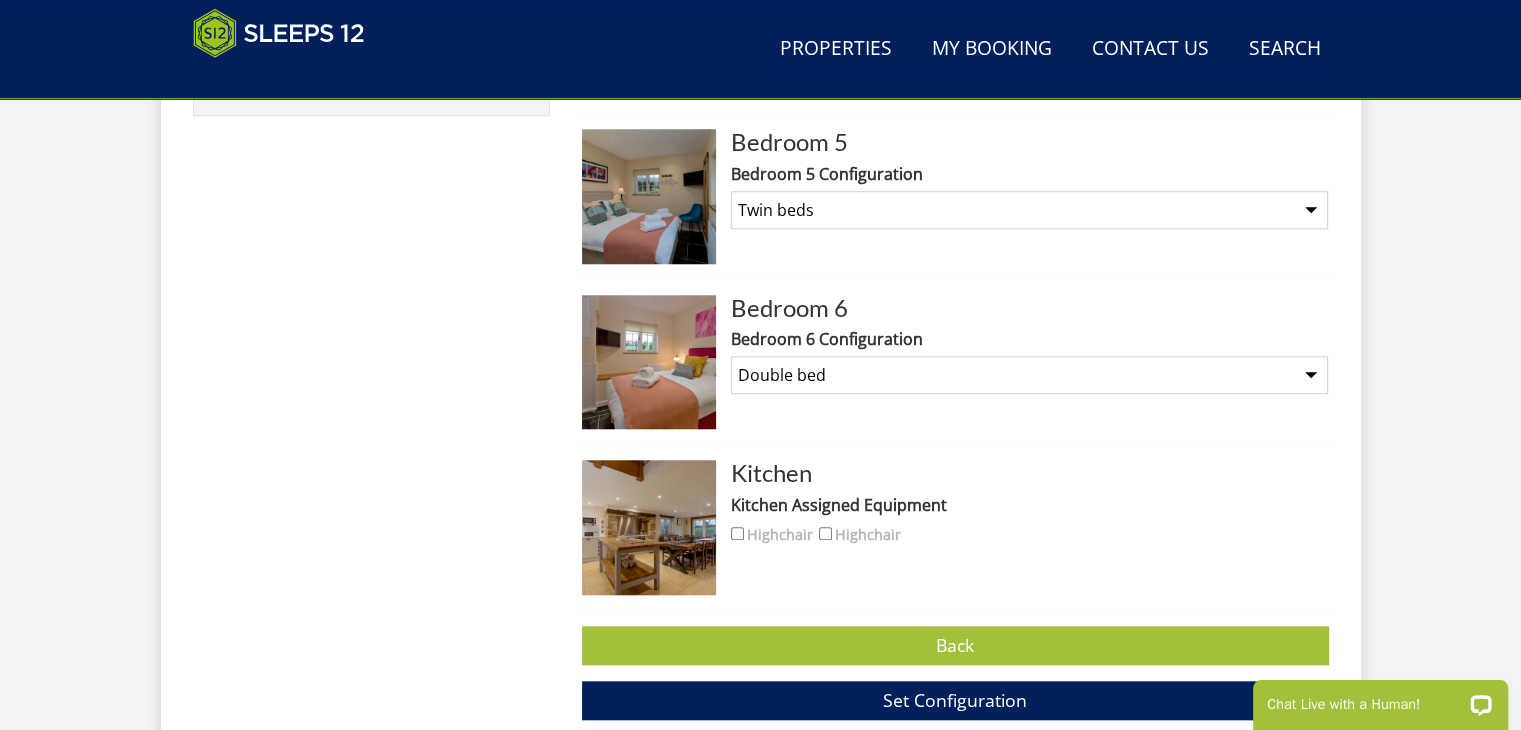 click on "None Selected
Double bed" at bounding box center [1029, 375] 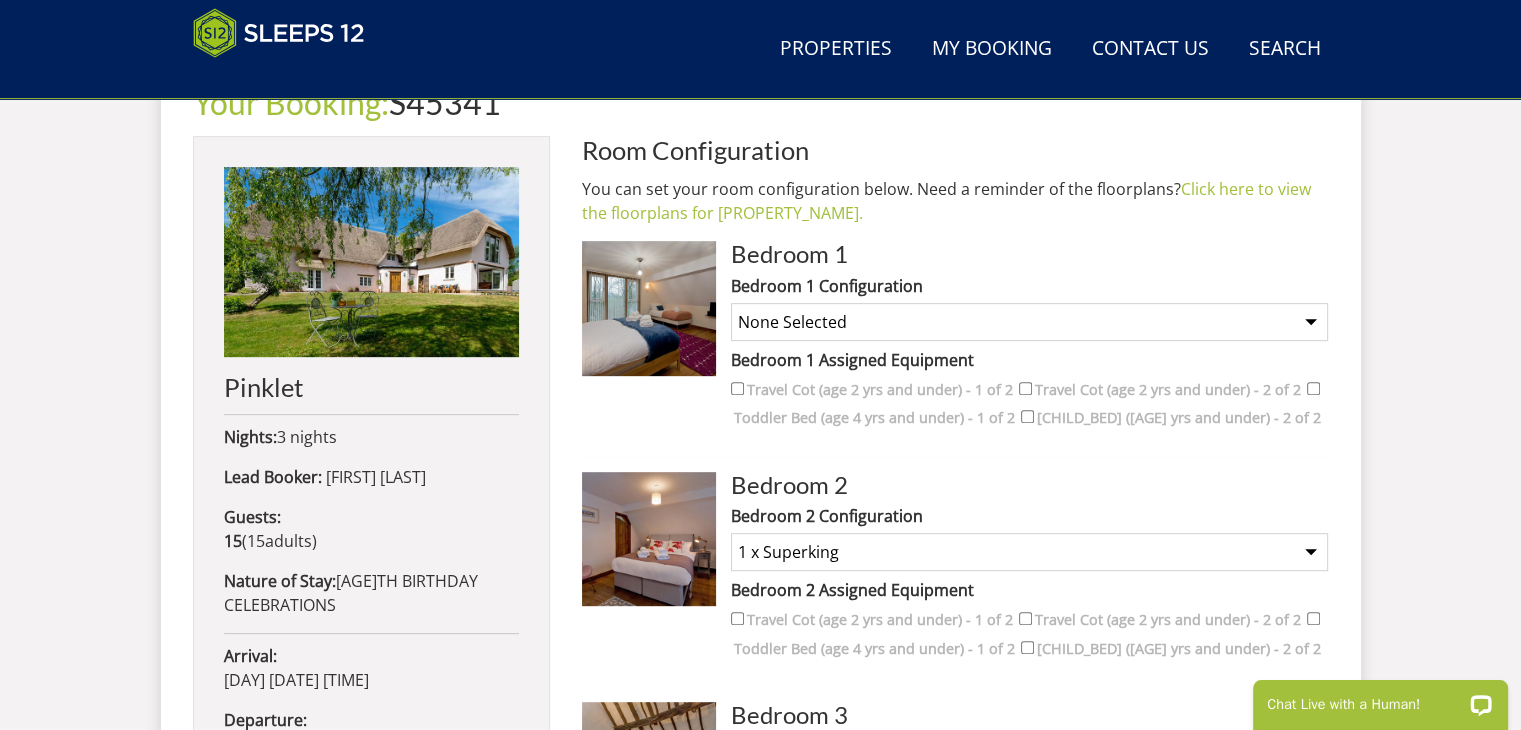 scroll, scrollTop: 743, scrollLeft: 0, axis: vertical 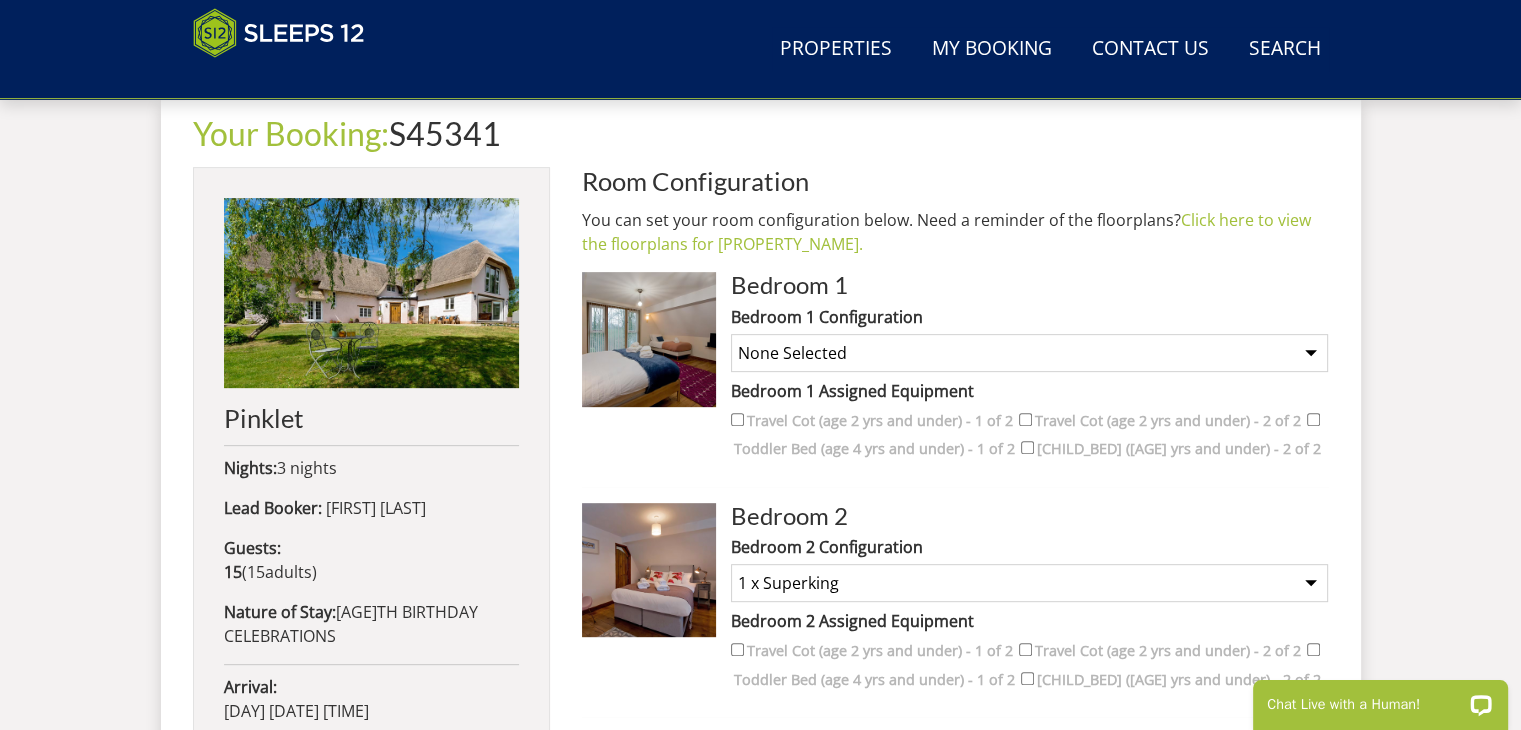 click on "None Selected
1 x Super King Room
1 x Super King and 1 x Single
1 x Super King and 2 x Singles
4 x Singles" at bounding box center [1029, 353] 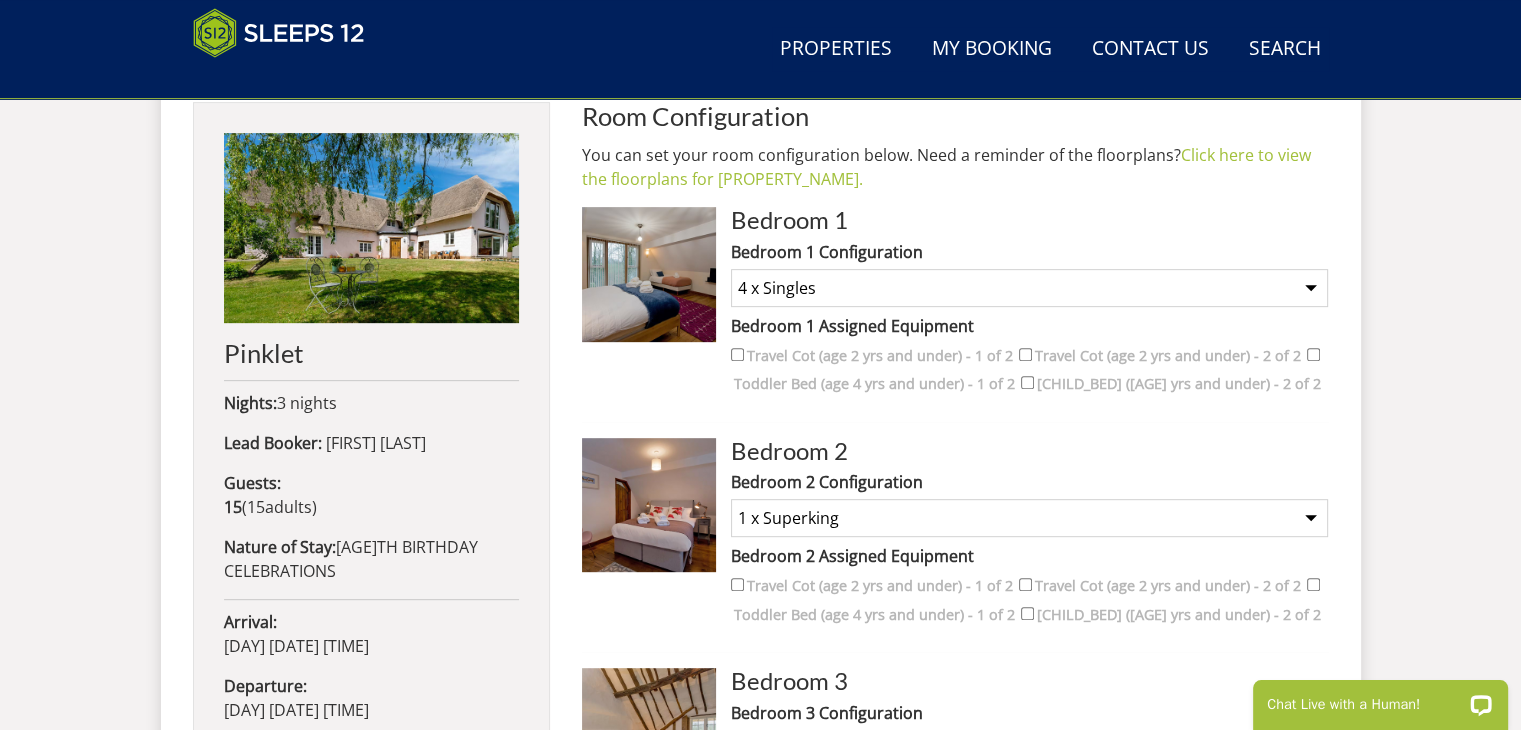 scroll, scrollTop: 843, scrollLeft: 0, axis: vertical 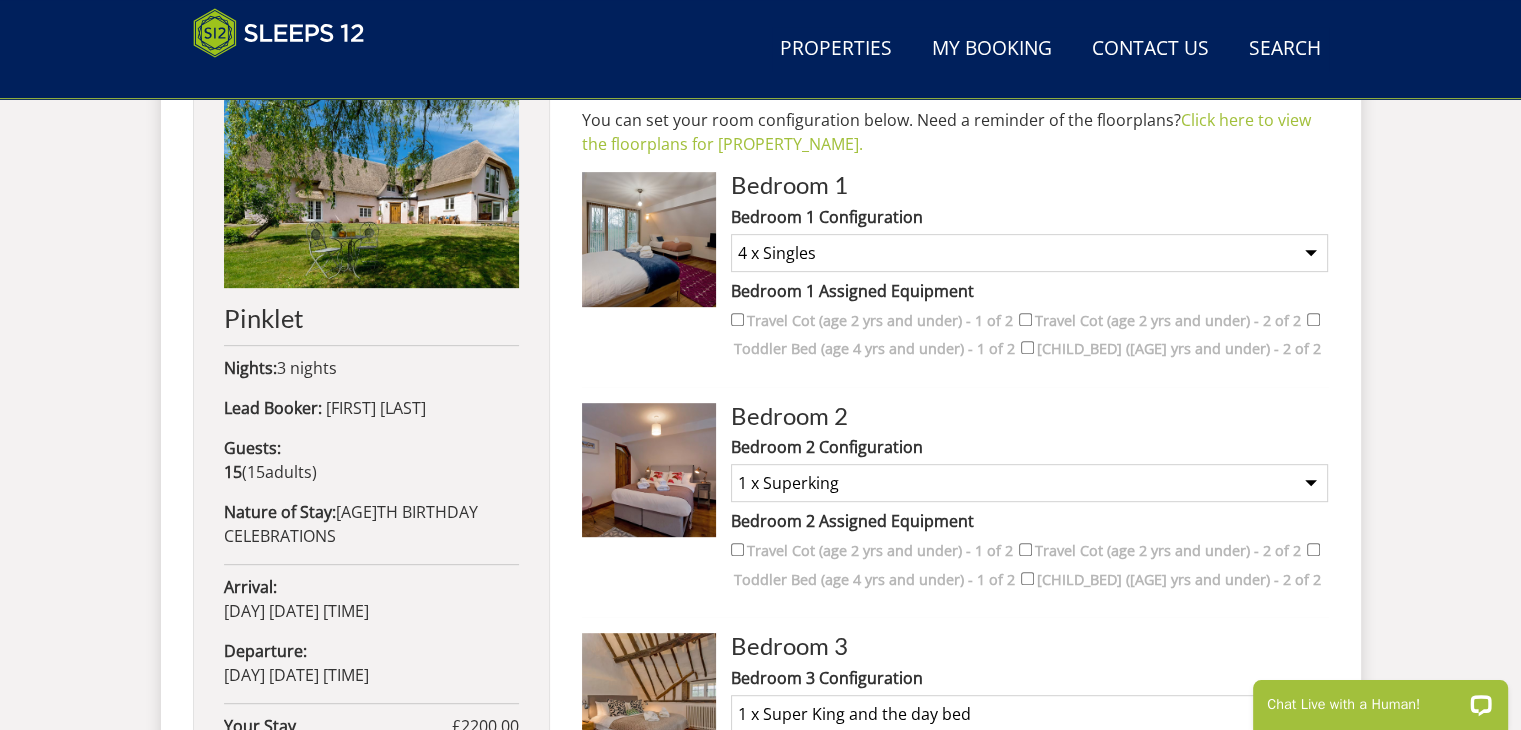click on "None Selected
1 x [BED_TYPE]
2 x Singles (3')" at bounding box center [1029, 483] 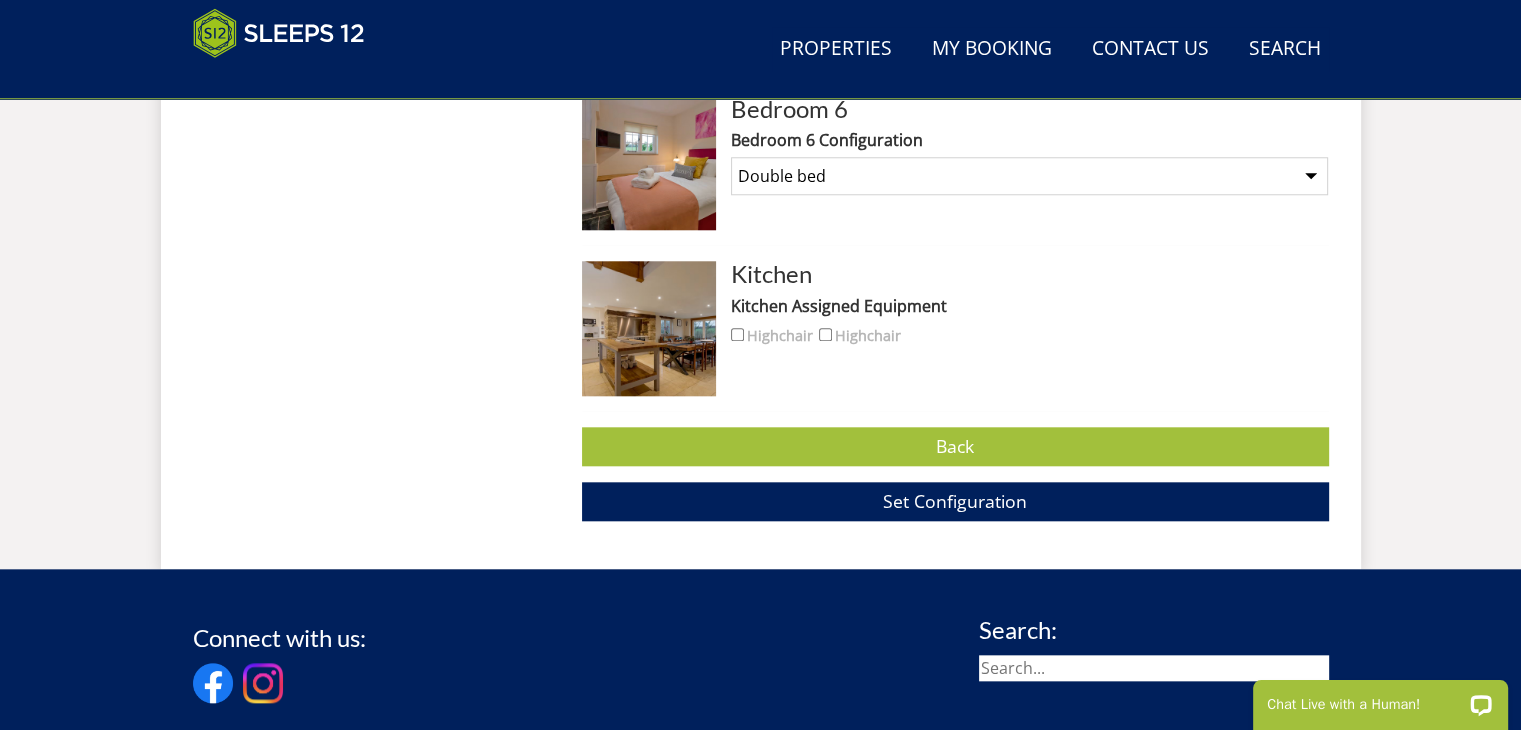 scroll, scrollTop: 1943, scrollLeft: 0, axis: vertical 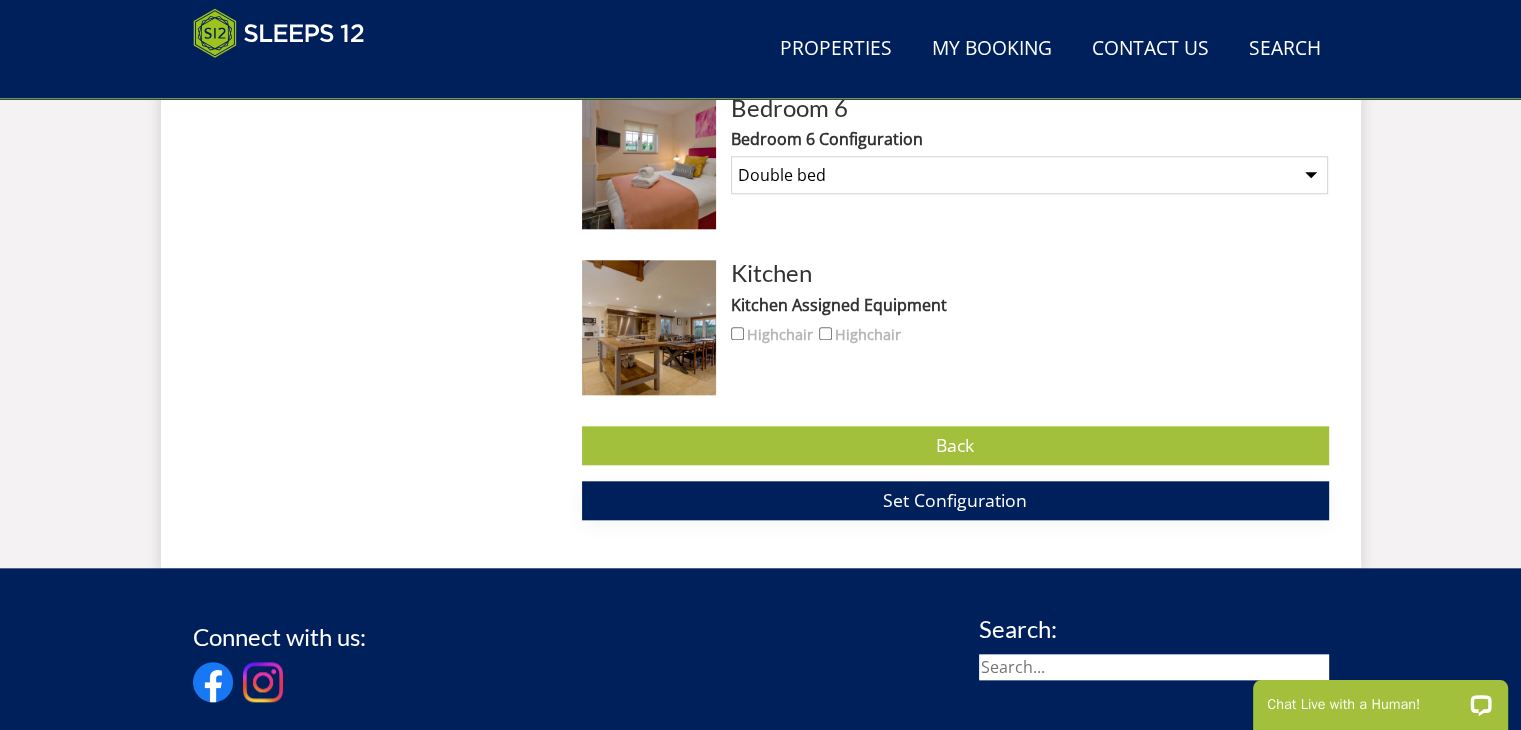 click on "Set Configuration" at bounding box center [955, 500] 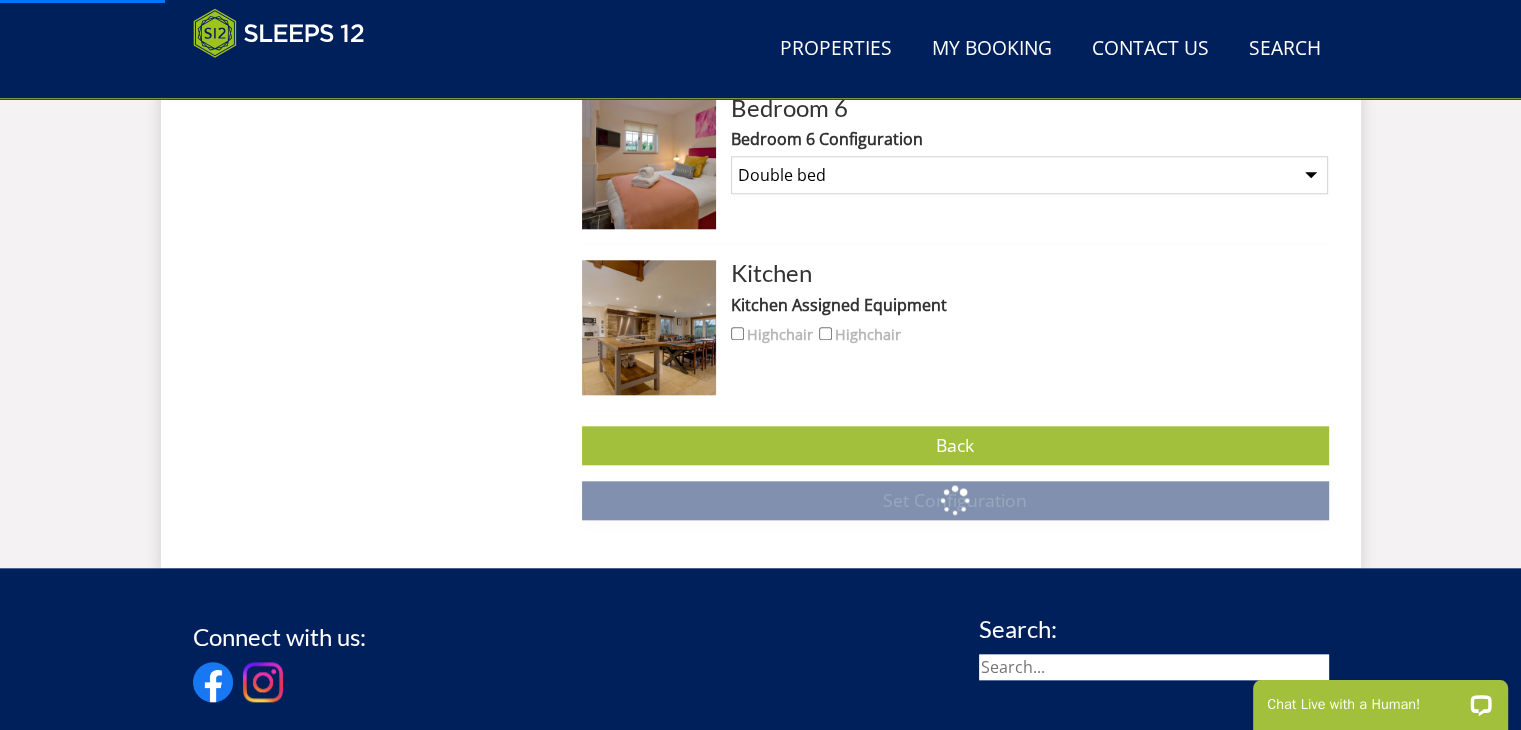 scroll, scrollTop: 0, scrollLeft: 0, axis: both 